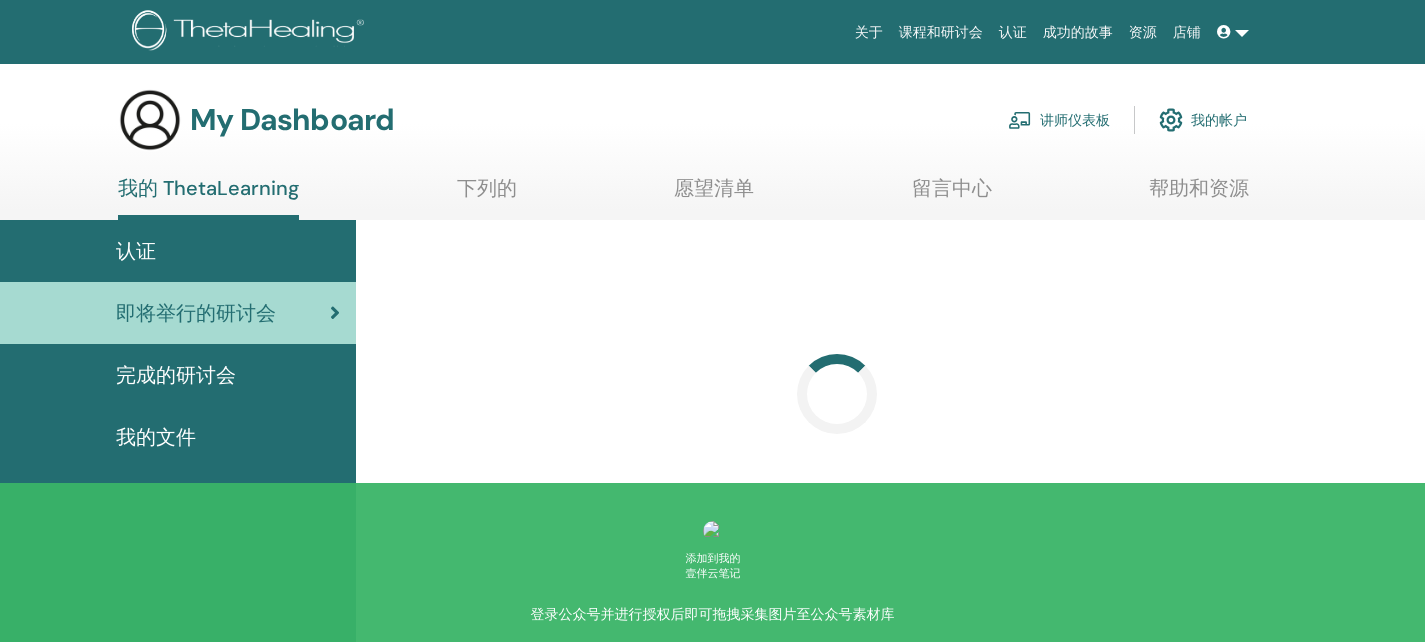 scroll, scrollTop: 0, scrollLeft: 0, axis: both 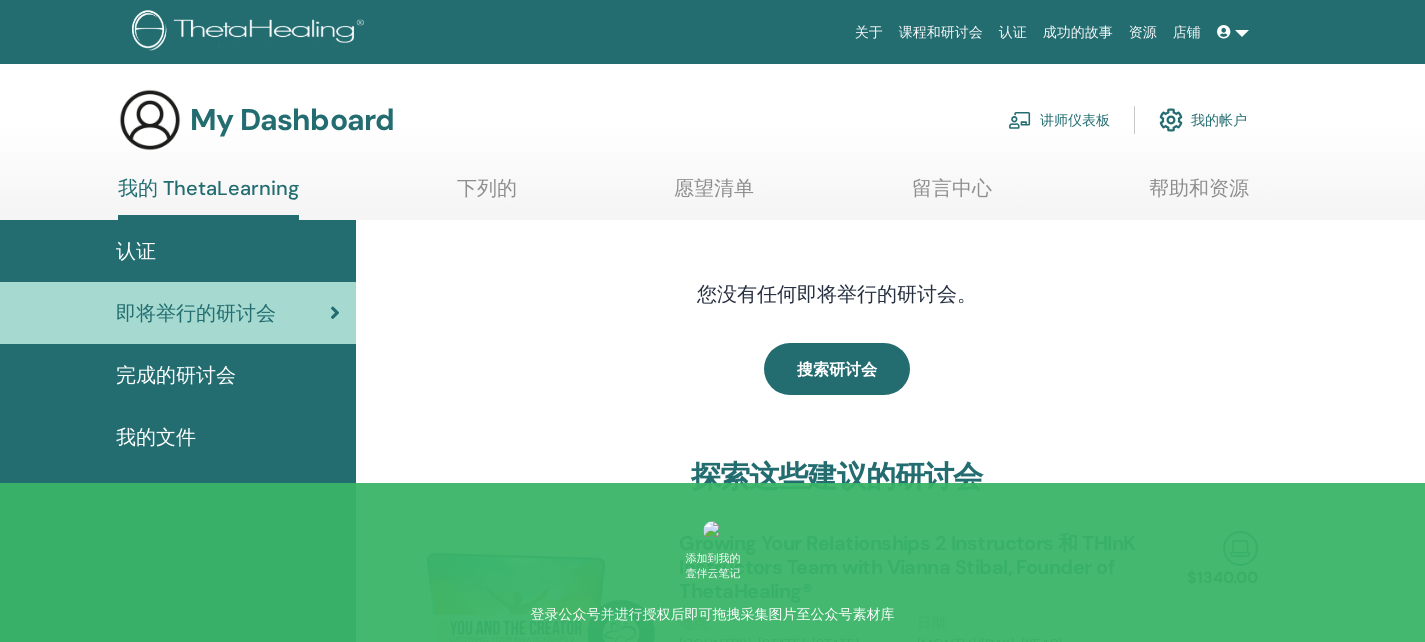 click on "讲师仪表板" at bounding box center (1059, 120) 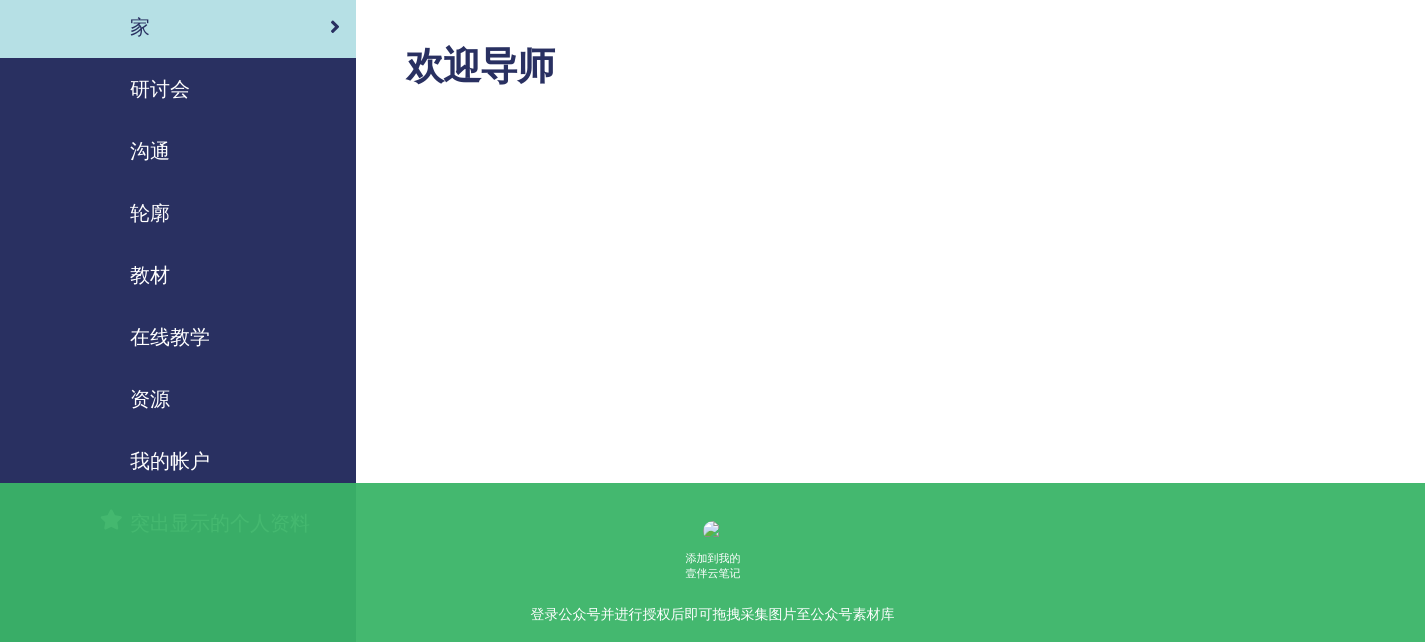 scroll, scrollTop: 0, scrollLeft: 0, axis: both 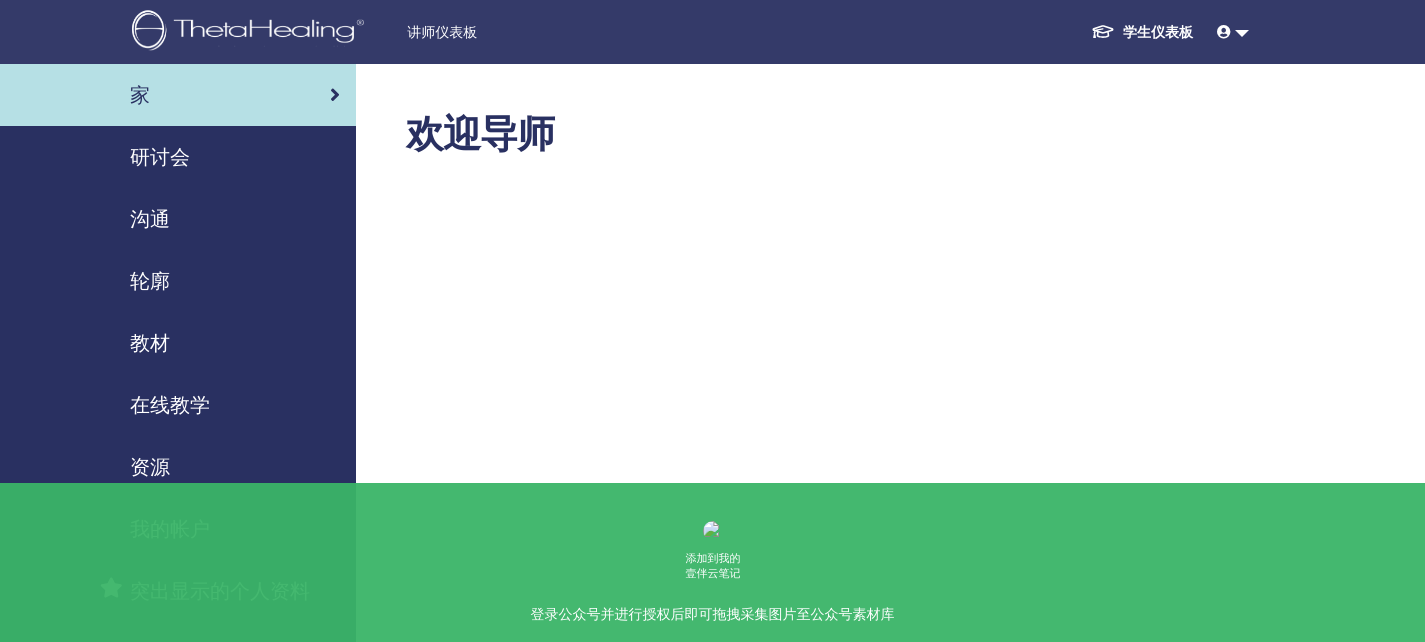 click on "研讨会" at bounding box center (160, 157) 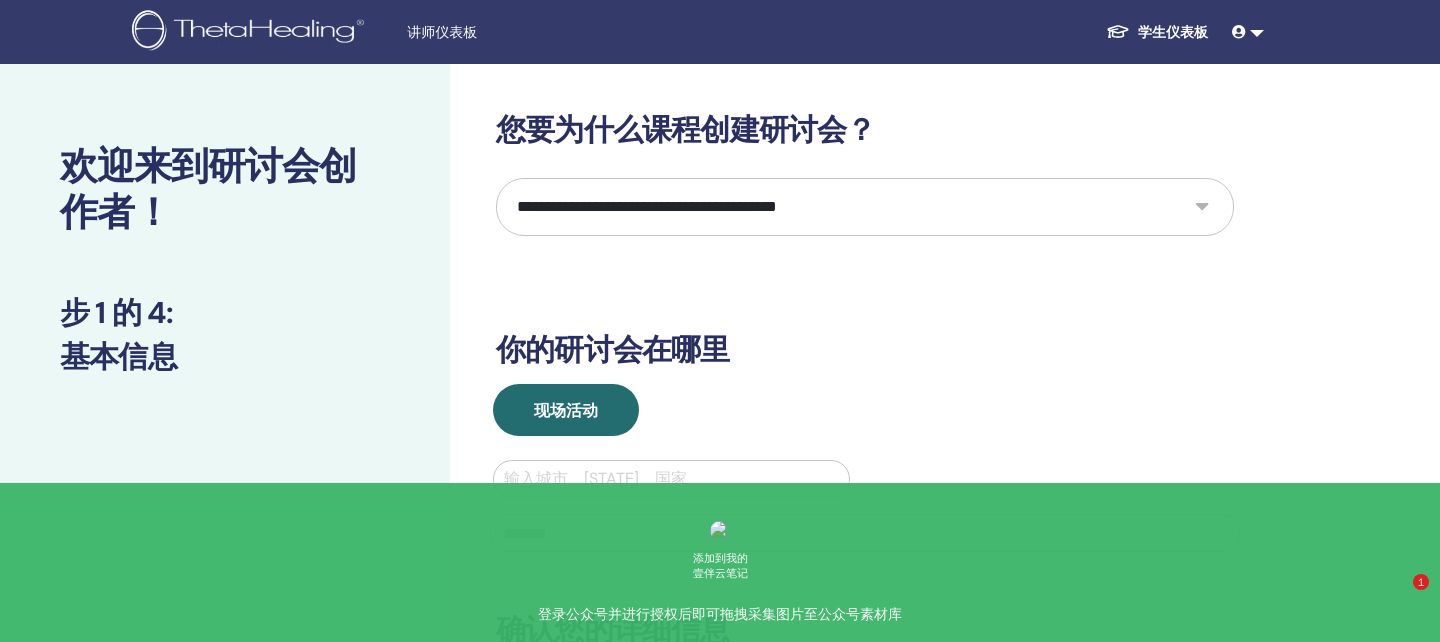 select on "*" 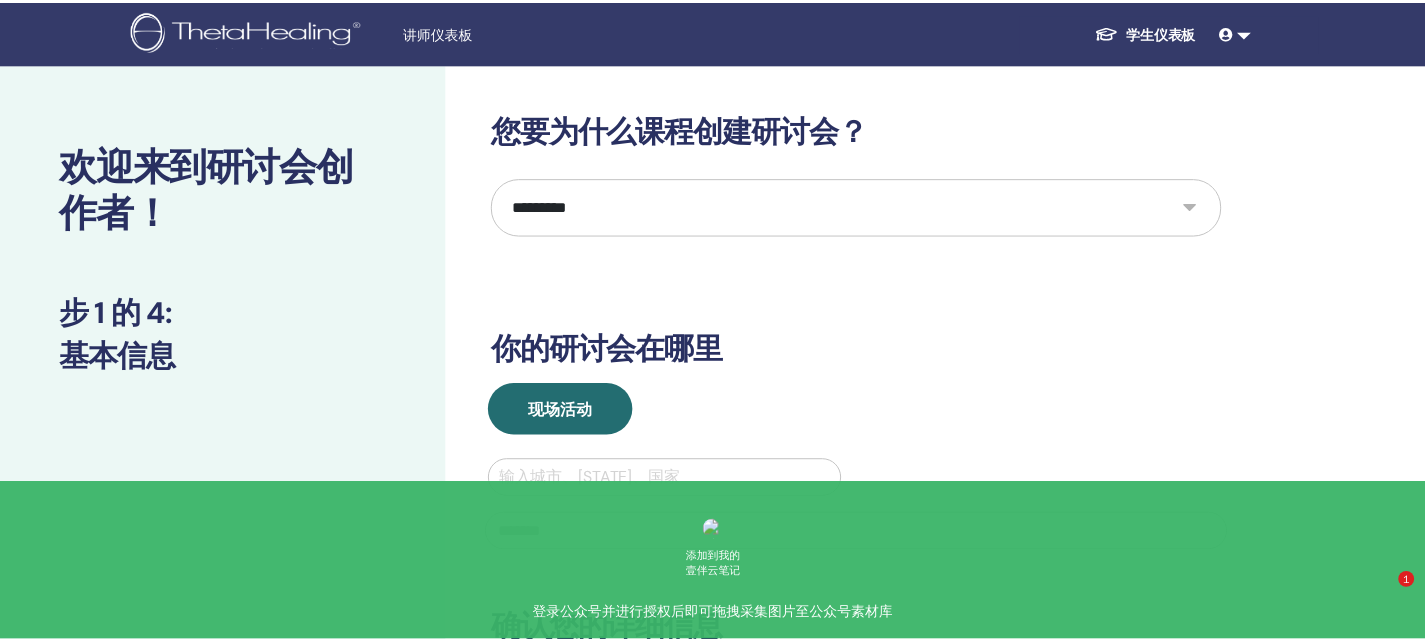 scroll, scrollTop: 0, scrollLeft: 0, axis: both 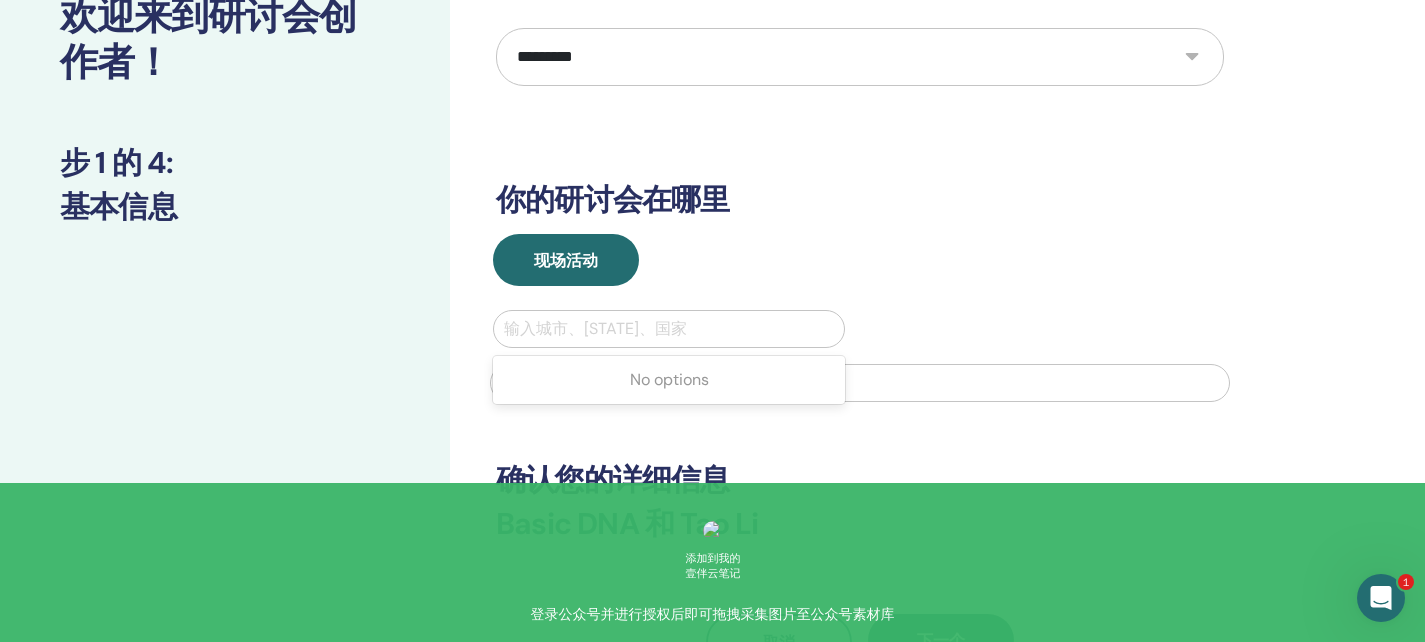 click at bounding box center (669, 329) 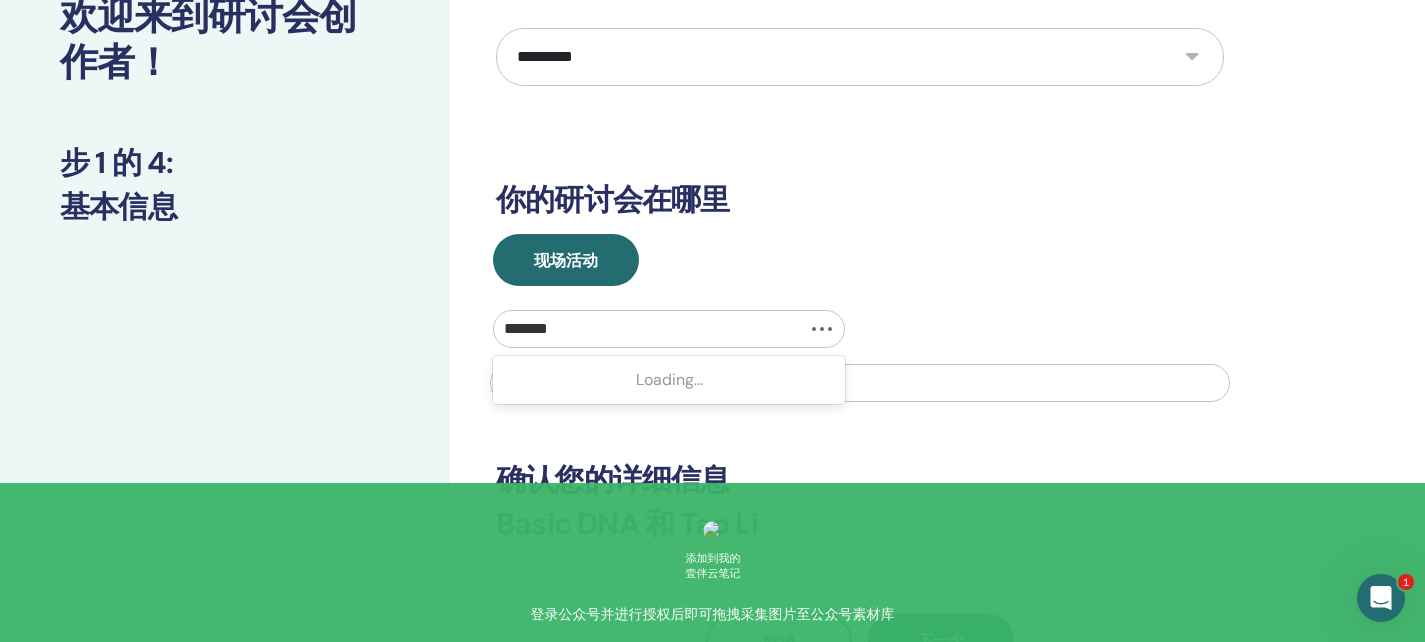 type on "******" 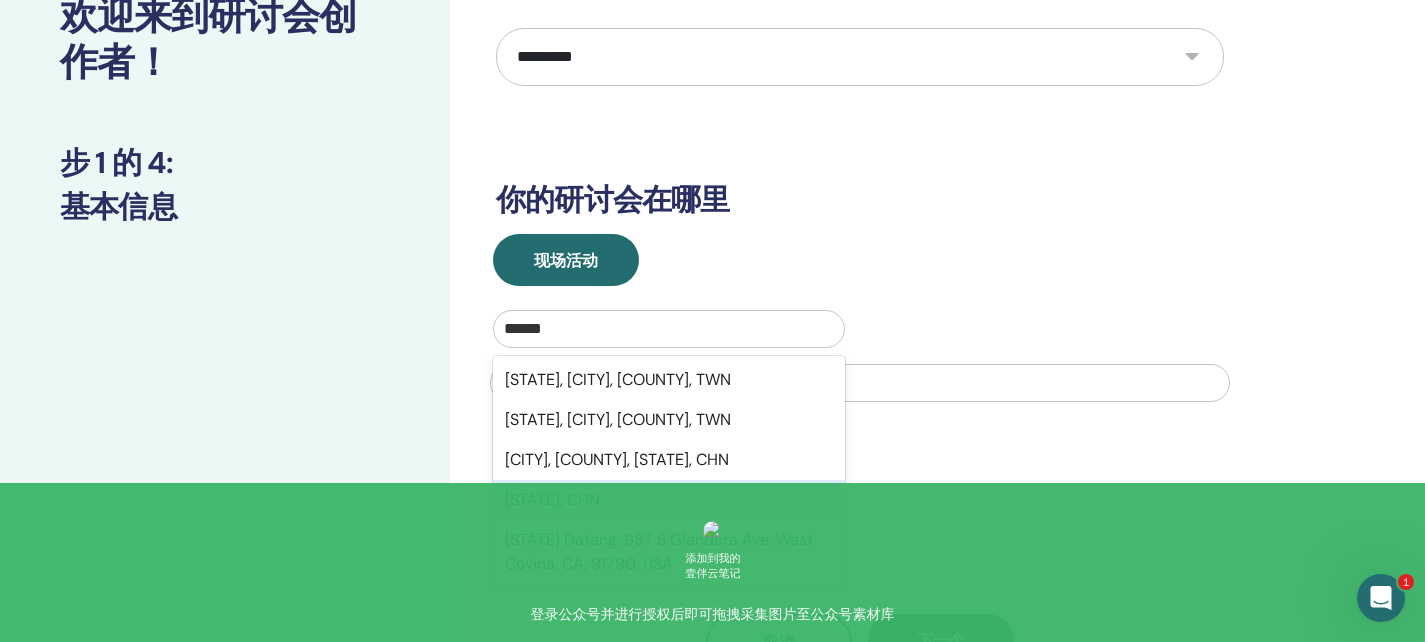 click on "Shanxi, CHN" at bounding box center (669, 500) 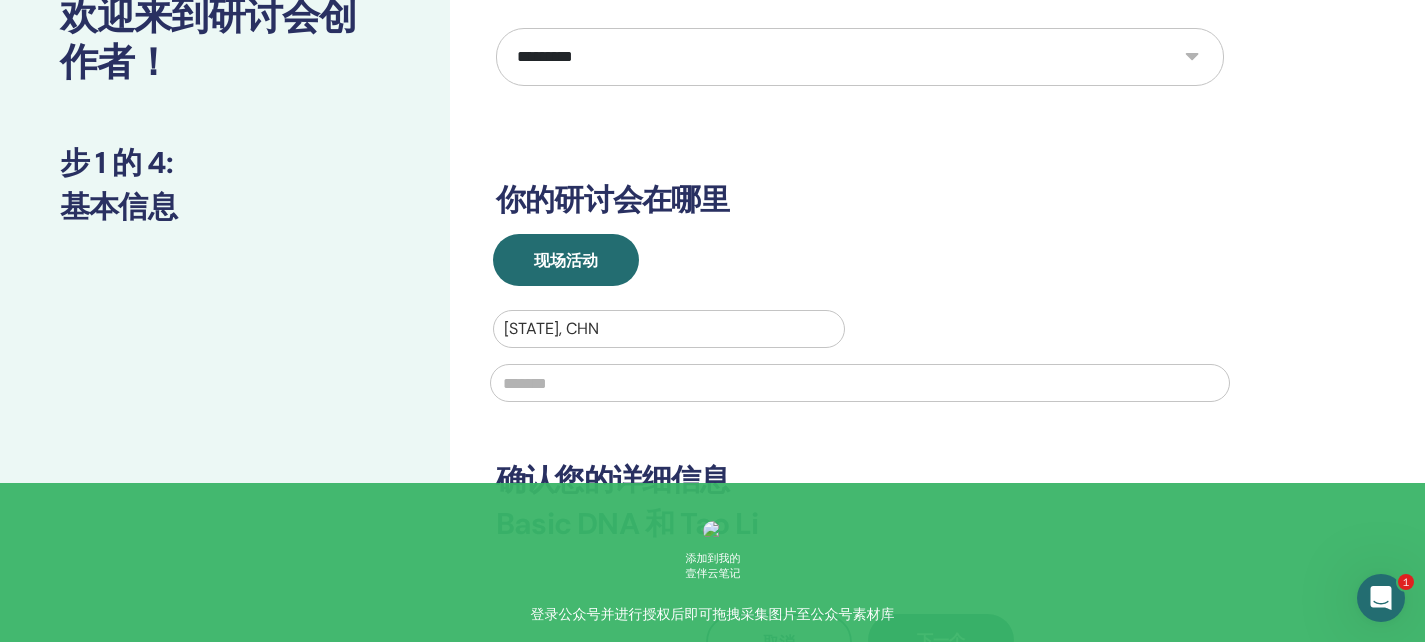 click at bounding box center [860, 383] 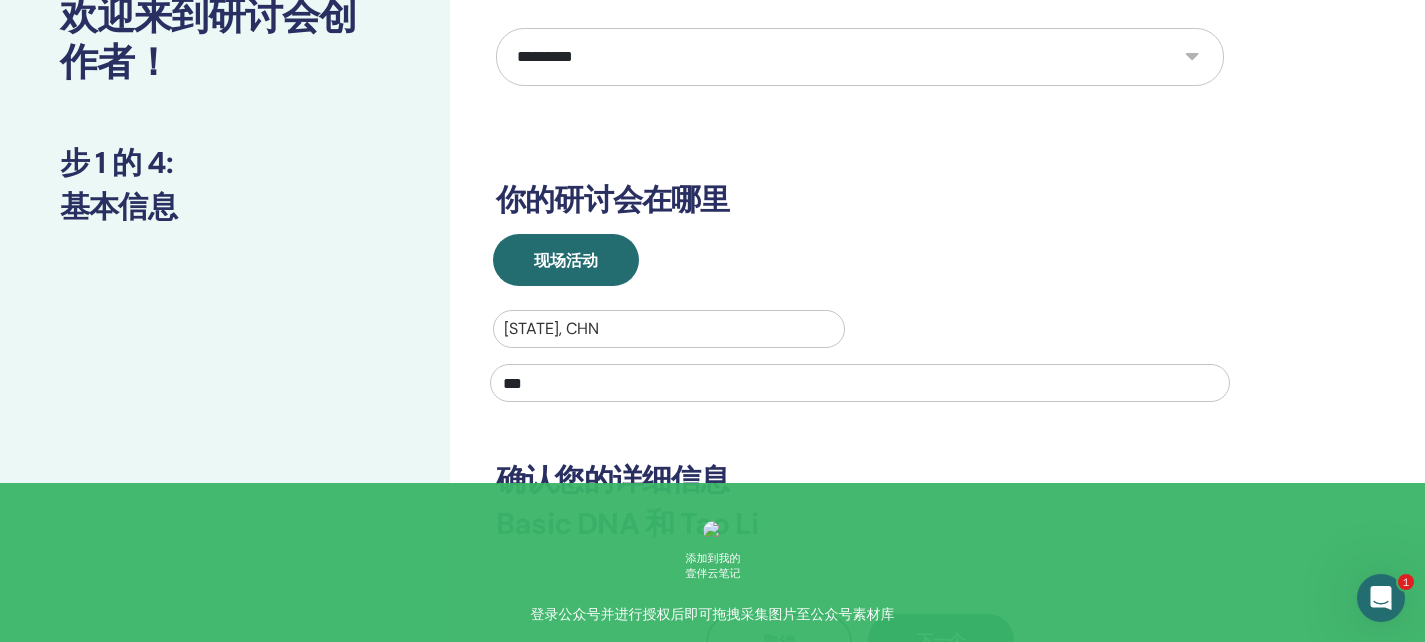 type on "*" 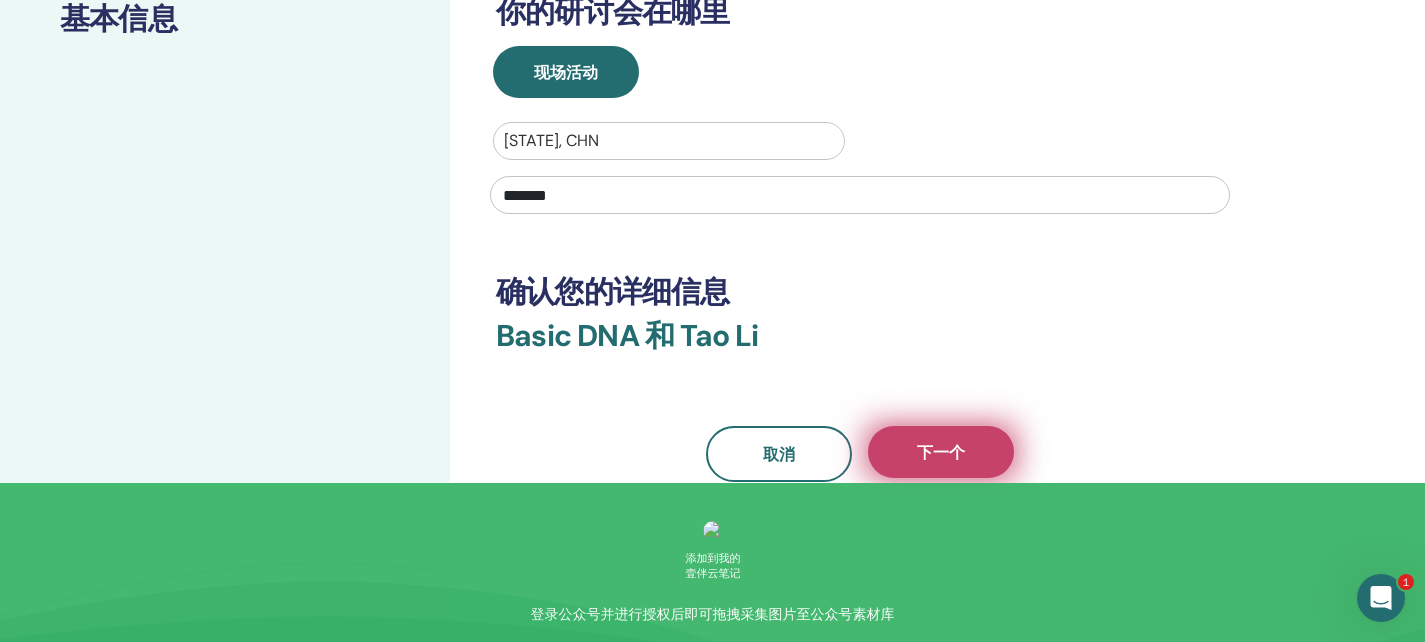 type on "*******" 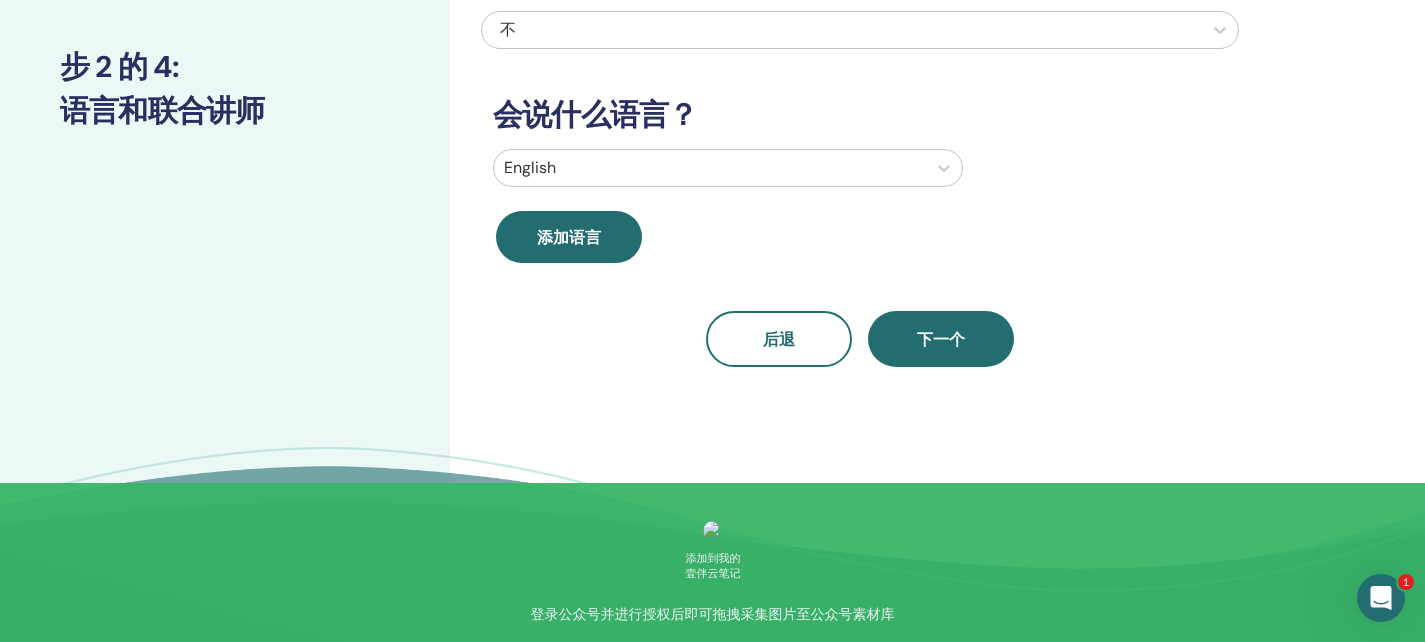 scroll, scrollTop: 83, scrollLeft: 0, axis: vertical 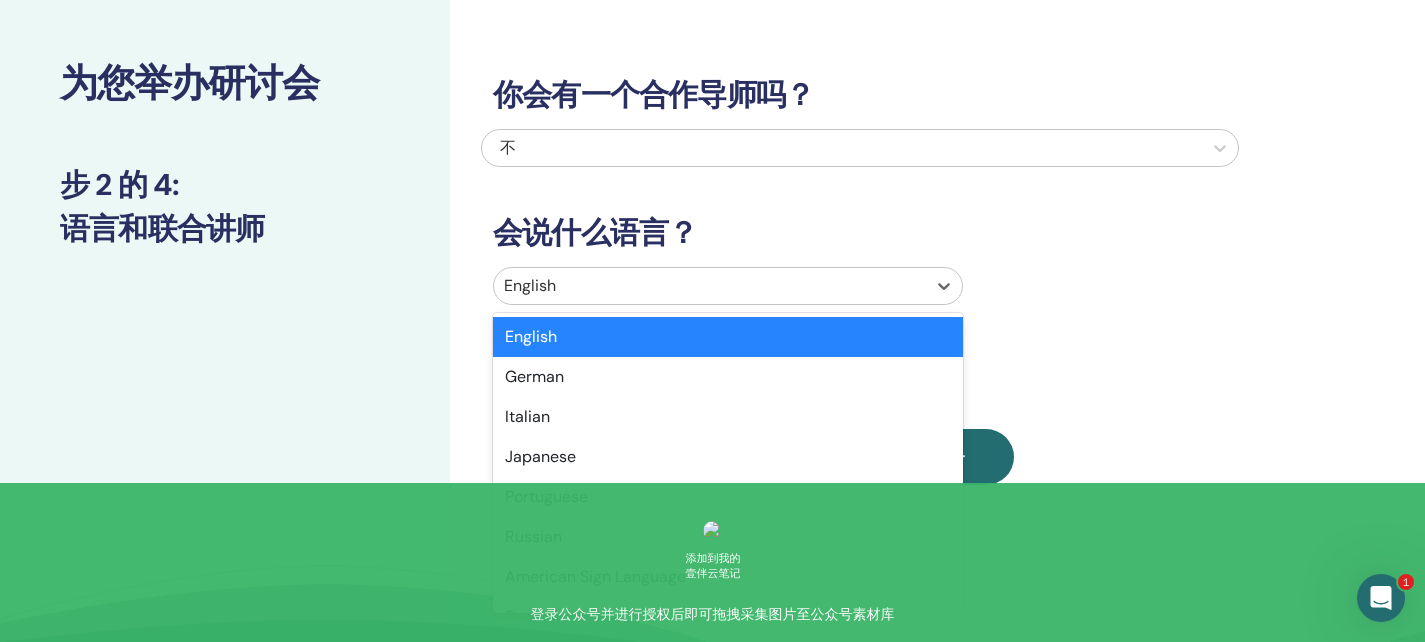 click at bounding box center [710, 286] 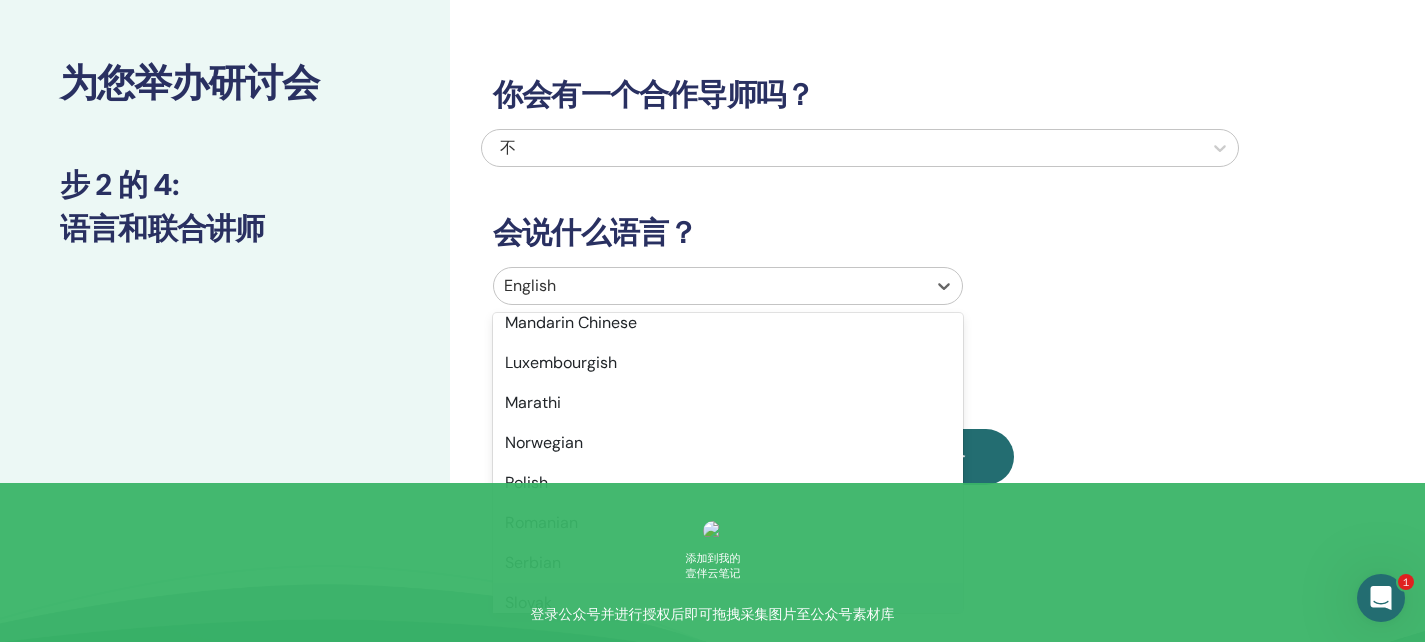 scroll, scrollTop: 1208, scrollLeft: 0, axis: vertical 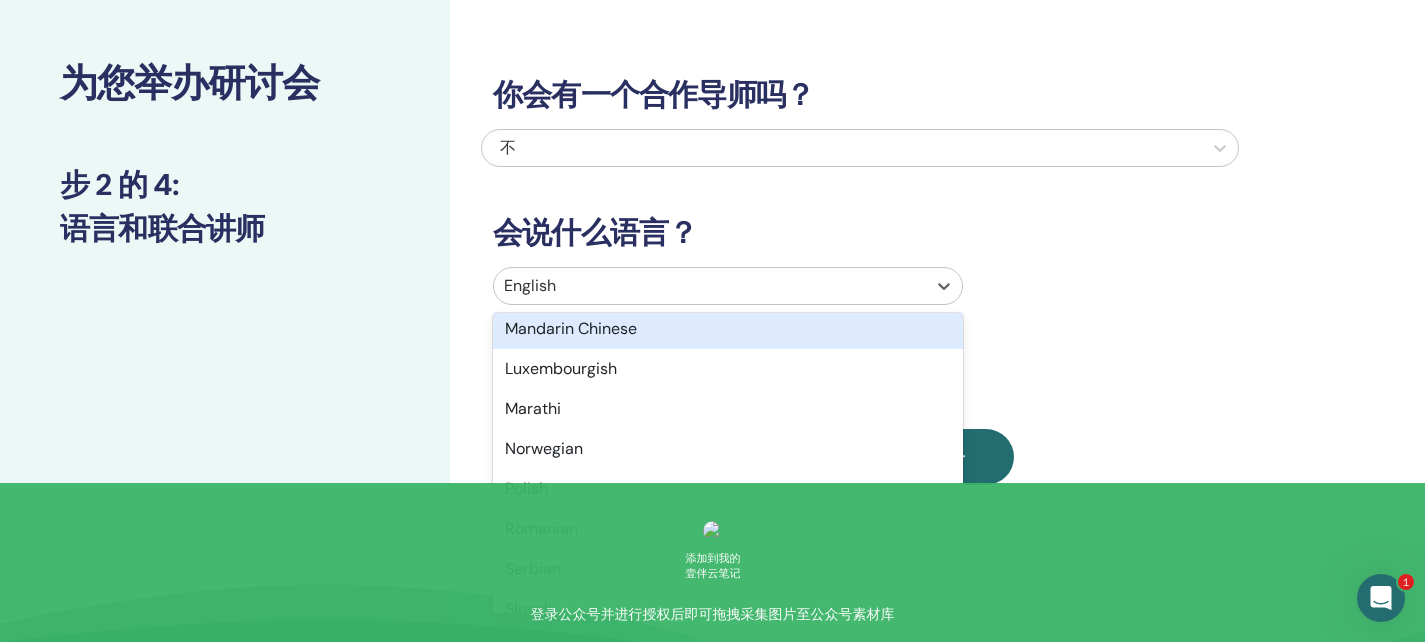 click on "Mandarin Chinese" at bounding box center [728, 329] 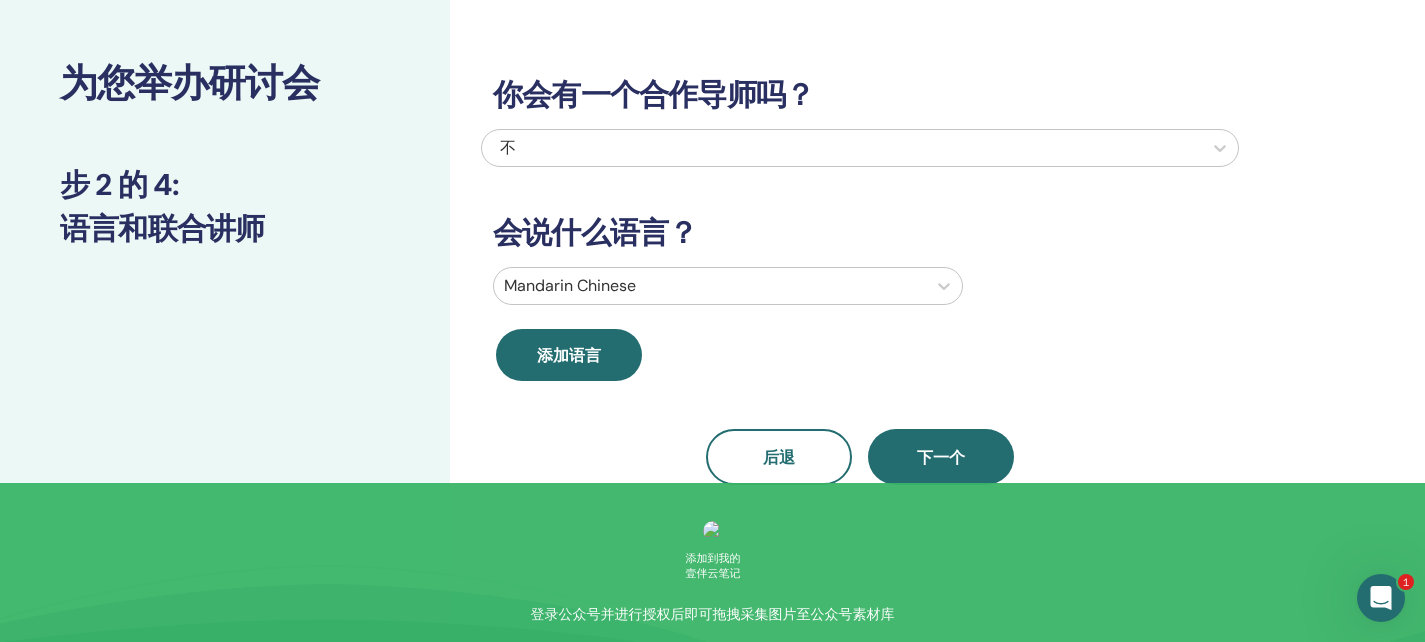 click on "你会有一个合作导师吗？ 不 会说什么语言？ Mandarin Chinese 添加语言 后退 下一个" at bounding box center [925, 373] 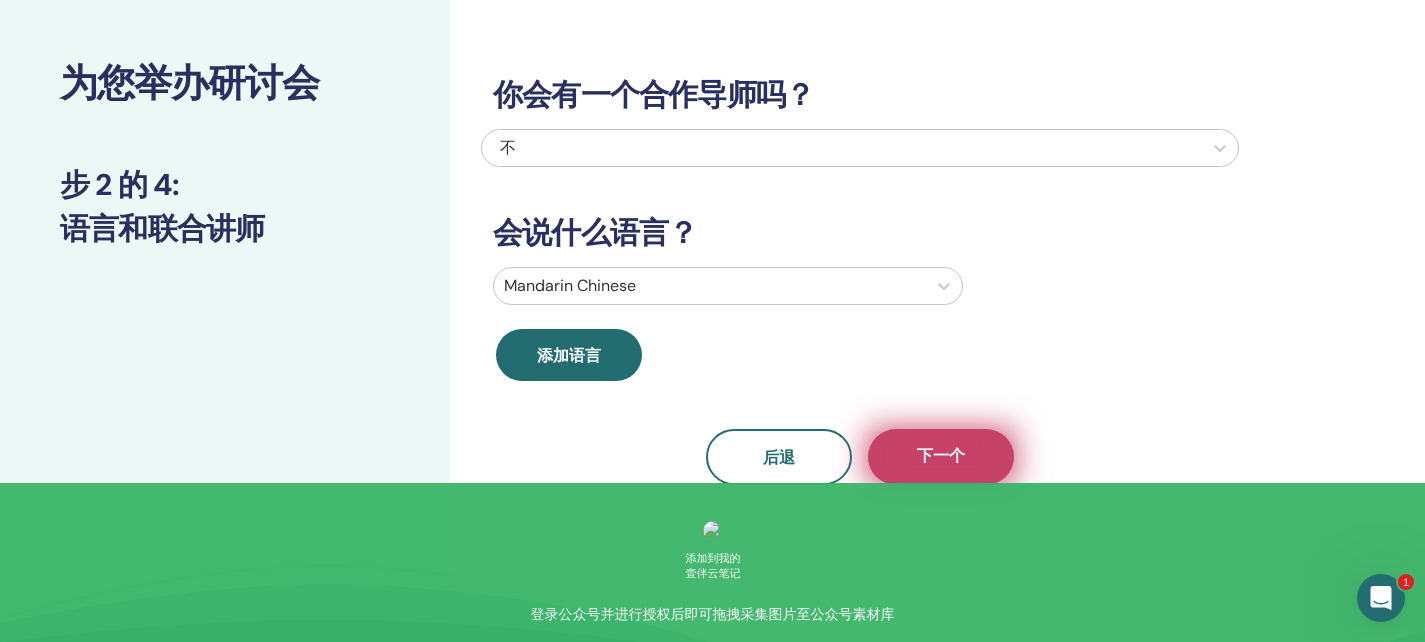 click on "下一个" at bounding box center [941, 457] 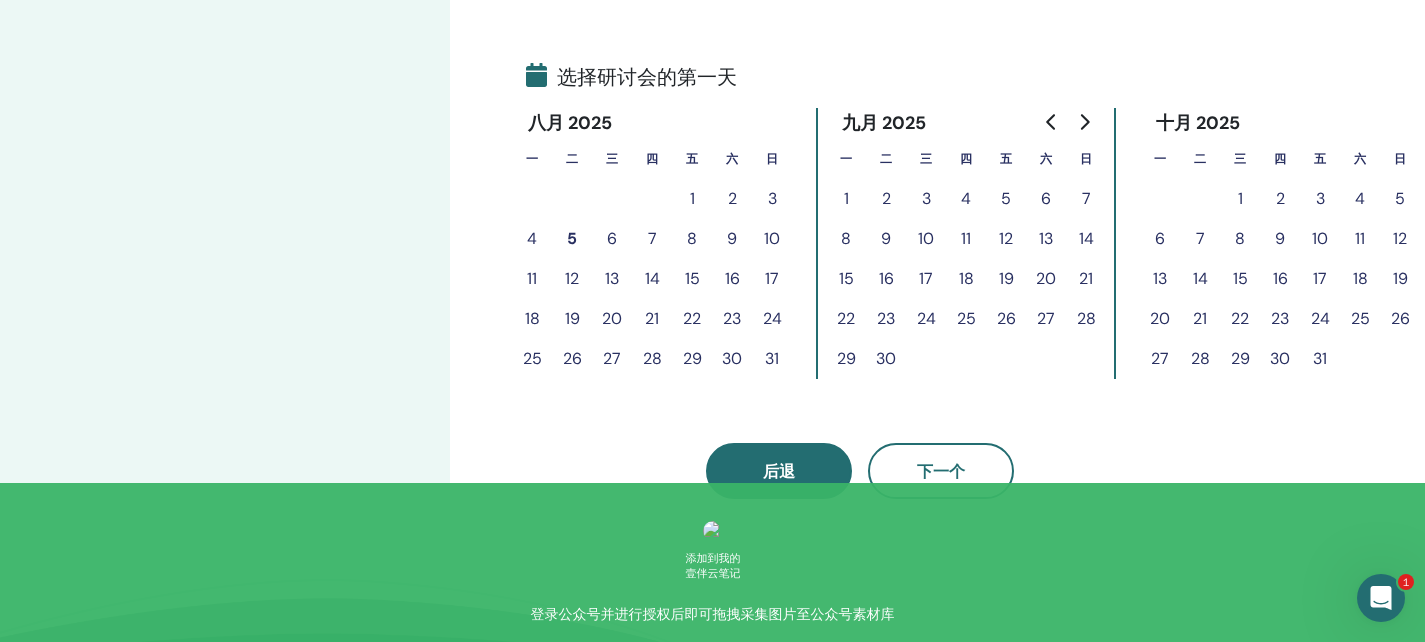 scroll, scrollTop: 459, scrollLeft: 0, axis: vertical 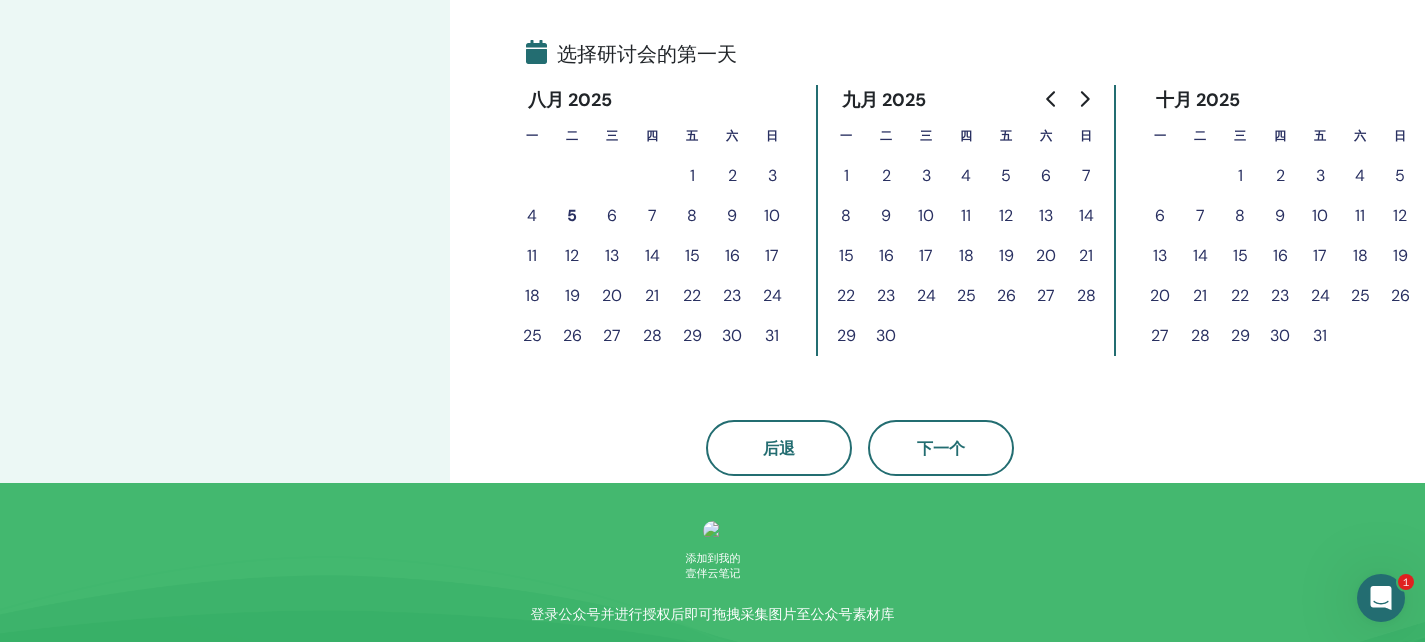 click on "6" at bounding box center [612, 216] 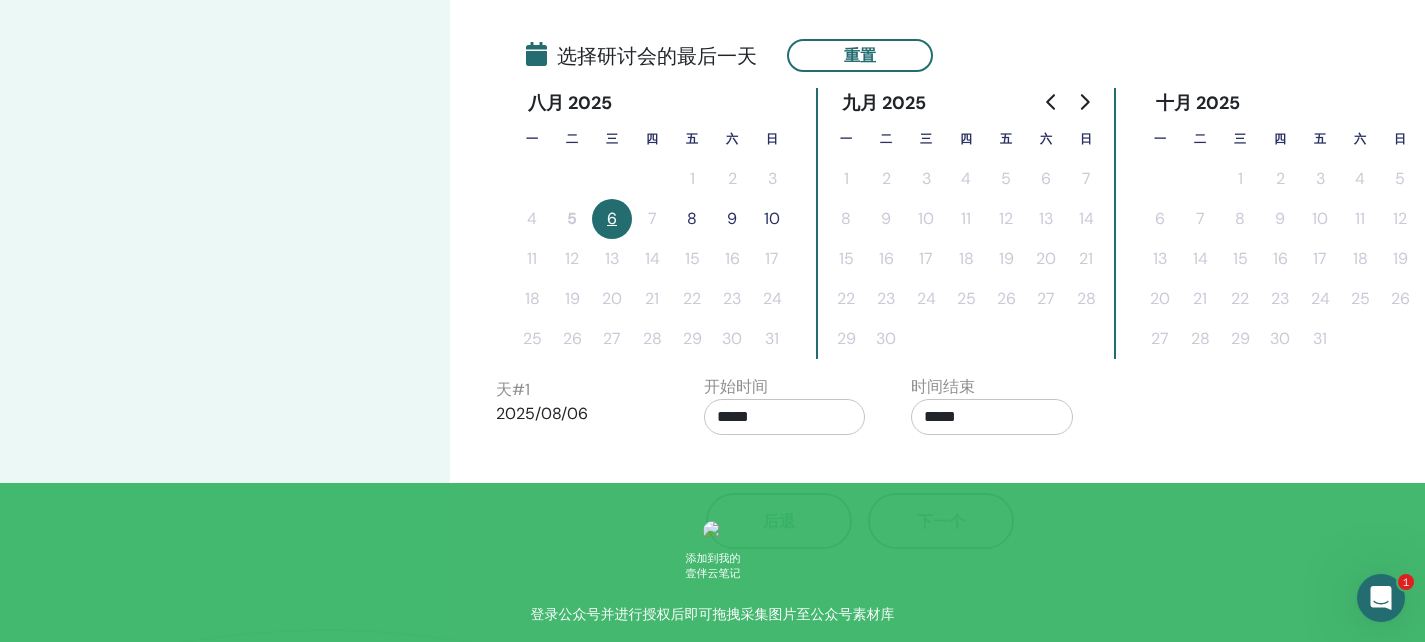 click on "8" at bounding box center [692, 219] 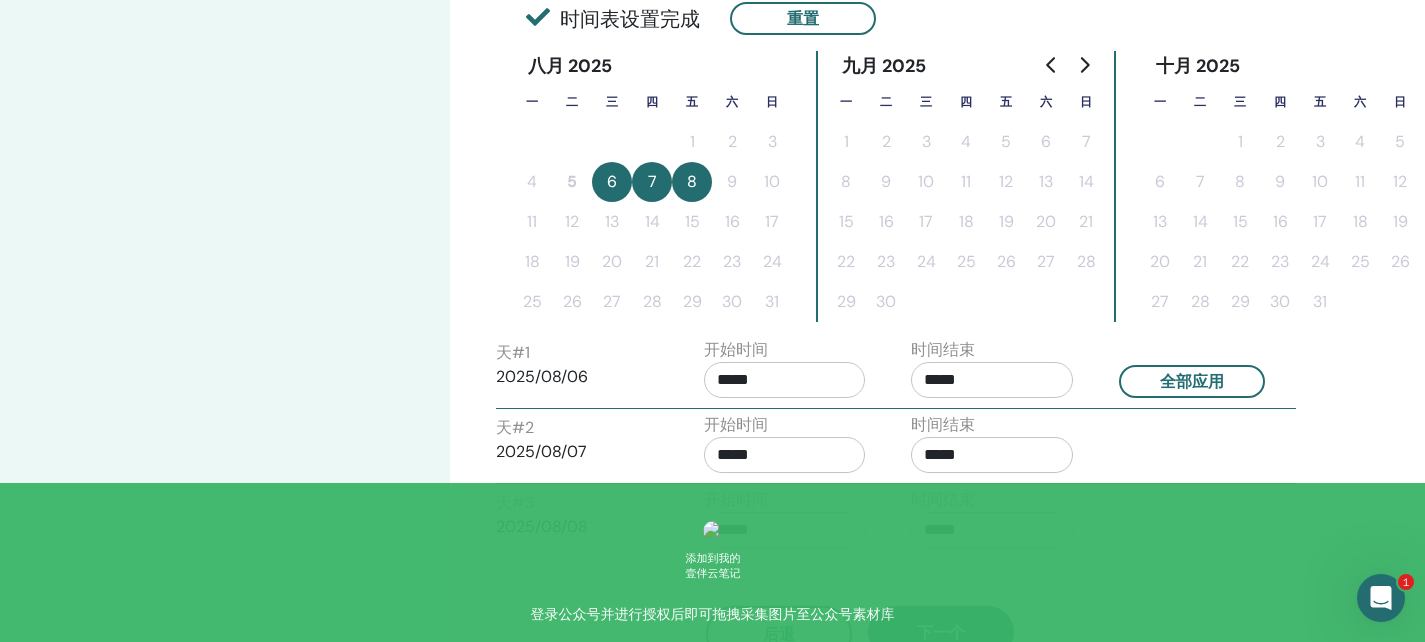 scroll, scrollTop: 542, scrollLeft: 0, axis: vertical 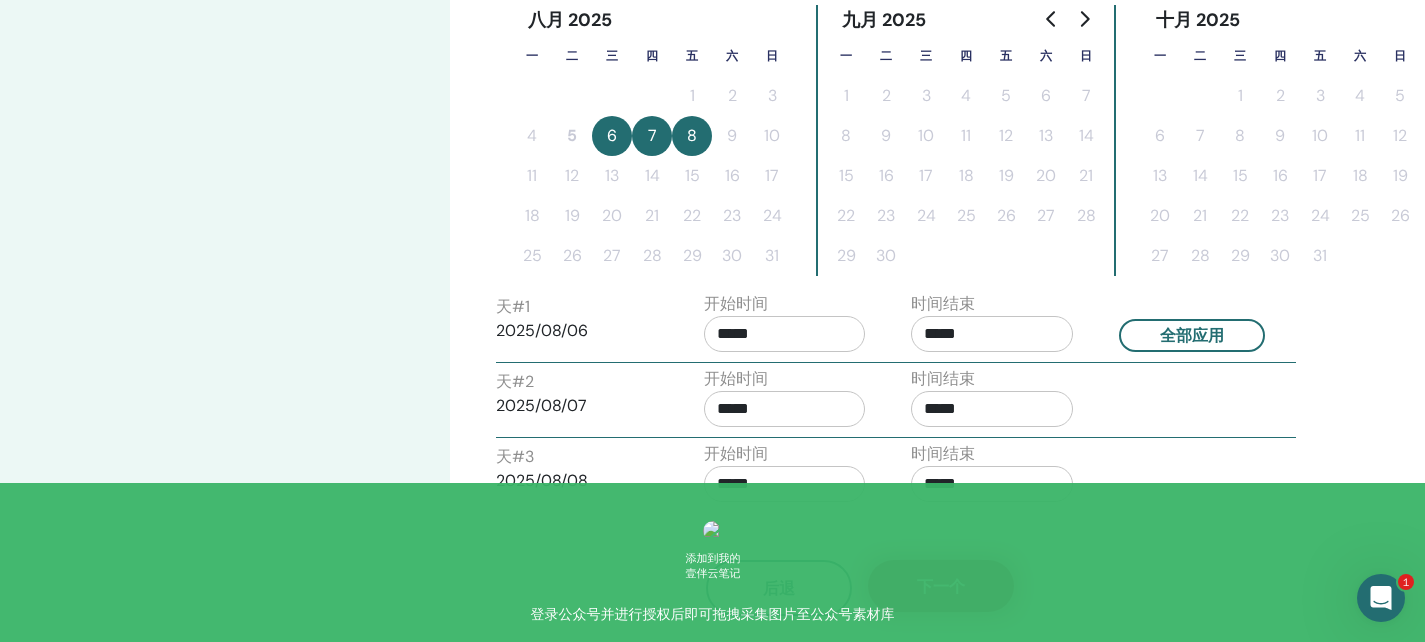 click on "下一个" at bounding box center [941, 586] 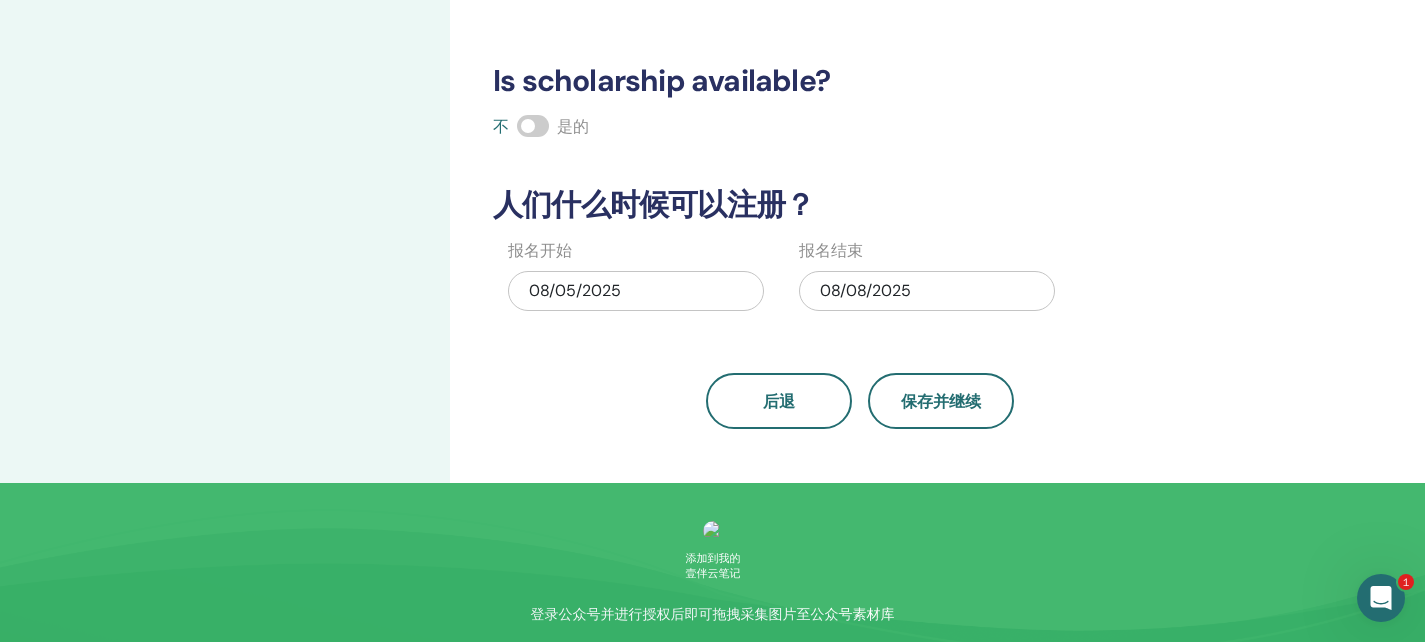 scroll, scrollTop: 480, scrollLeft: 0, axis: vertical 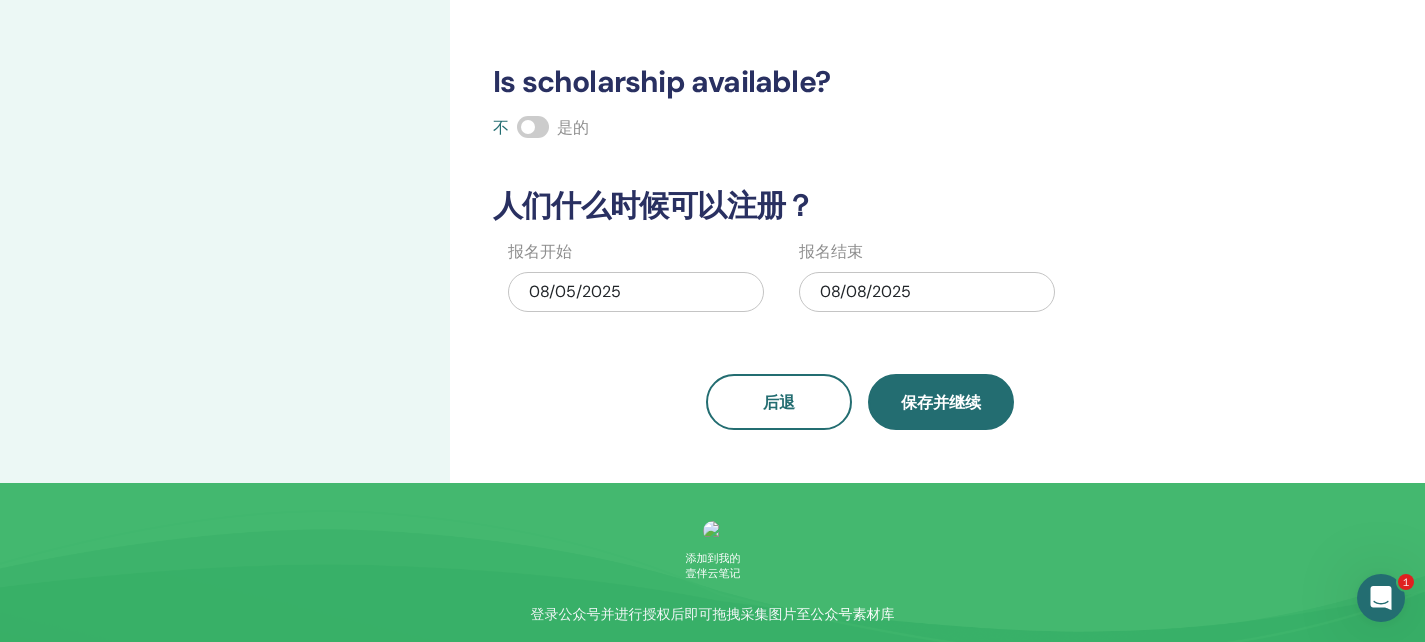 click on "保存并继续" at bounding box center (941, 402) 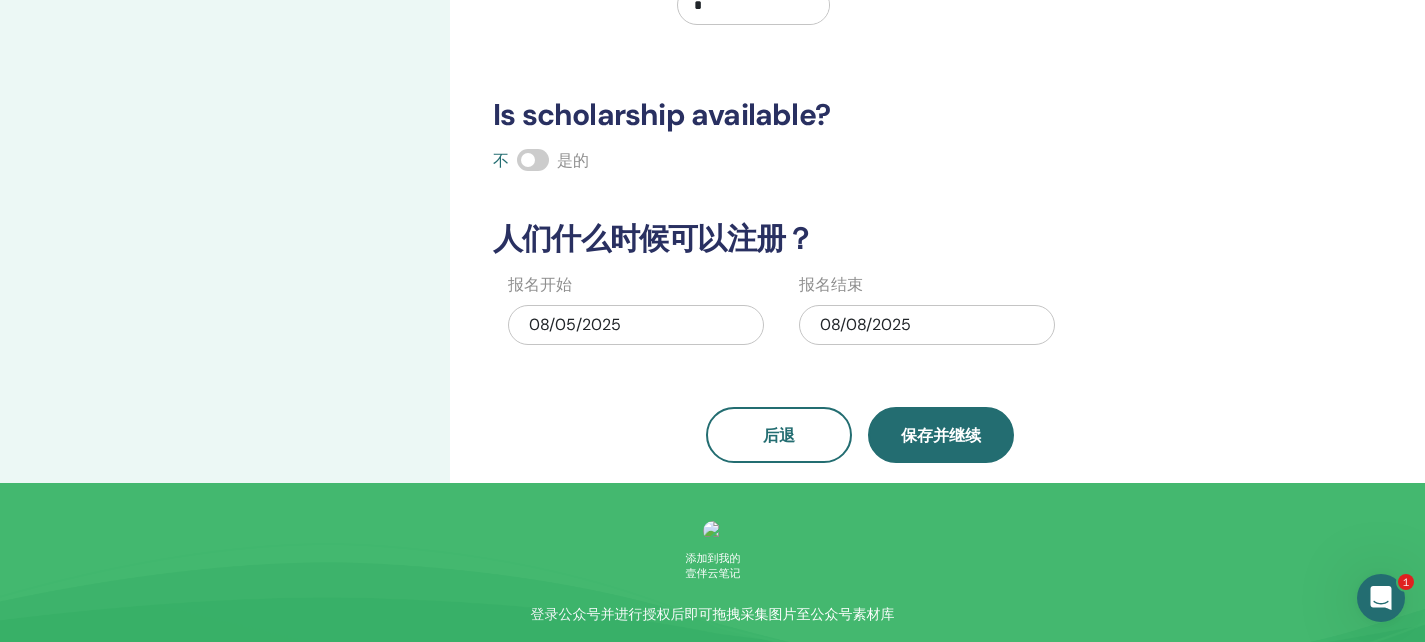 click on "保存并继续" at bounding box center (941, 435) 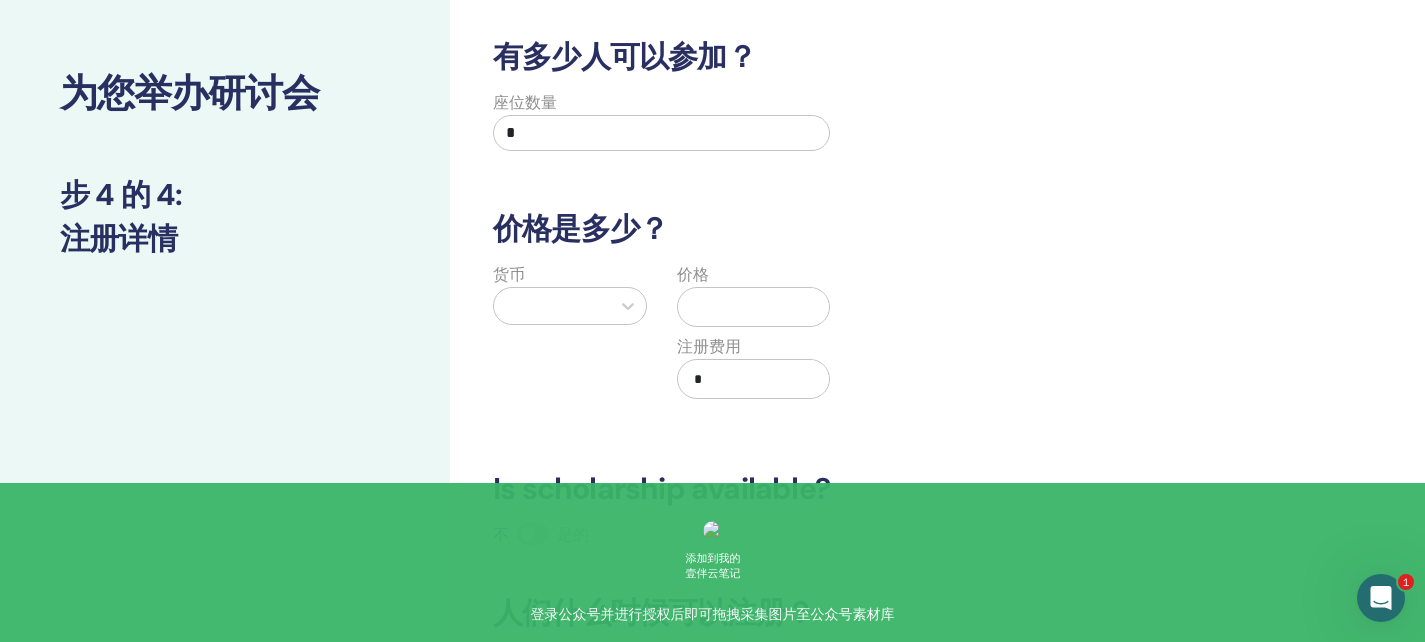 scroll, scrollTop: 0, scrollLeft: 0, axis: both 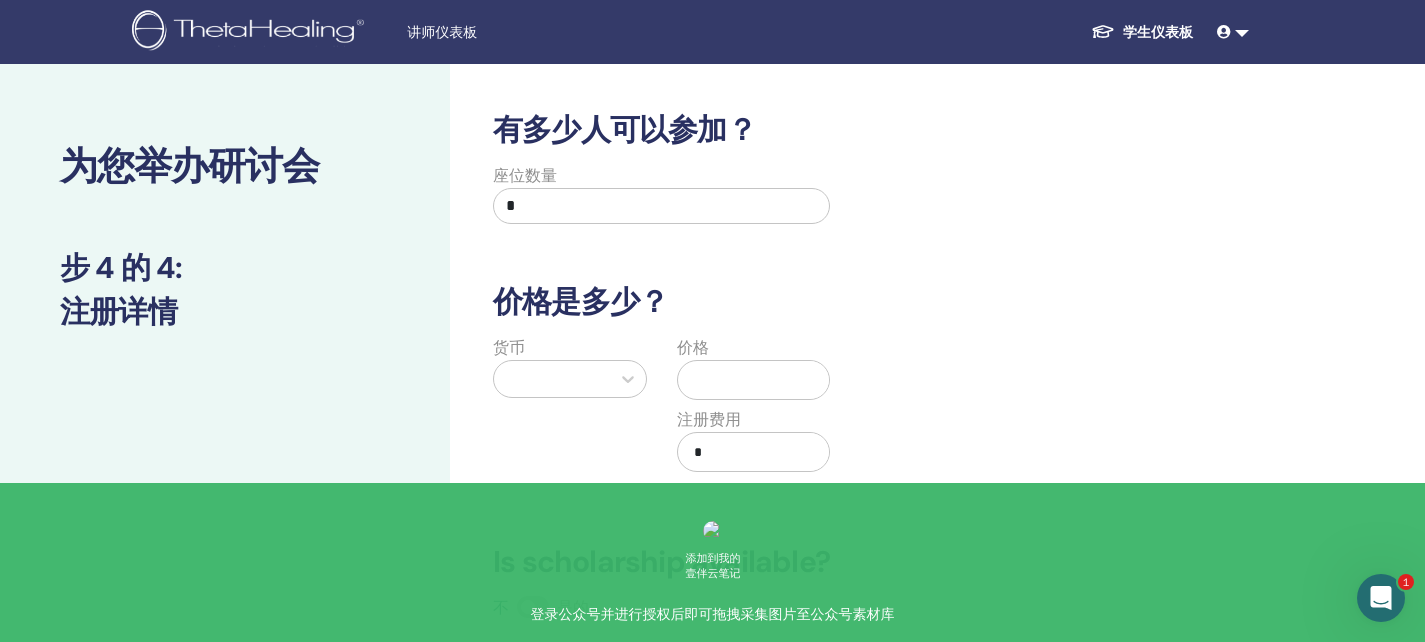 click on "*" at bounding box center (661, 206) 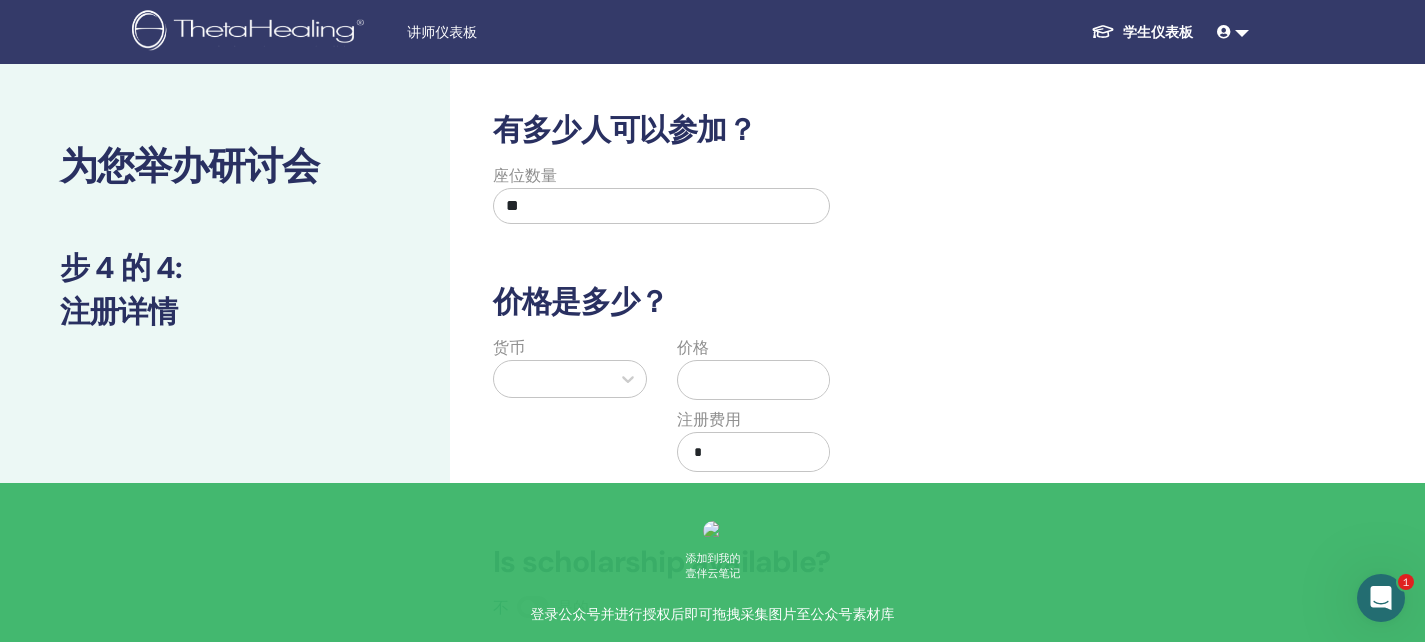 type on "**" 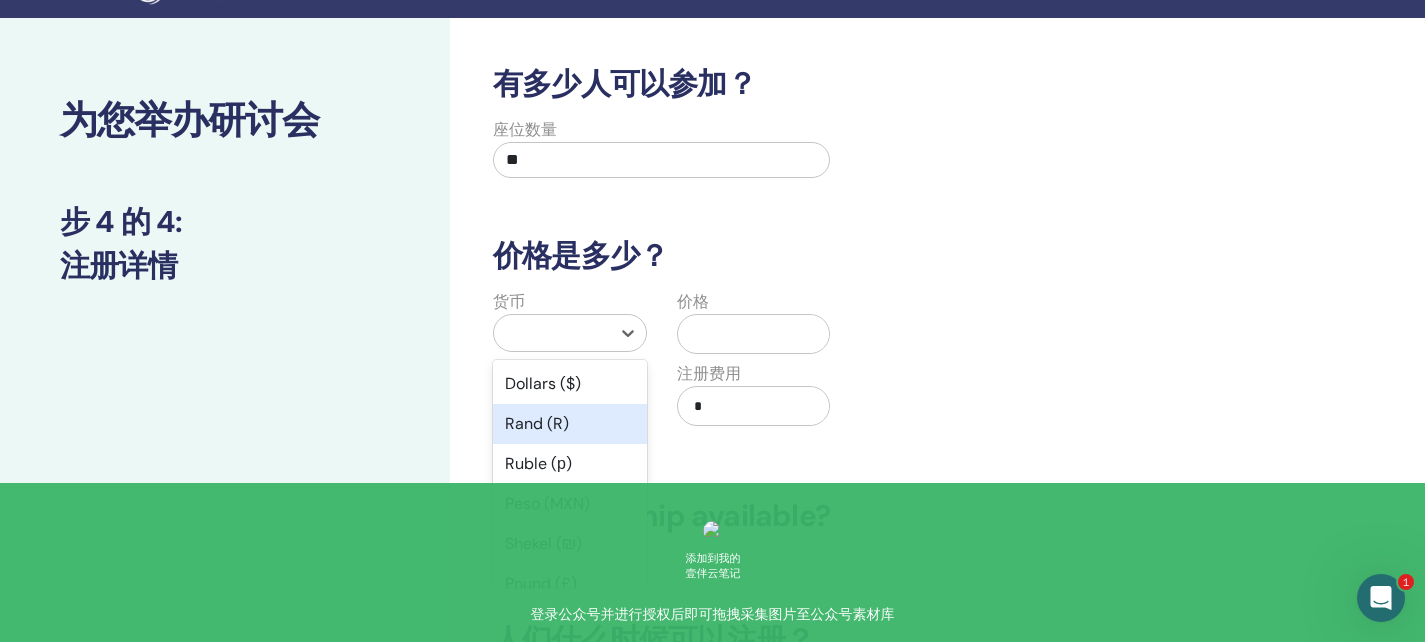 scroll, scrollTop: 72, scrollLeft: 0, axis: vertical 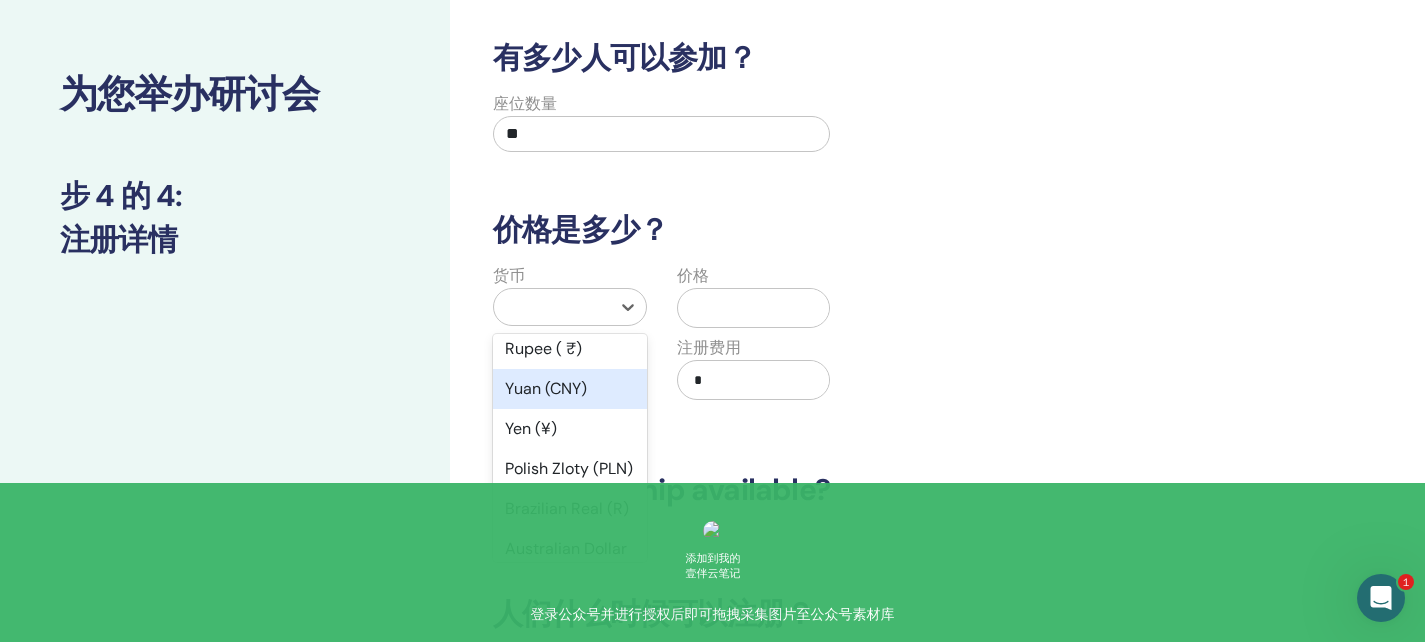 click on "Yuan (CNY)" at bounding box center [570, 389] 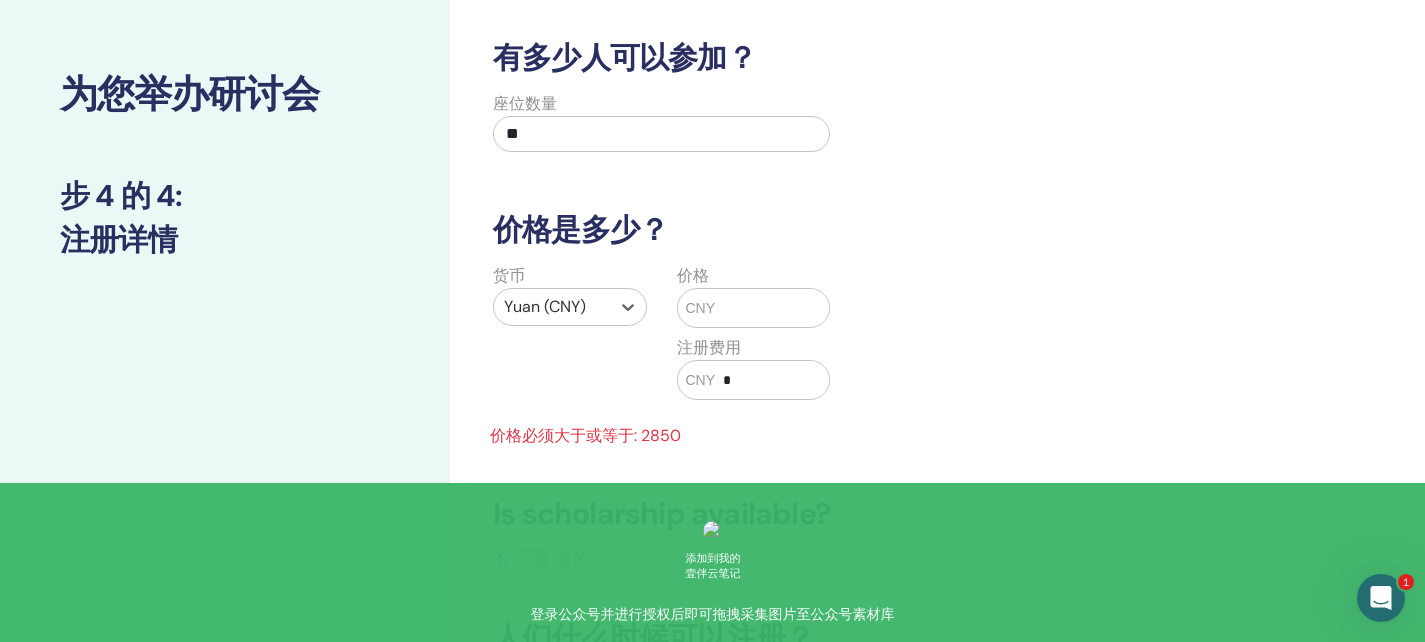 click at bounding box center (772, 308) 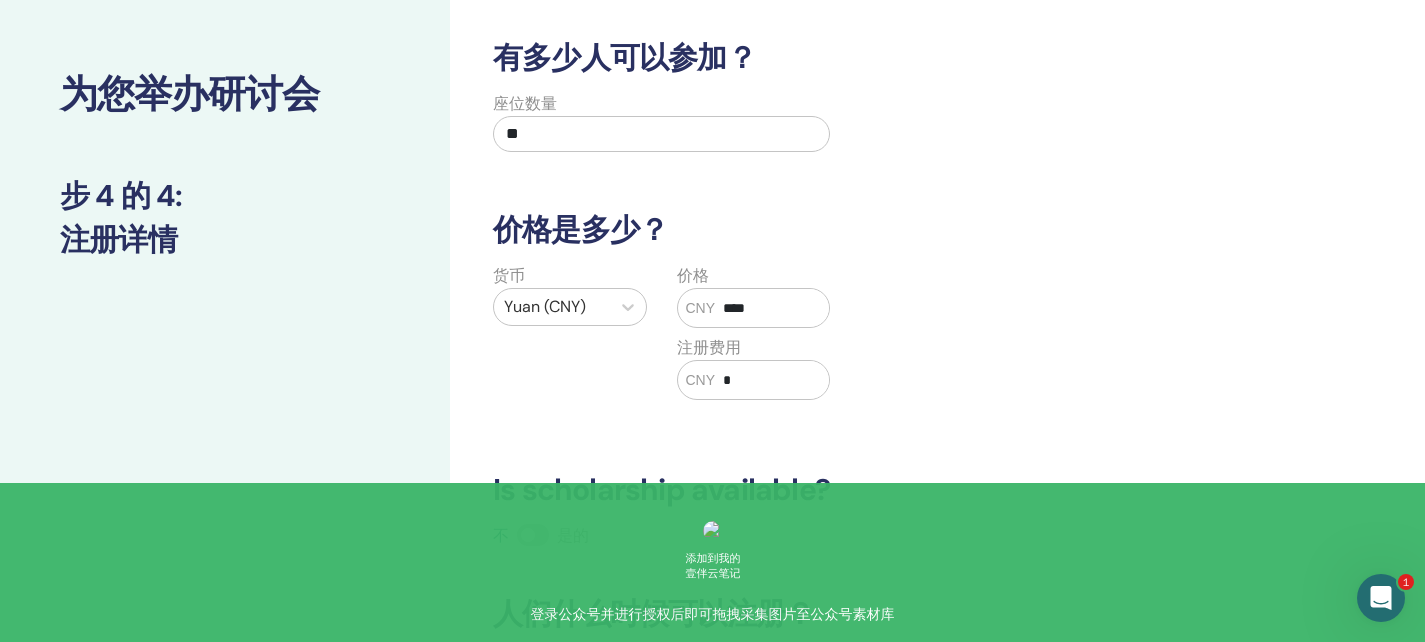type on "****" 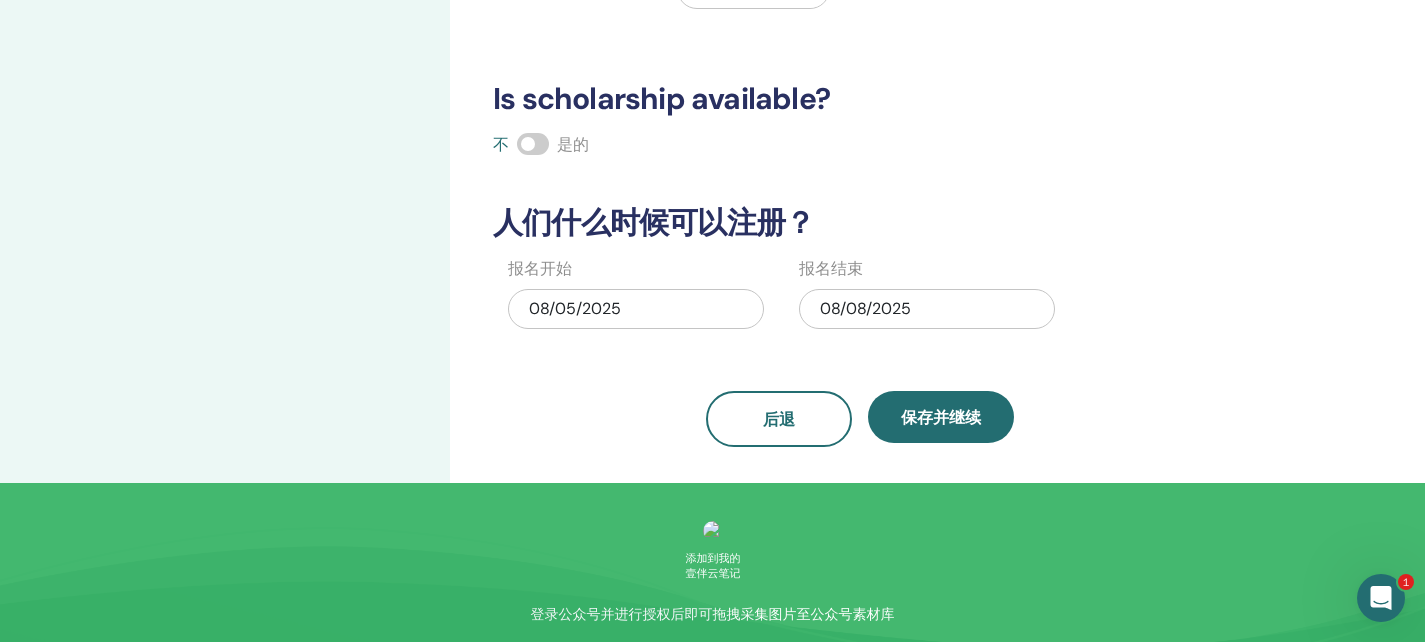 scroll, scrollTop: 730, scrollLeft: 0, axis: vertical 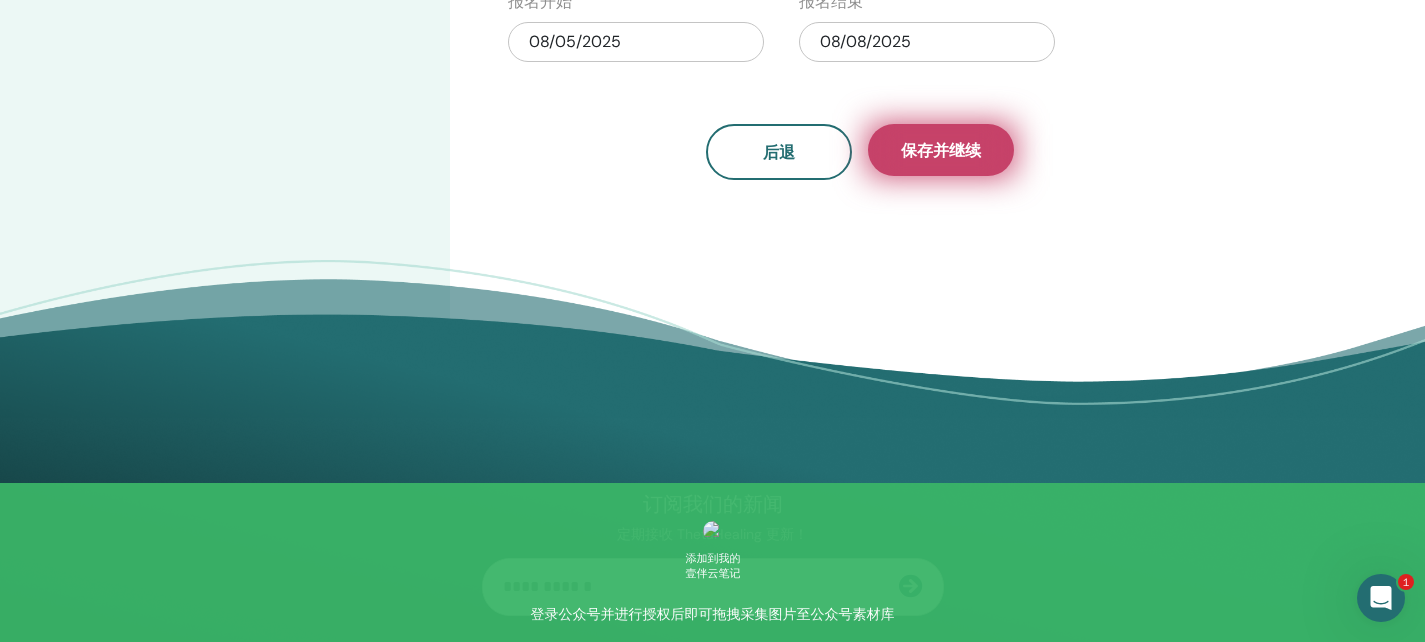 type on "***" 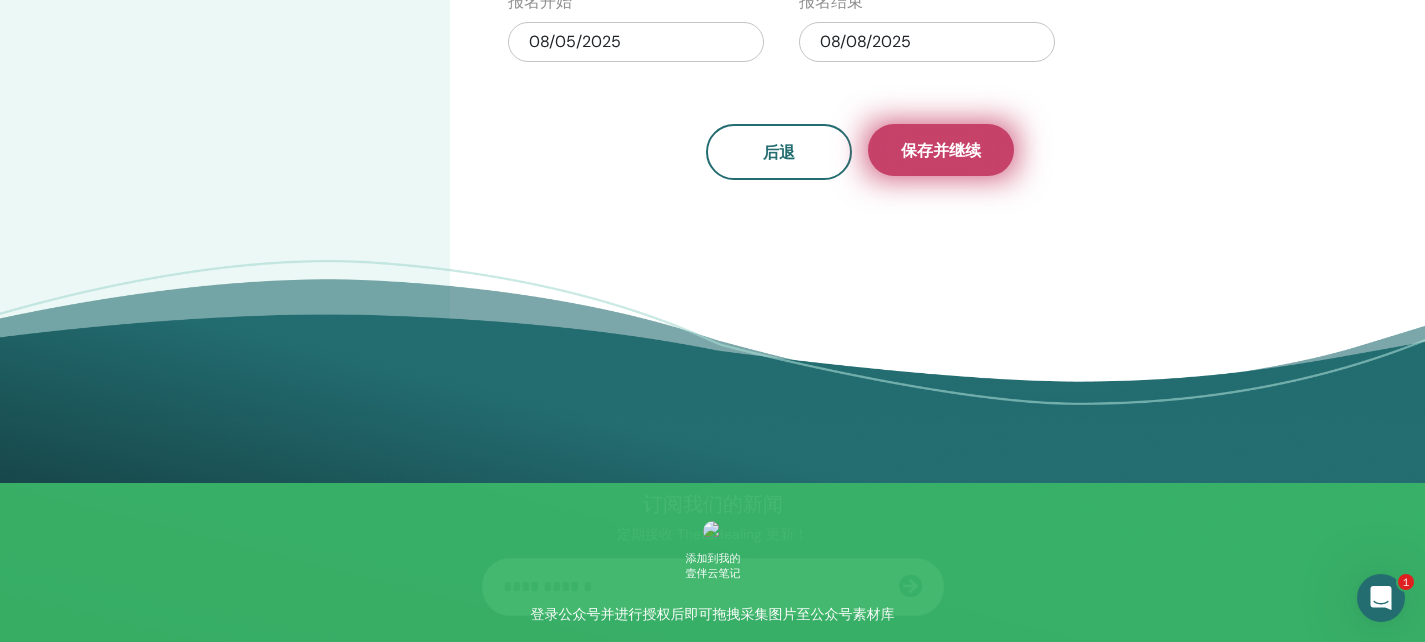 click on "保存并继续" at bounding box center [941, 150] 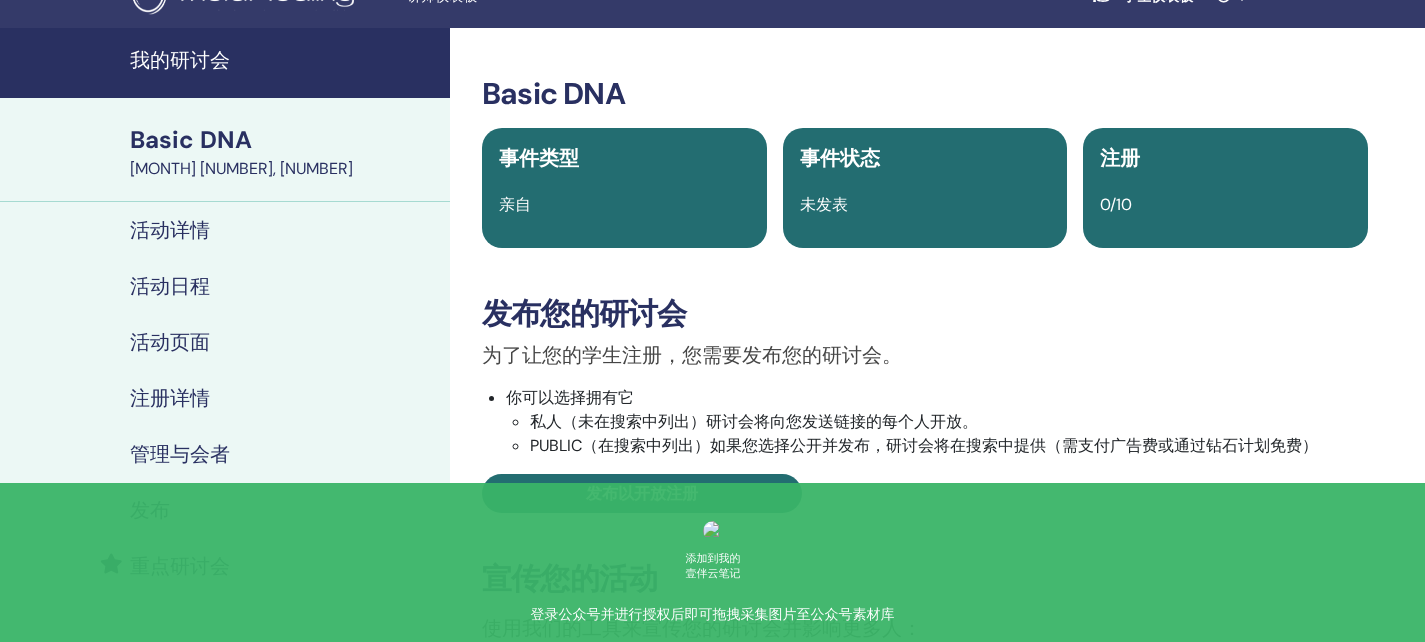 scroll, scrollTop: 37, scrollLeft: 0, axis: vertical 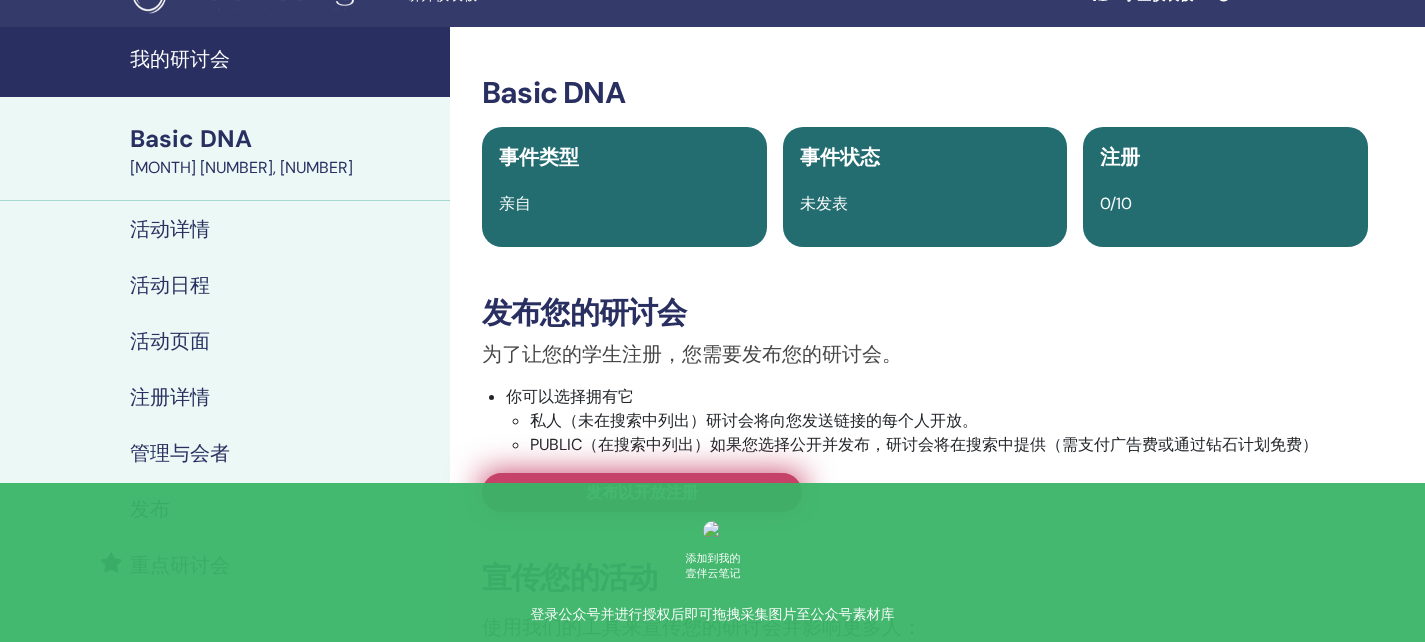 click on "发布以开放注册" at bounding box center [642, 492] 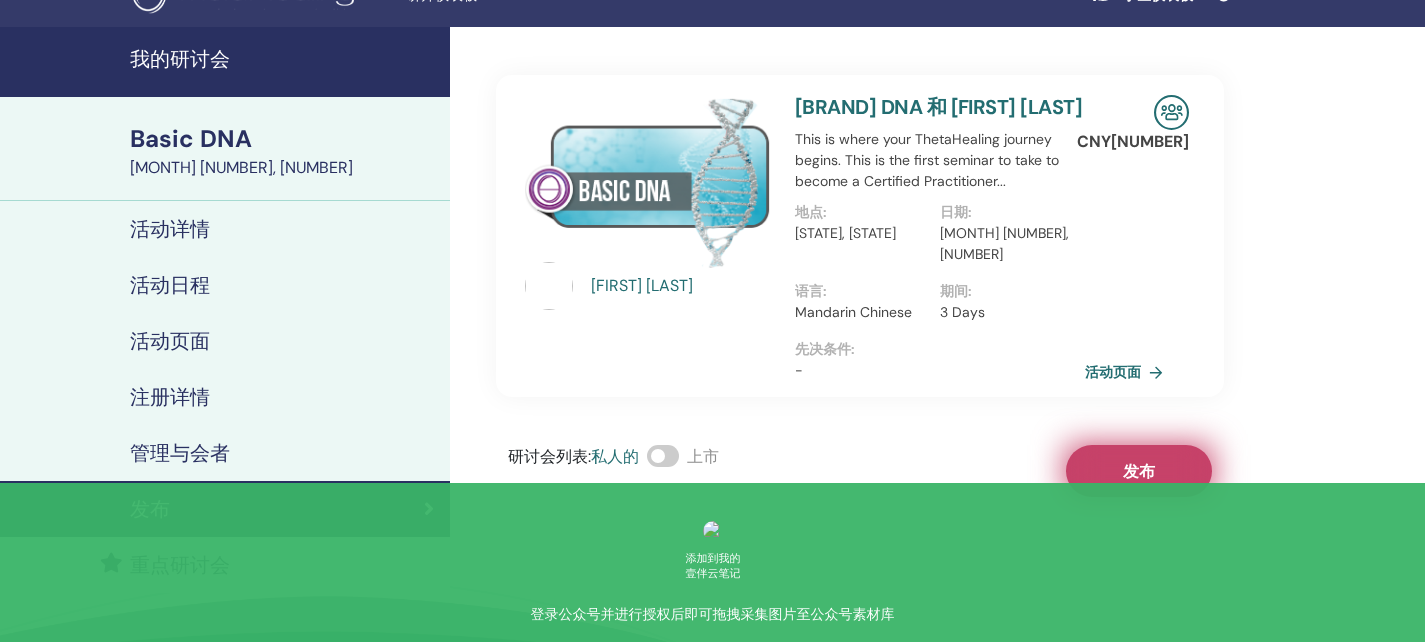 click on "发布" at bounding box center (1139, 471) 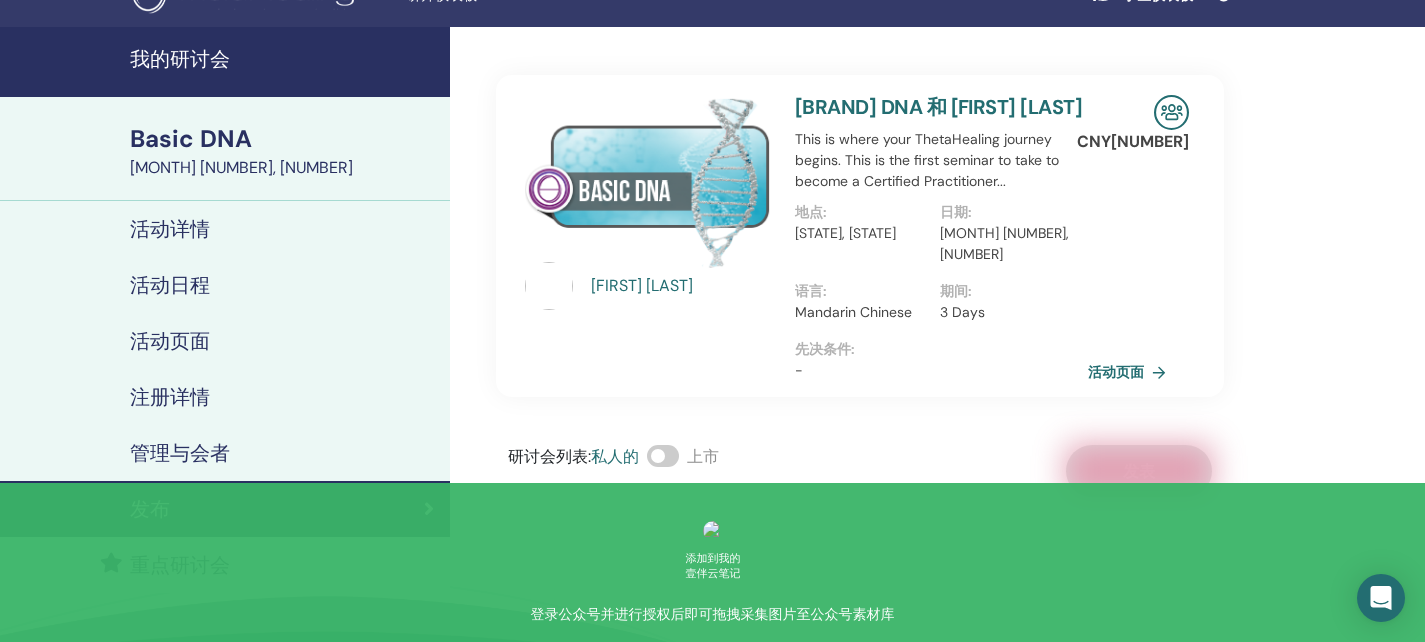click on "活动页面" at bounding box center [1131, 372] 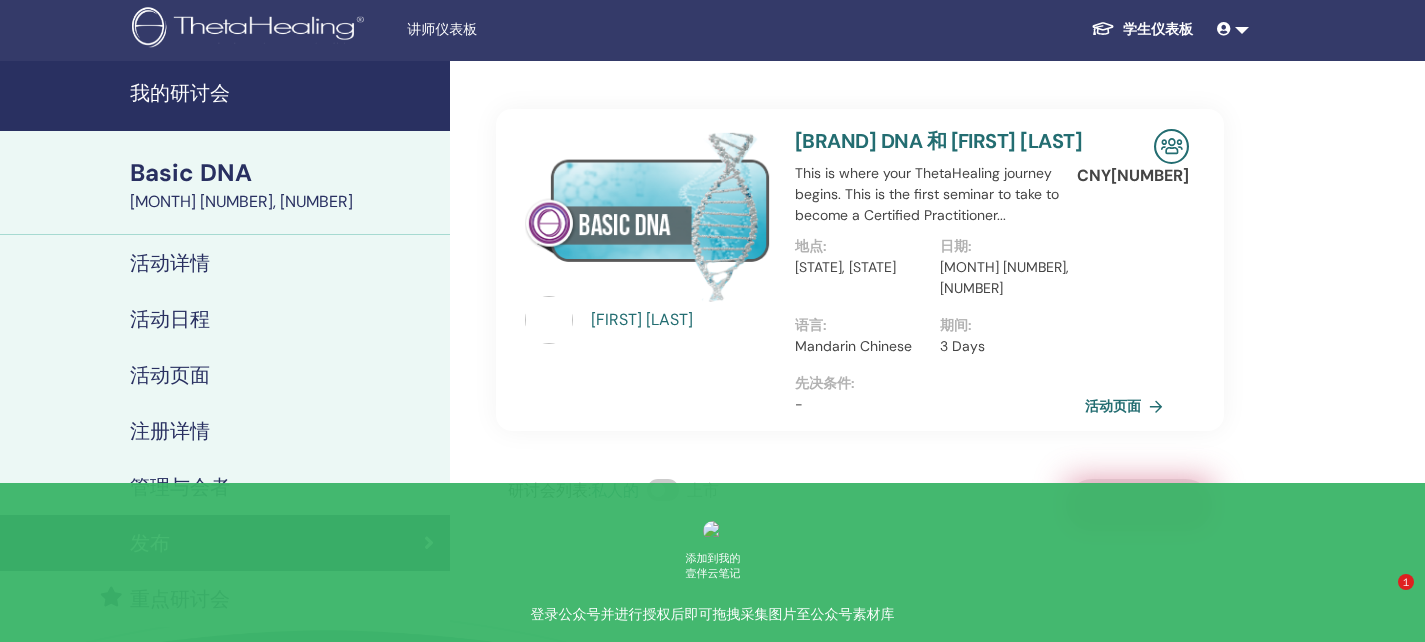 scroll, scrollTop: 4, scrollLeft: 0, axis: vertical 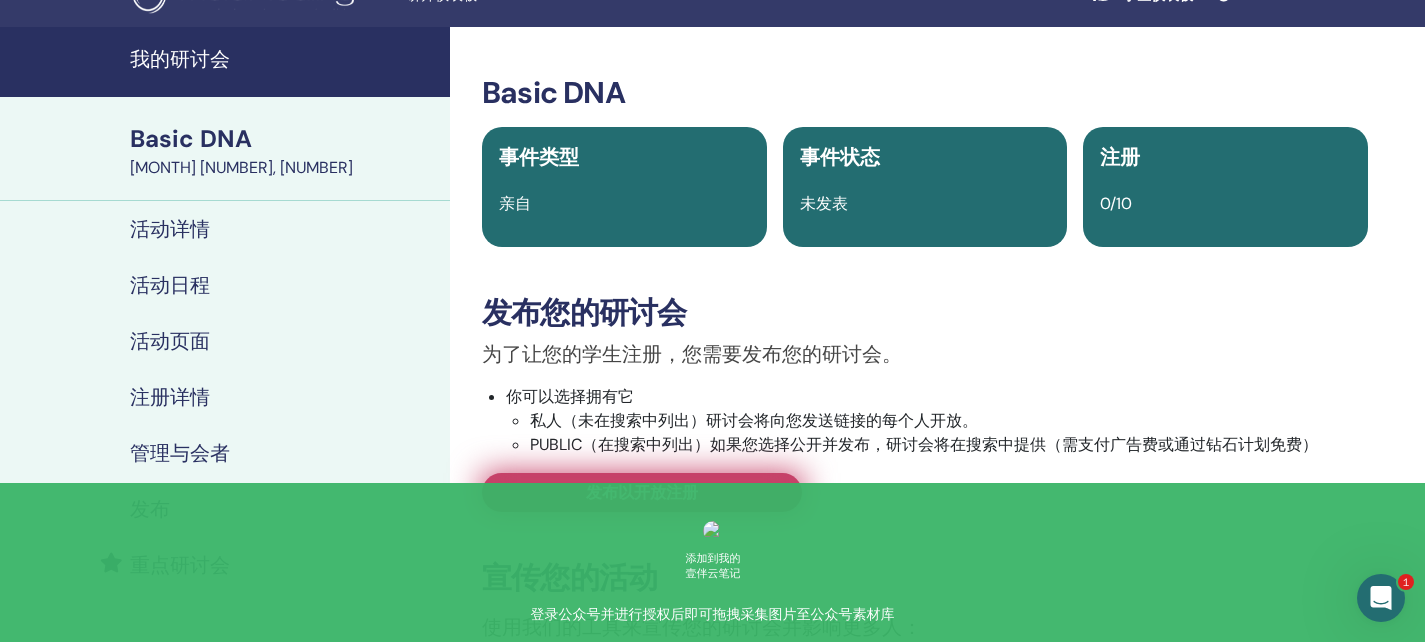 click on "发布以开放注册" at bounding box center [642, 492] 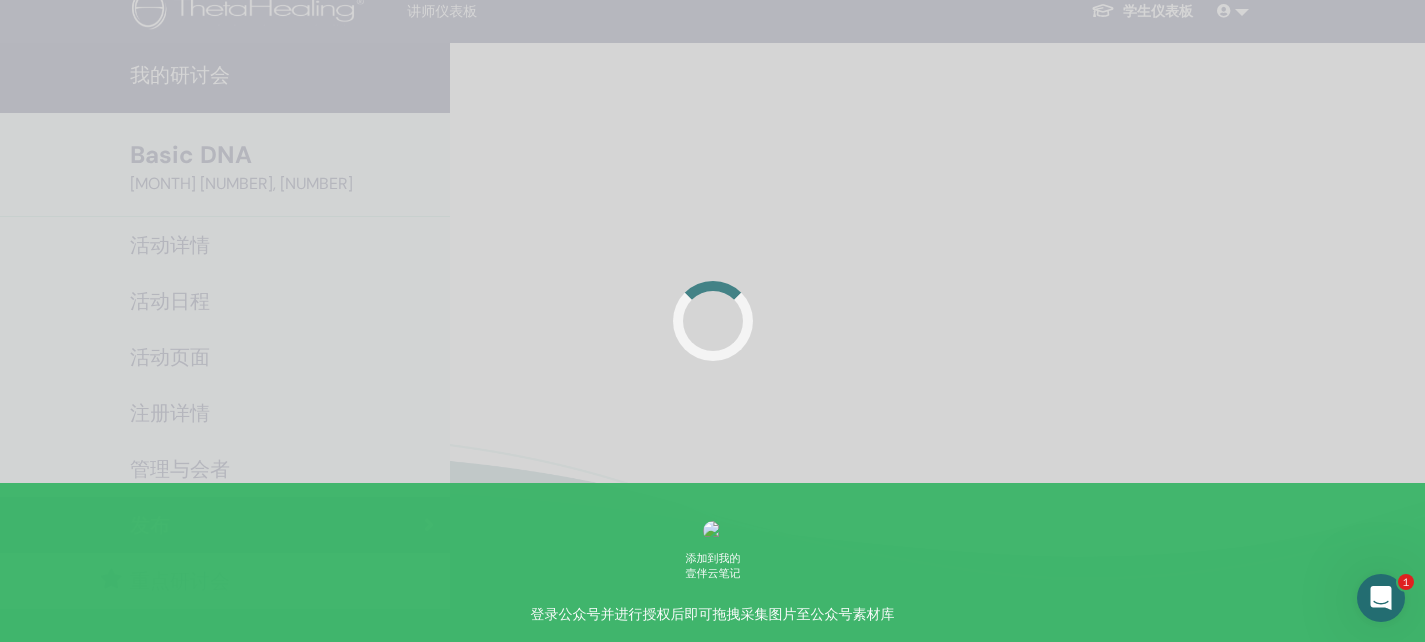 scroll, scrollTop: 0, scrollLeft: 0, axis: both 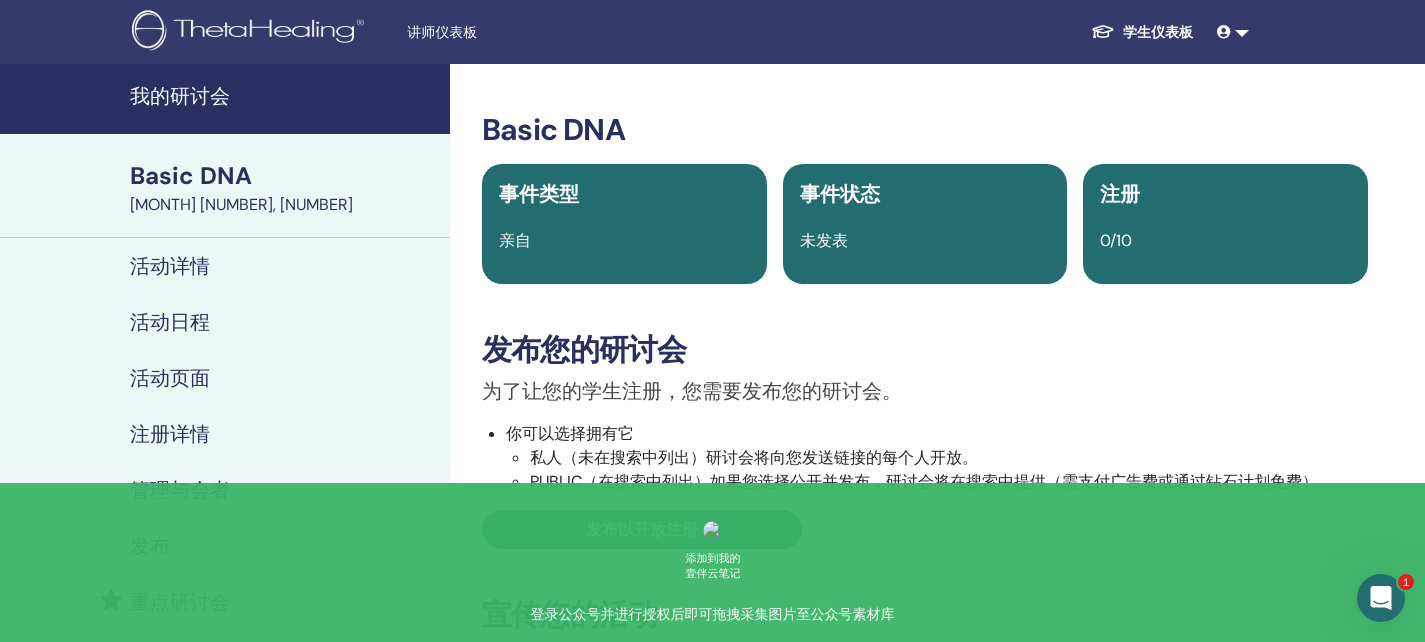 click on "我的研讨会" at bounding box center (284, 96) 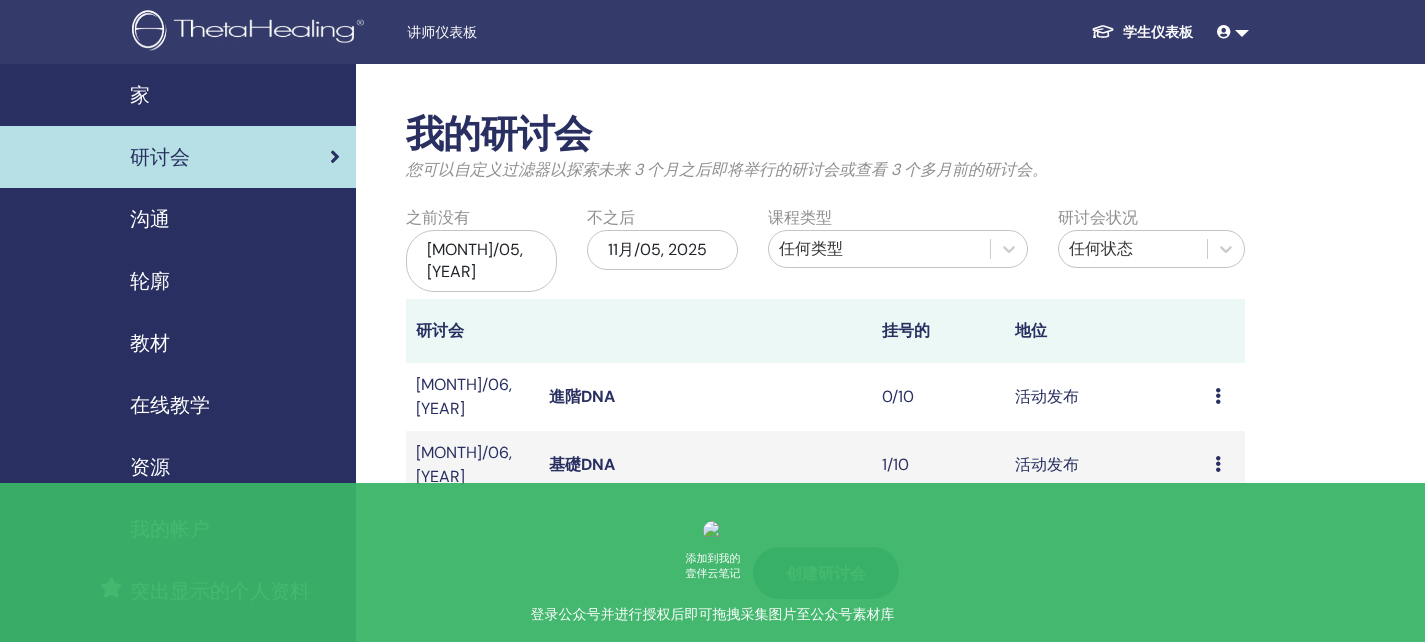 scroll, scrollTop: 25, scrollLeft: 0, axis: vertical 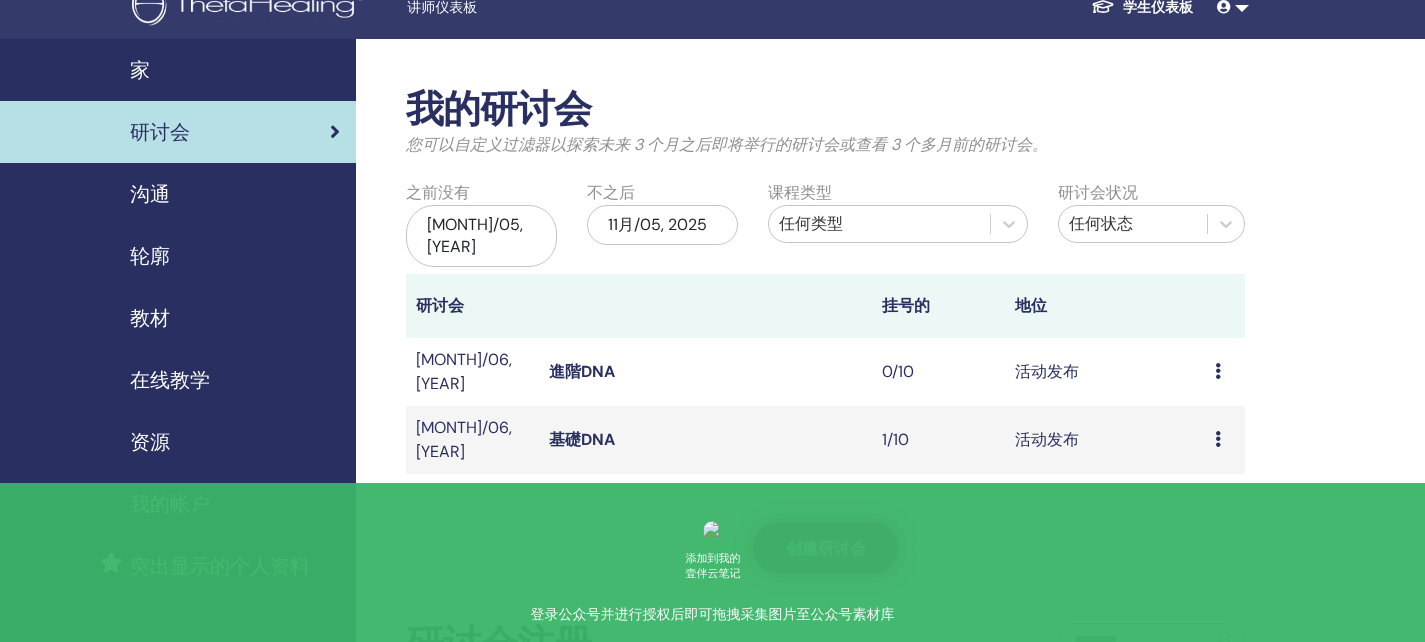 click on "创建研讨会" at bounding box center [826, 548] 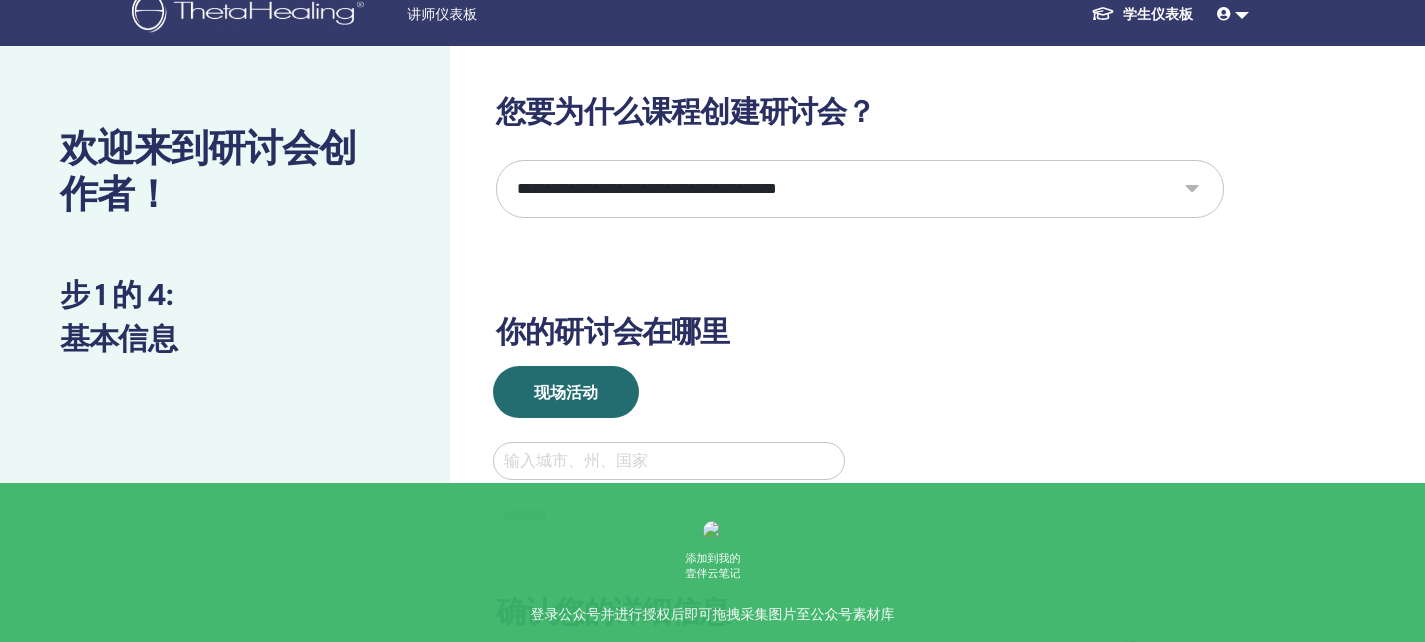 scroll, scrollTop: 41, scrollLeft: 0, axis: vertical 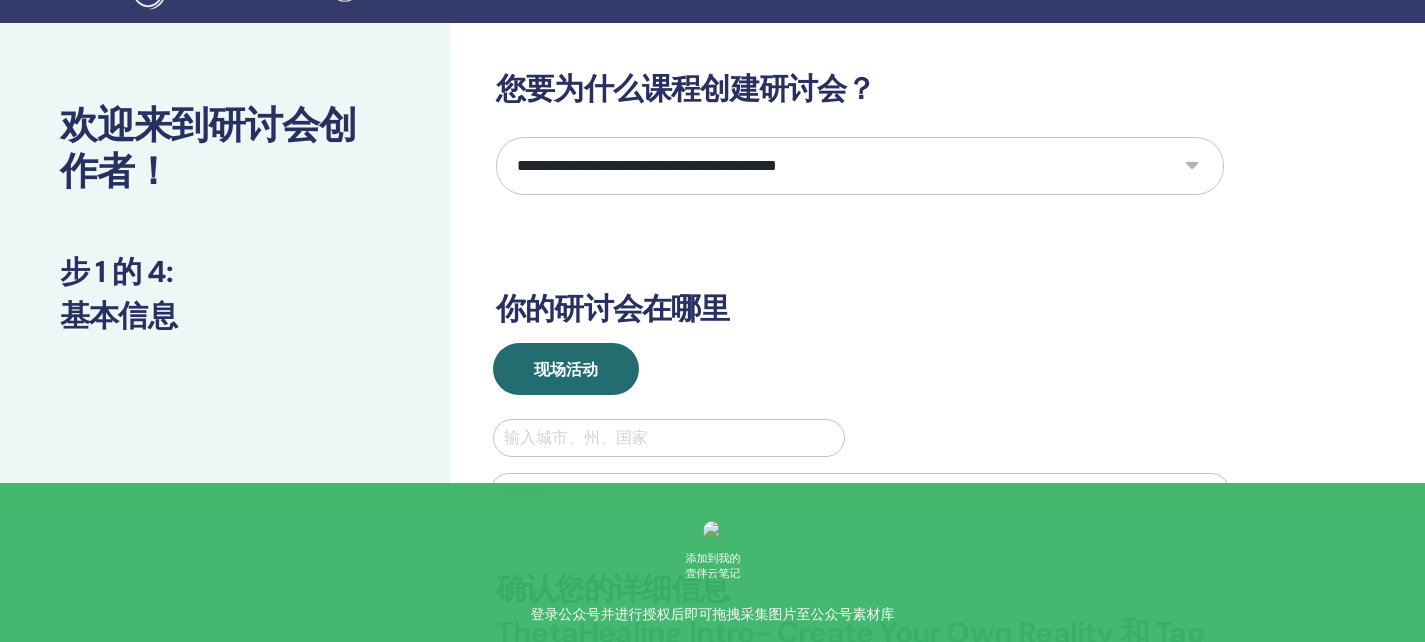 click on "**********" at bounding box center (860, 166) 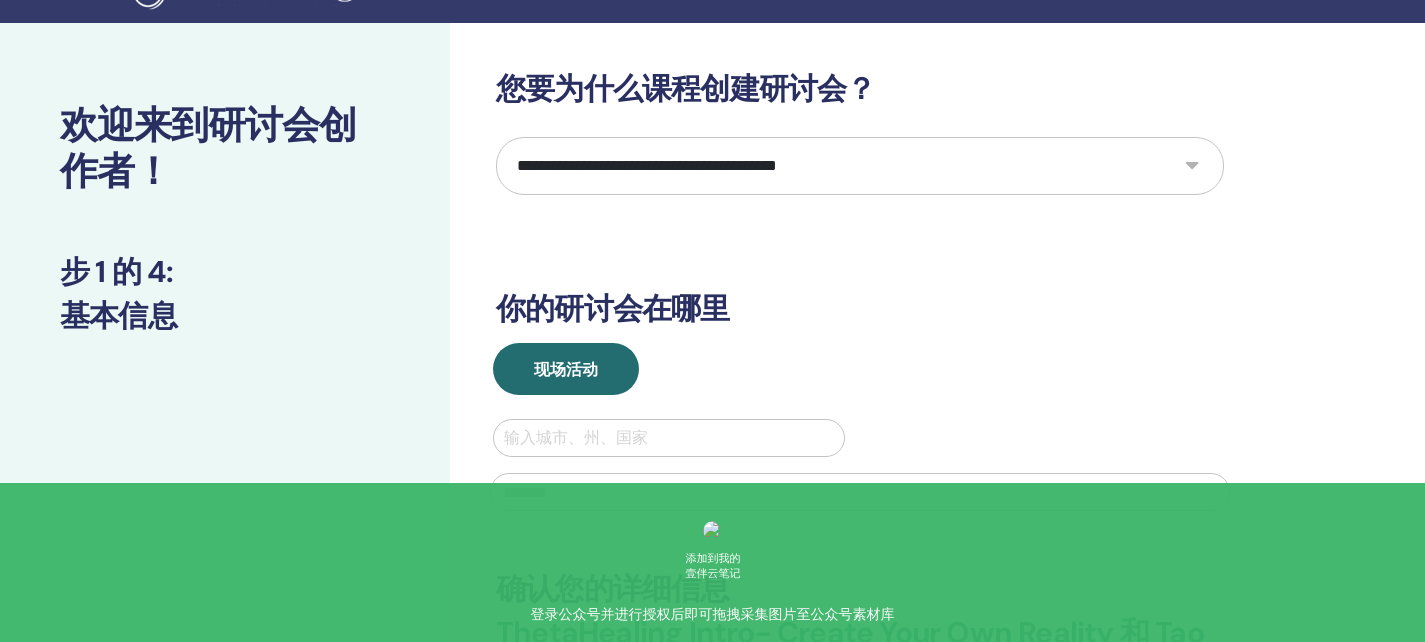 select on "*" 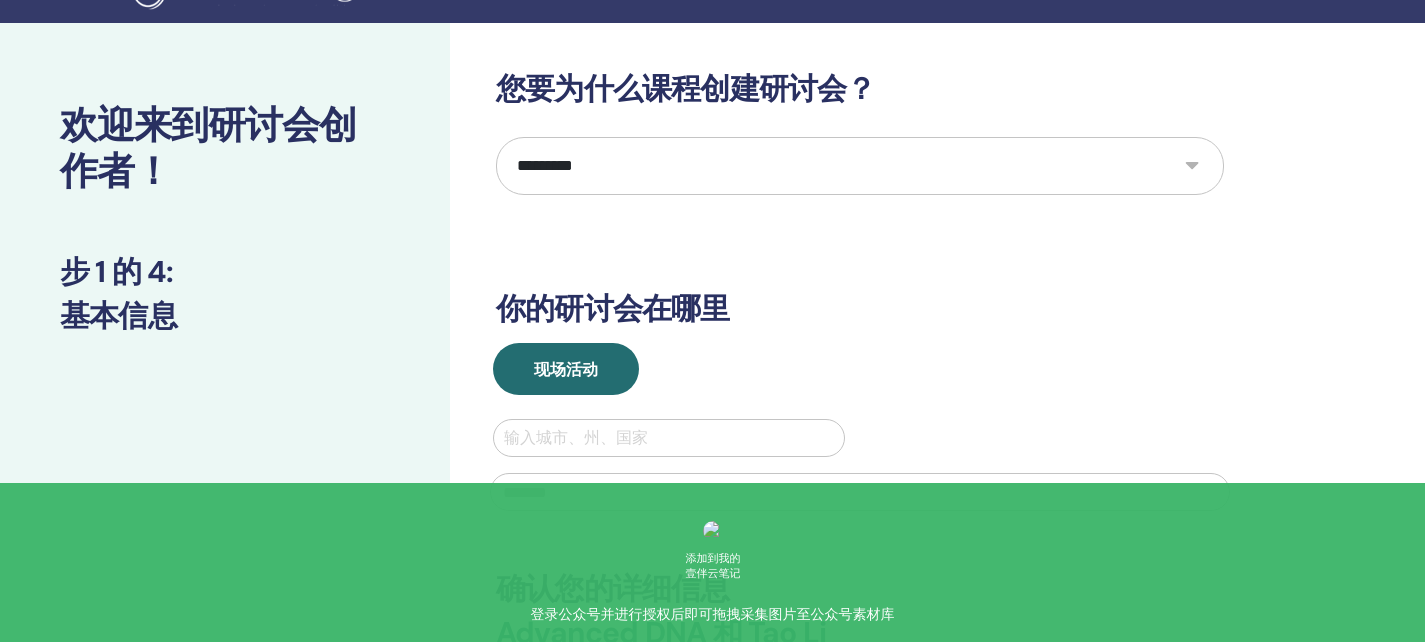 scroll, scrollTop: 78, scrollLeft: 0, axis: vertical 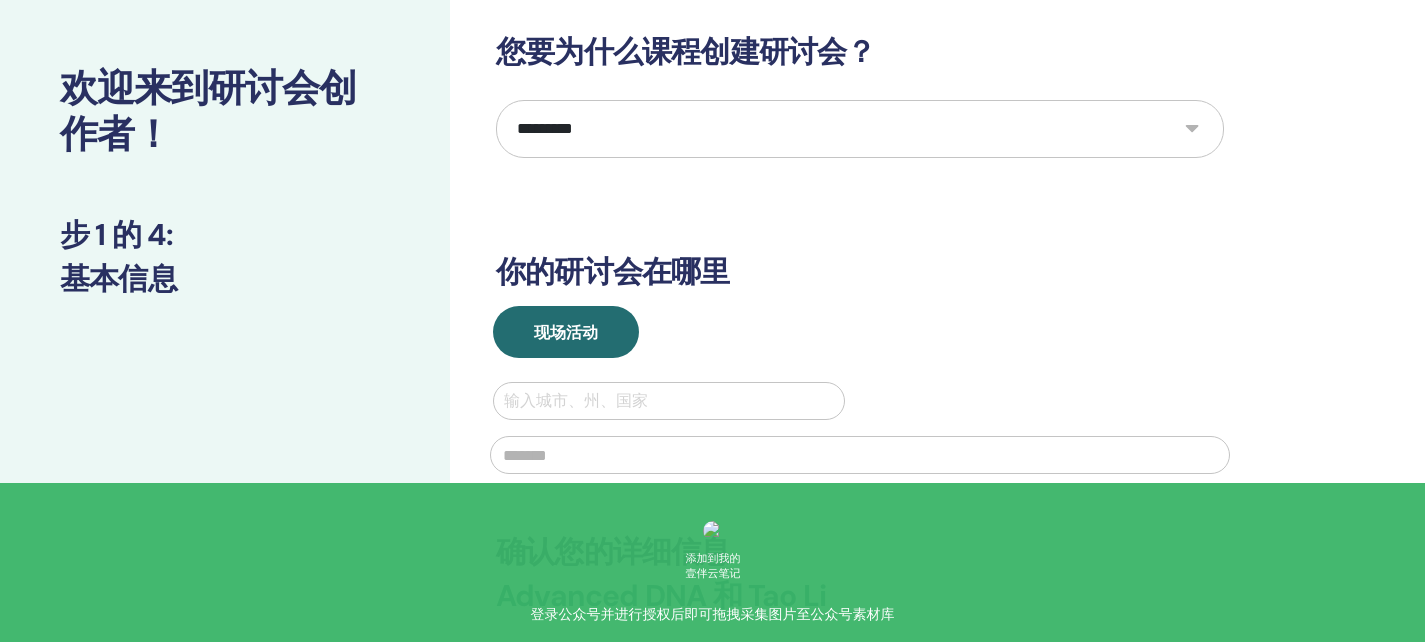 click on "现场活动 输入城市、州、国家" at bounding box center (860, 396) 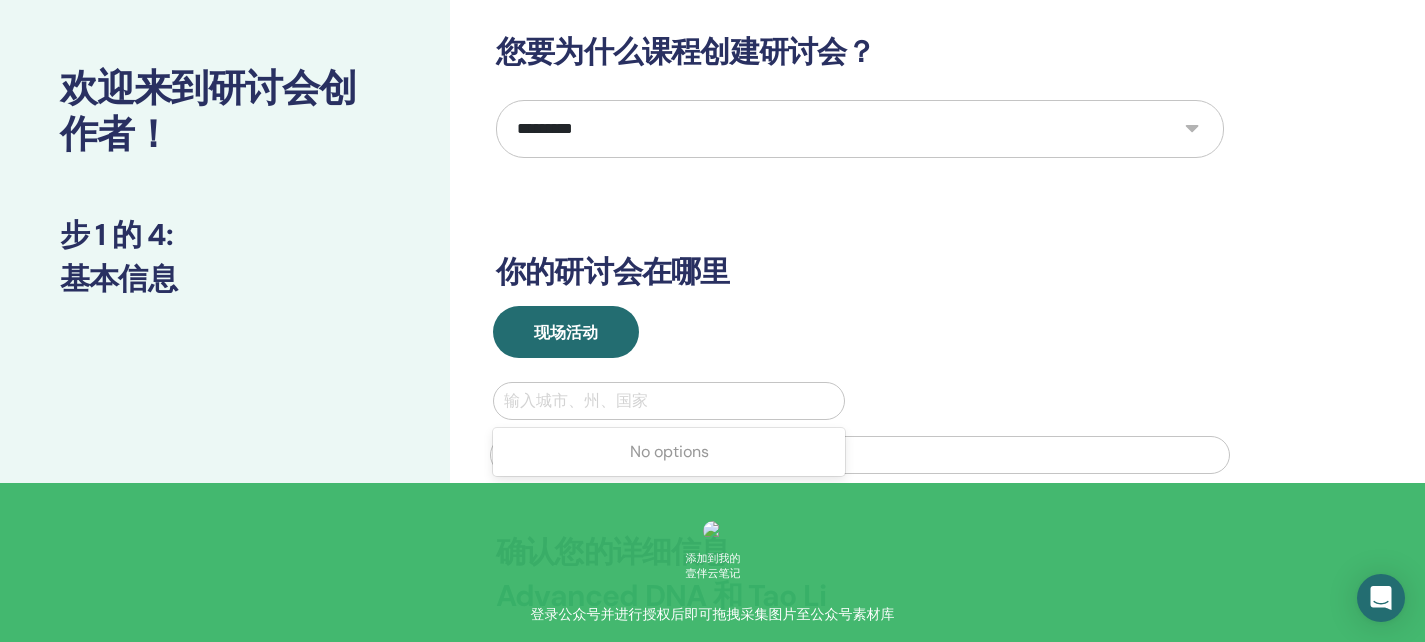 click at bounding box center (669, 401) 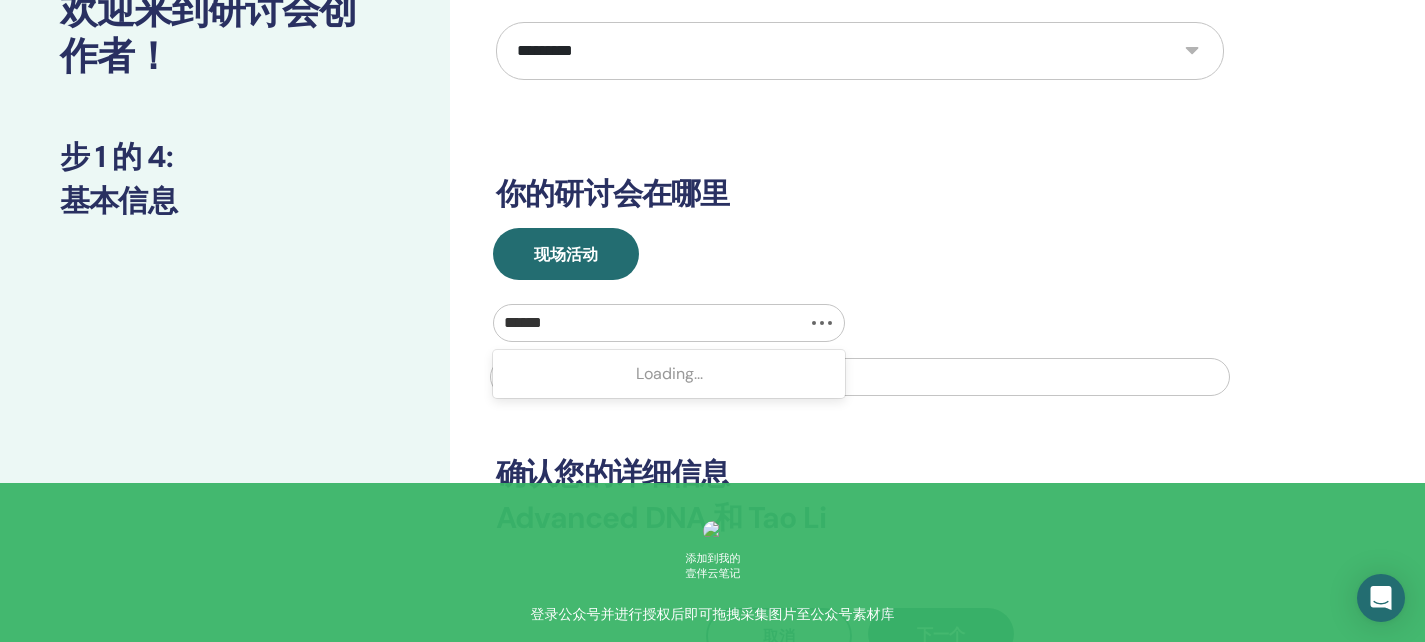 scroll, scrollTop: 157, scrollLeft: 0, axis: vertical 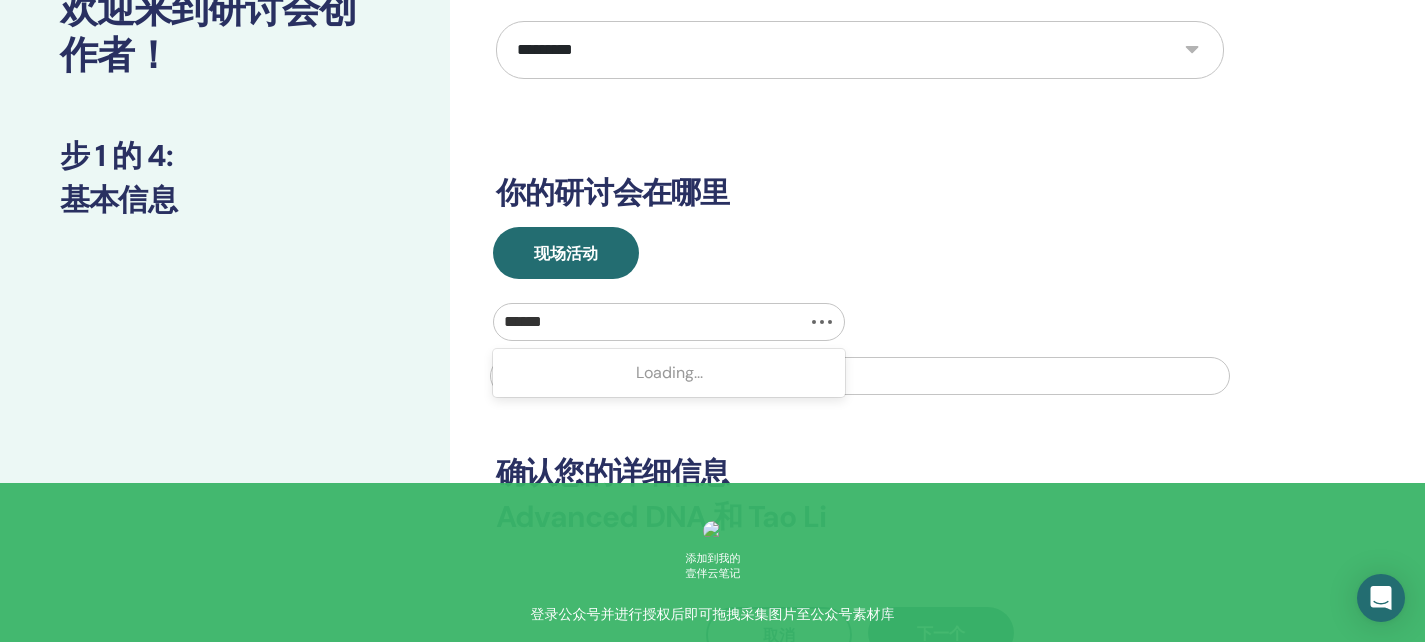type on "******" 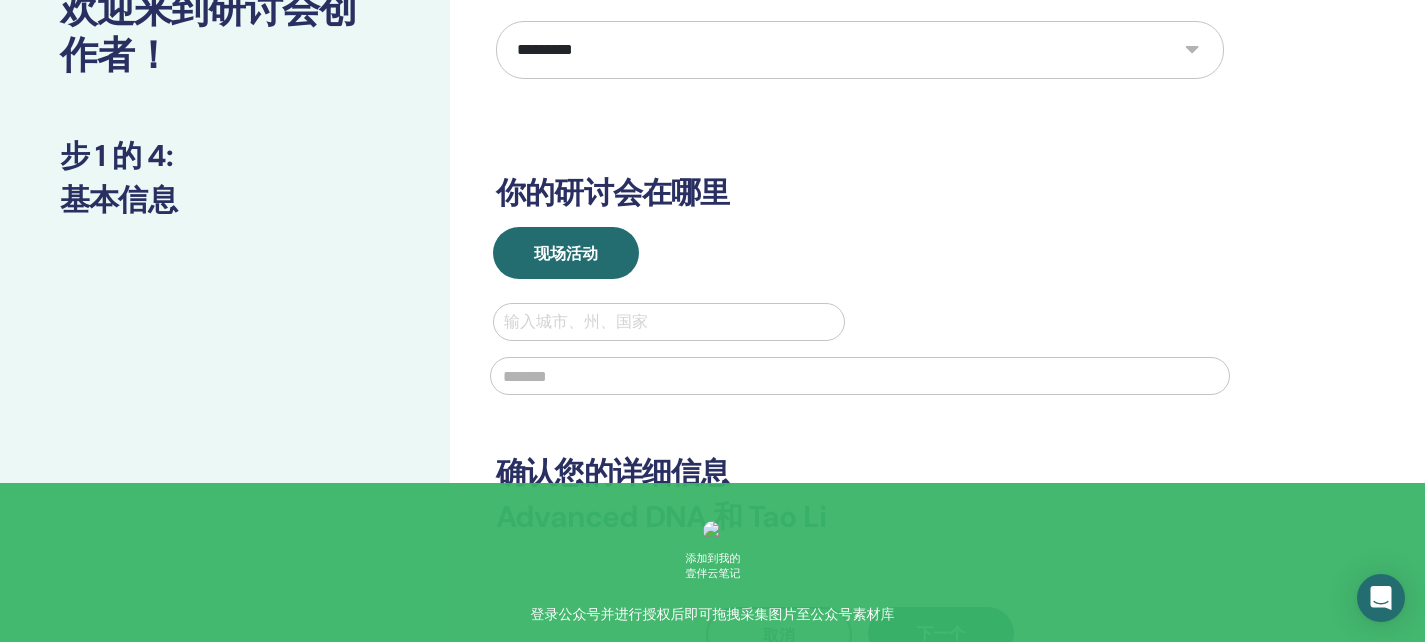 click at bounding box center (860, 376) 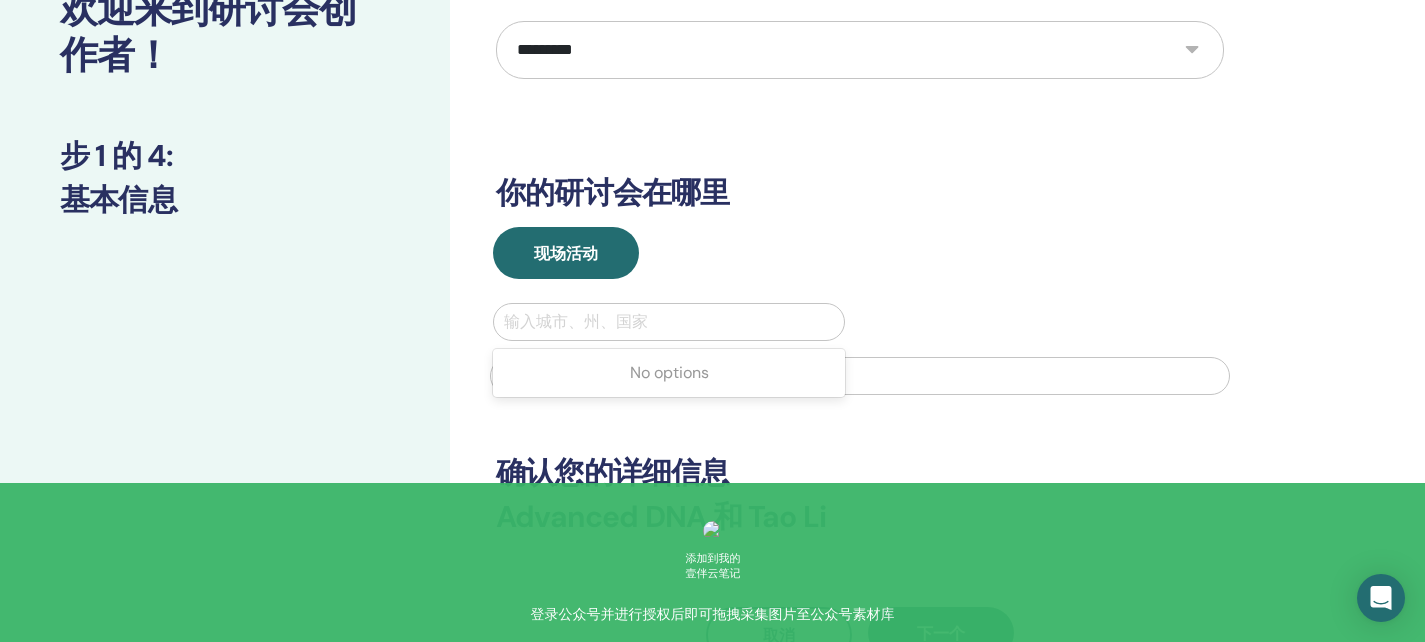 click at bounding box center (669, 322) 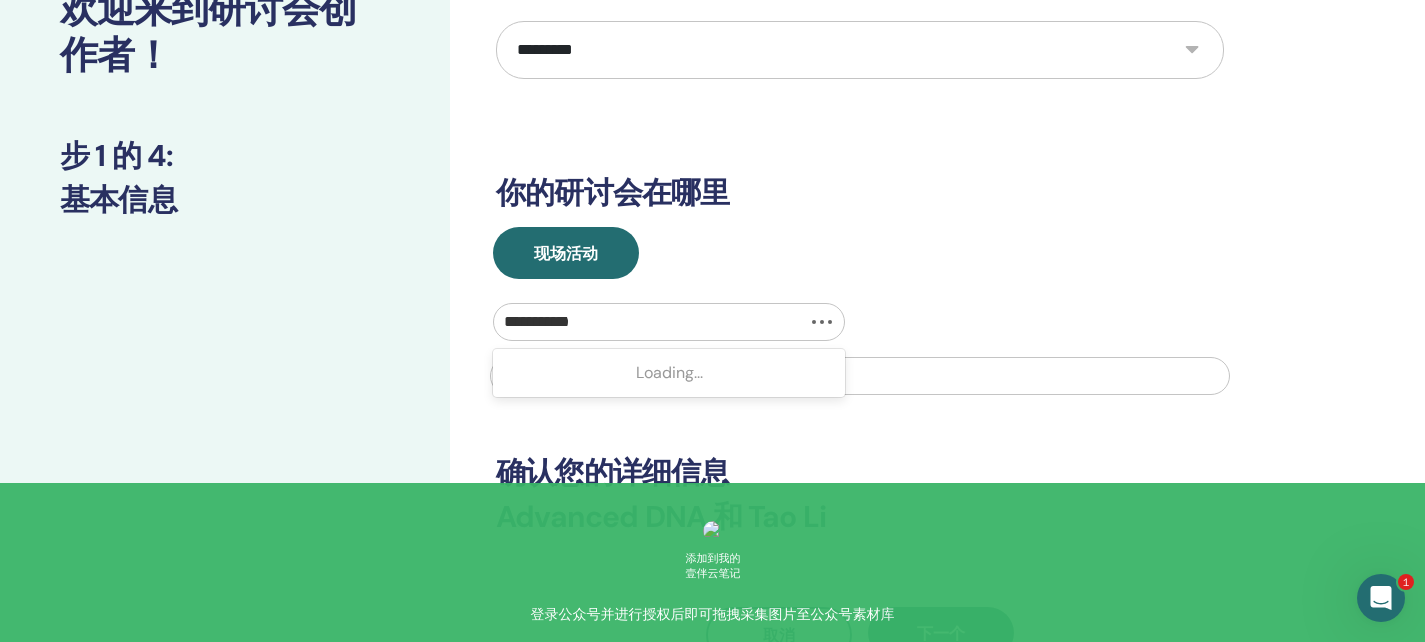 scroll, scrollTop: 0, scrollLeft: 0, axis: both 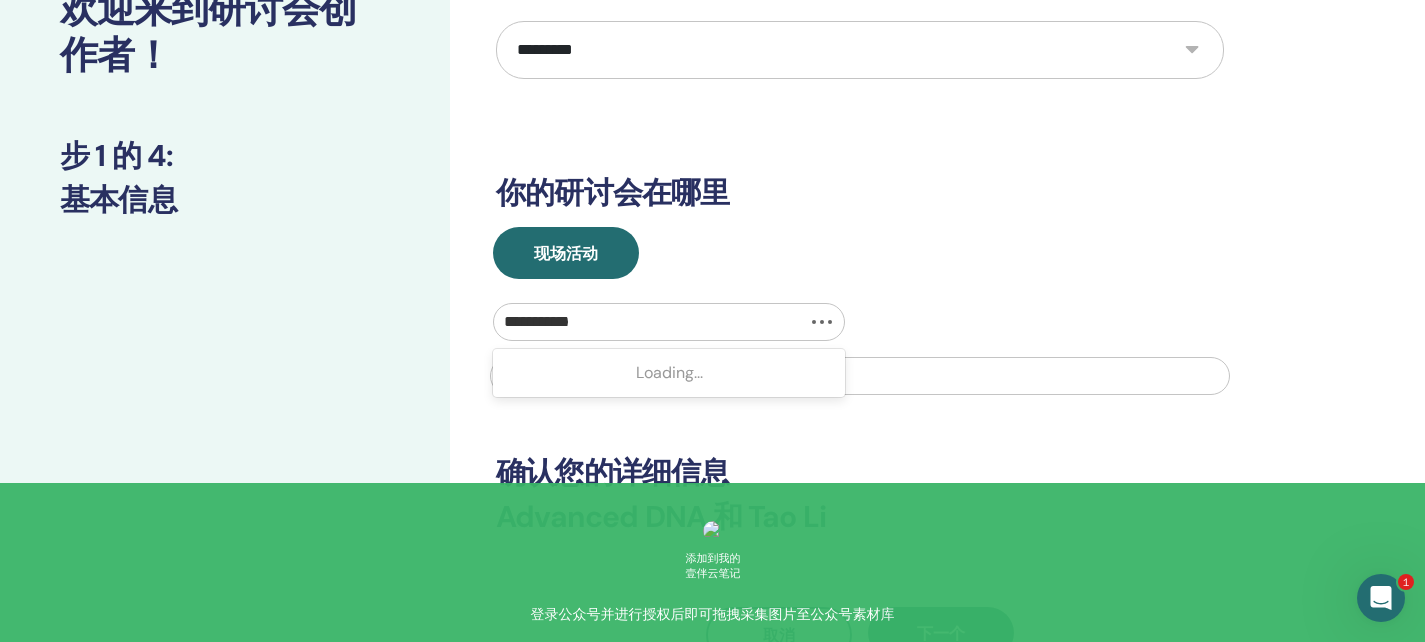 type on "******" 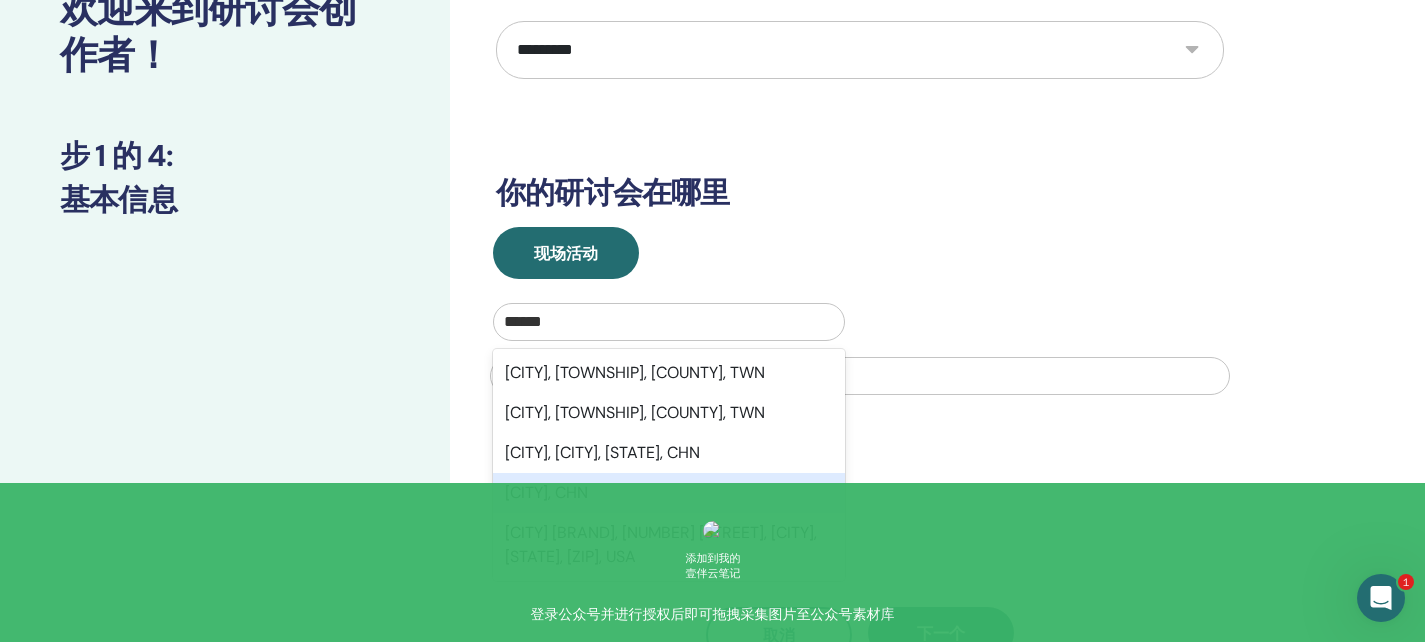 click on "Shanxi, CHN" at bounding box center [669, 493] 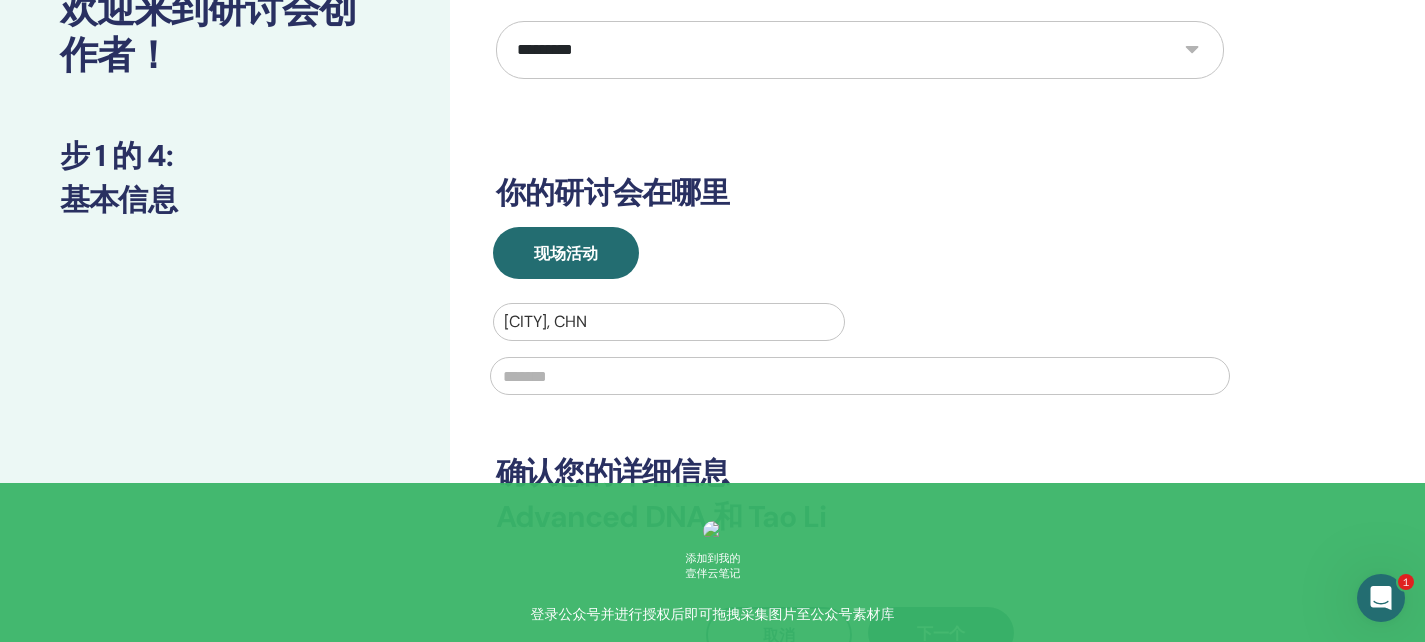 click at bounding box center [860, 376] 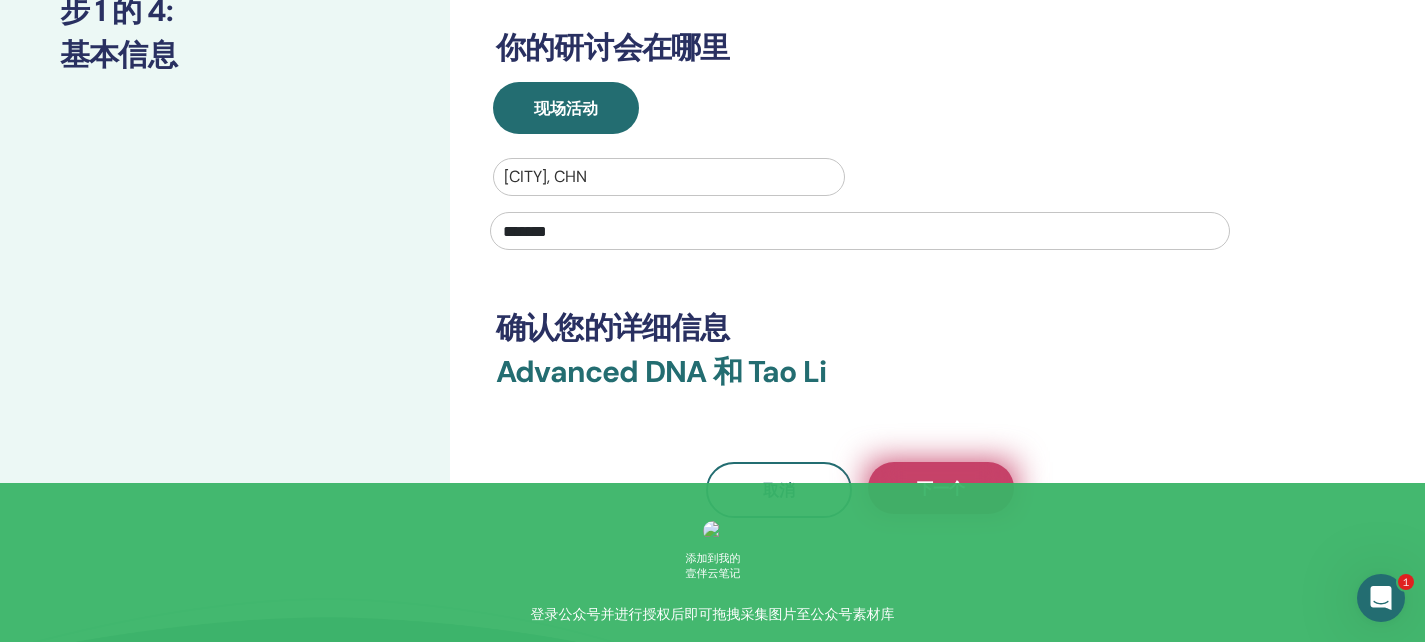 type on "*******" 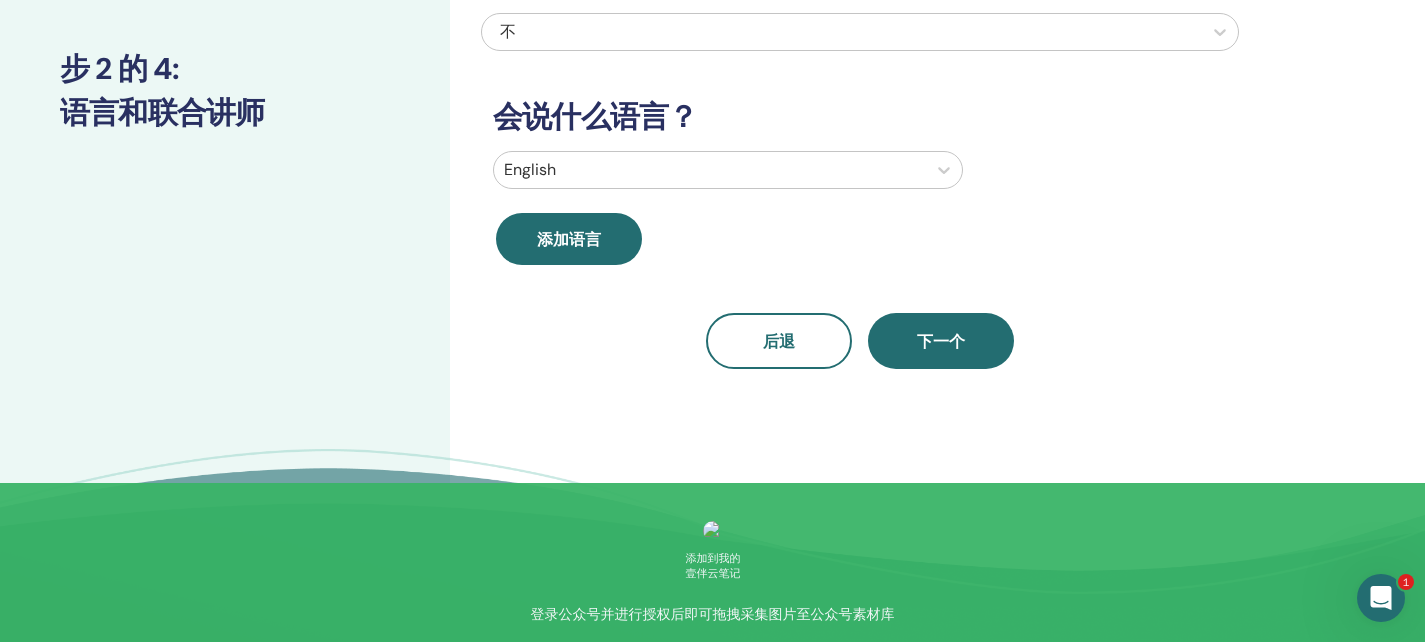 scroll, scrollTop: 164, scrollLeft: 0, axis: vertical 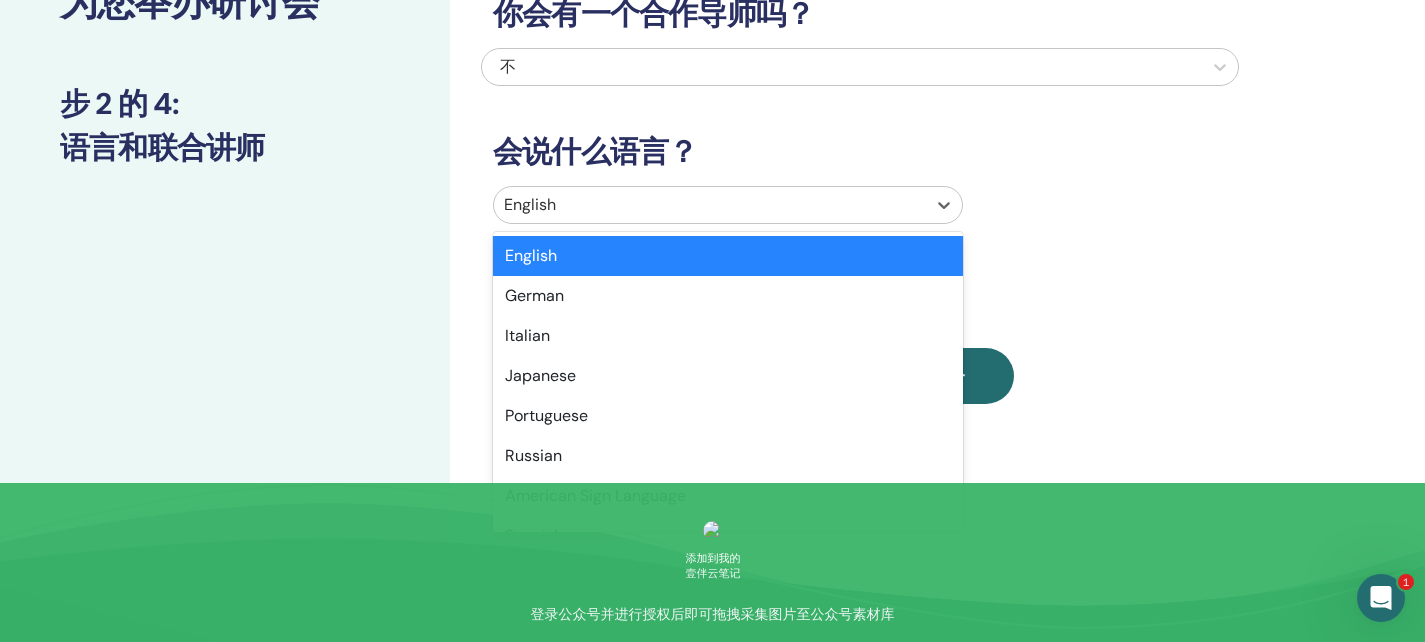 click at bounding box center (710, 205) 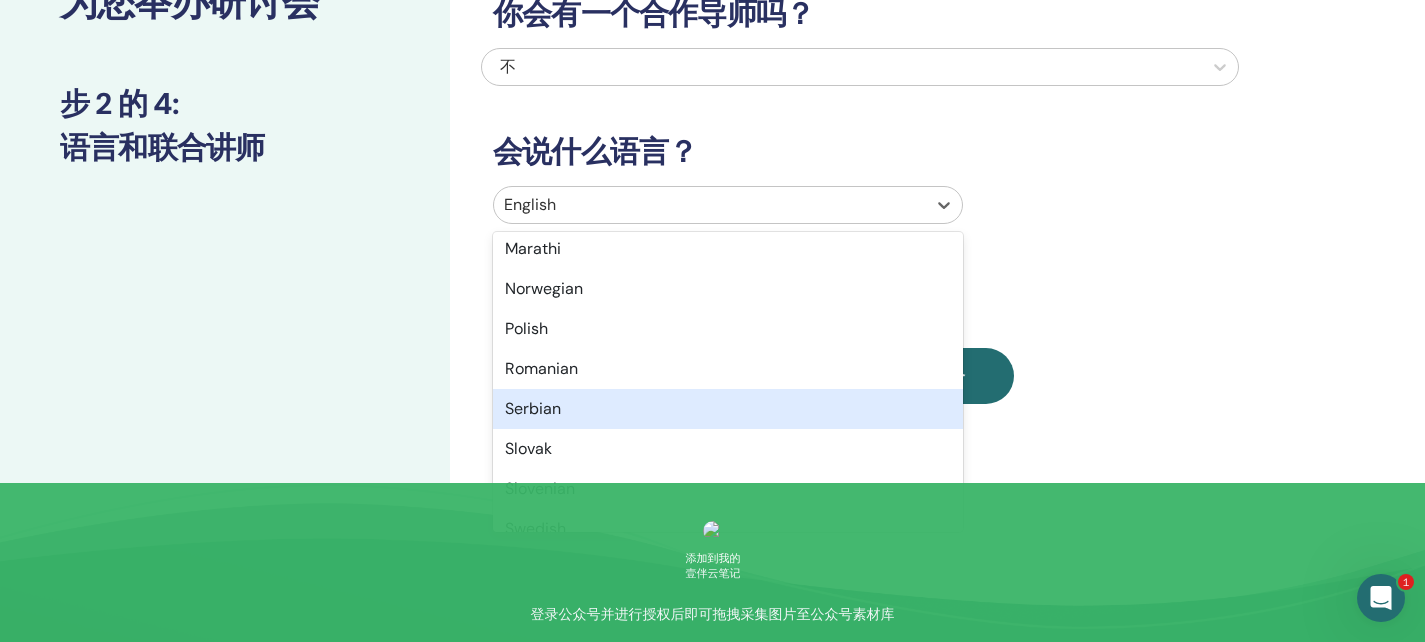 scroll, scrollTop: 1588, scrollLeft: 0, axis: vertical 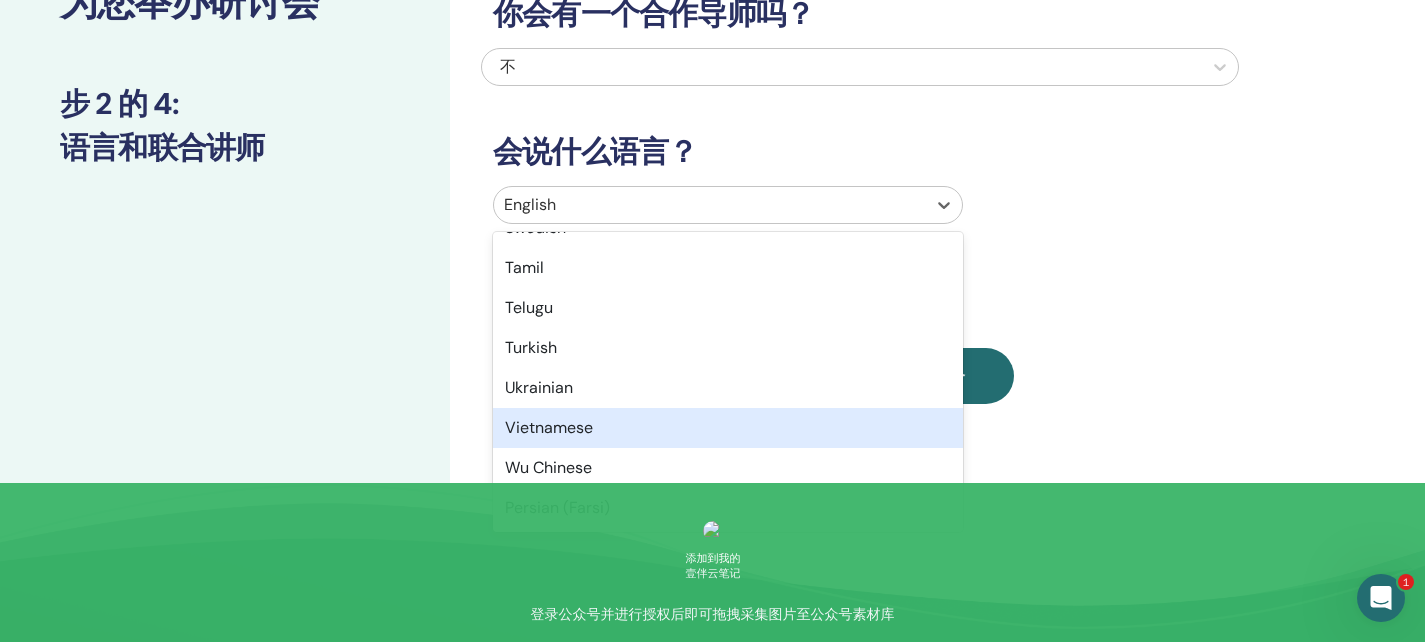 click on "Vietnamese" at bounding box center [728, 428] 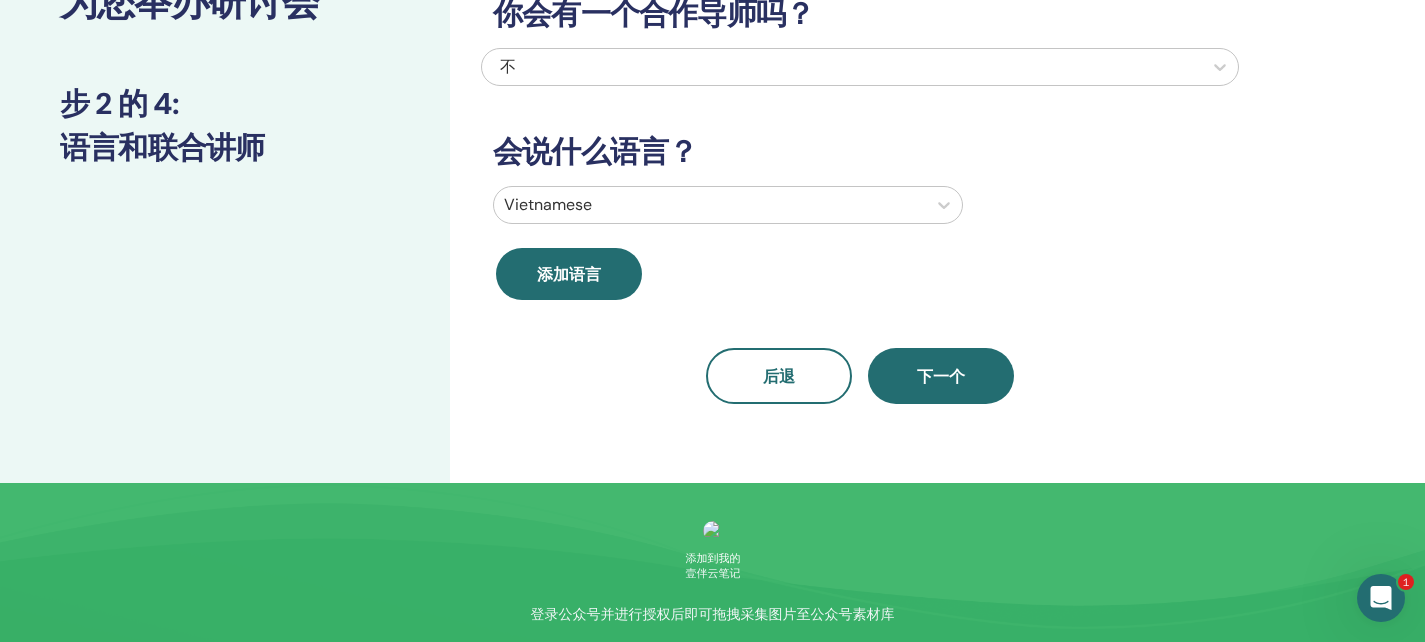 click at bounding box center (710, 205) 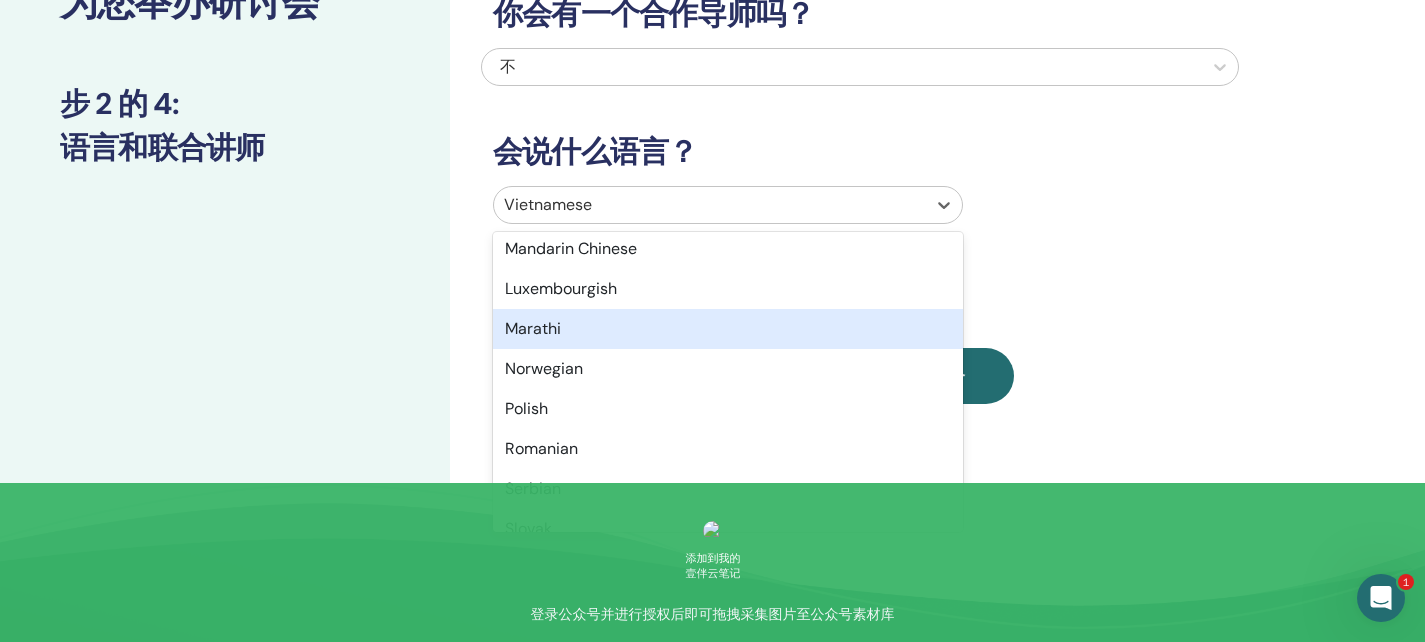 scroll, scrollTop: 1206, scrollLeft: 0, axis: vertical 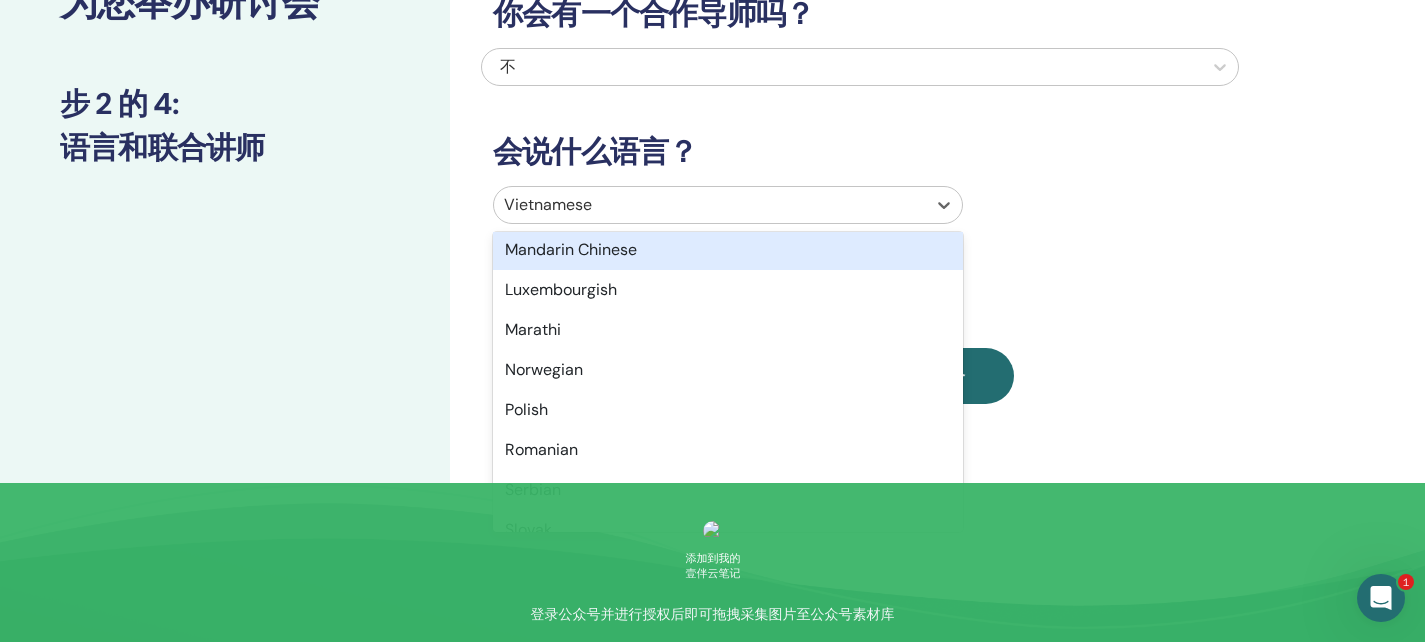 click on "Mandarin Chinese" at bounding box center [728, 250] 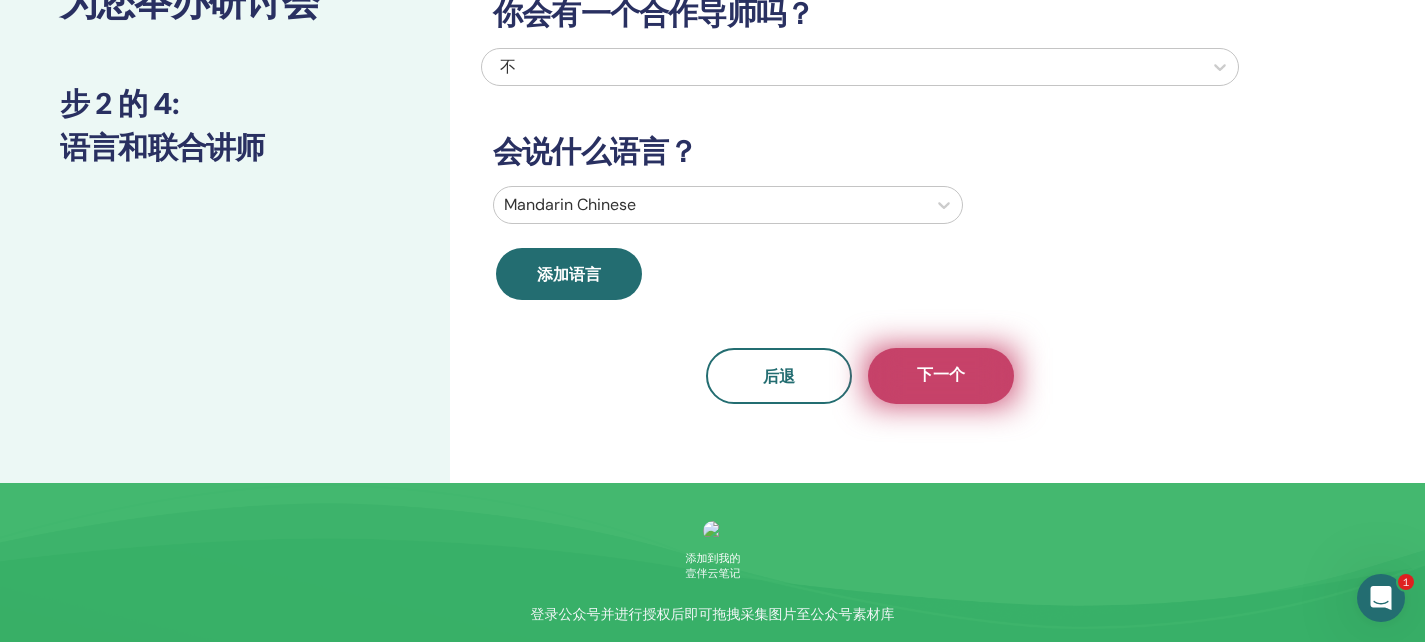 click on "下一个" at bounding box center [941, 376] 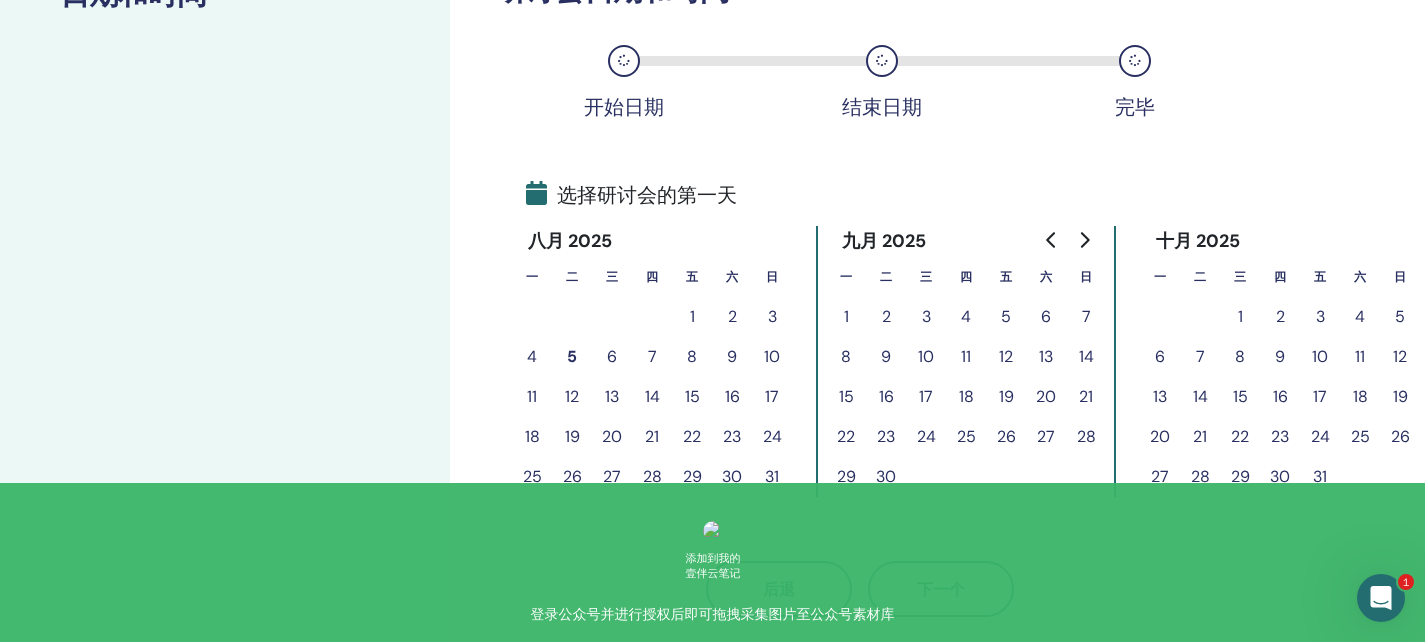scroll, scrollTop: 389, scrollLeft: 0, axis: vertical 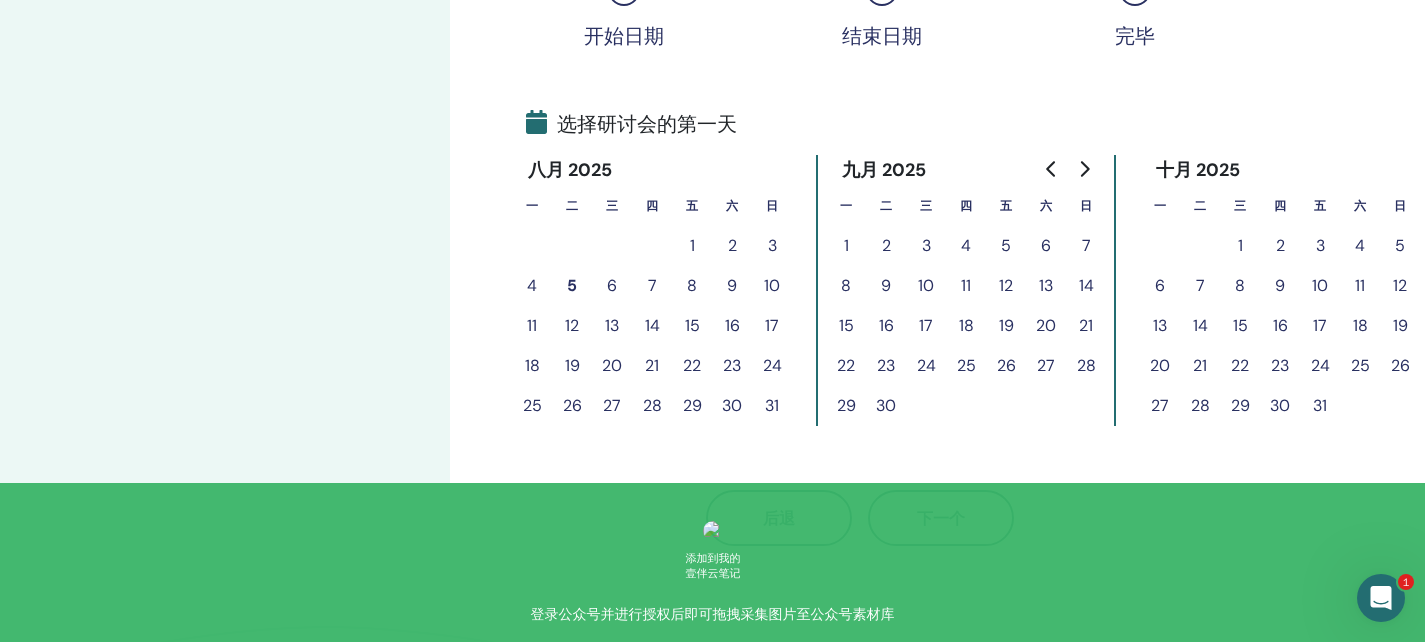 click on "9" at bounding box center [732, 286] 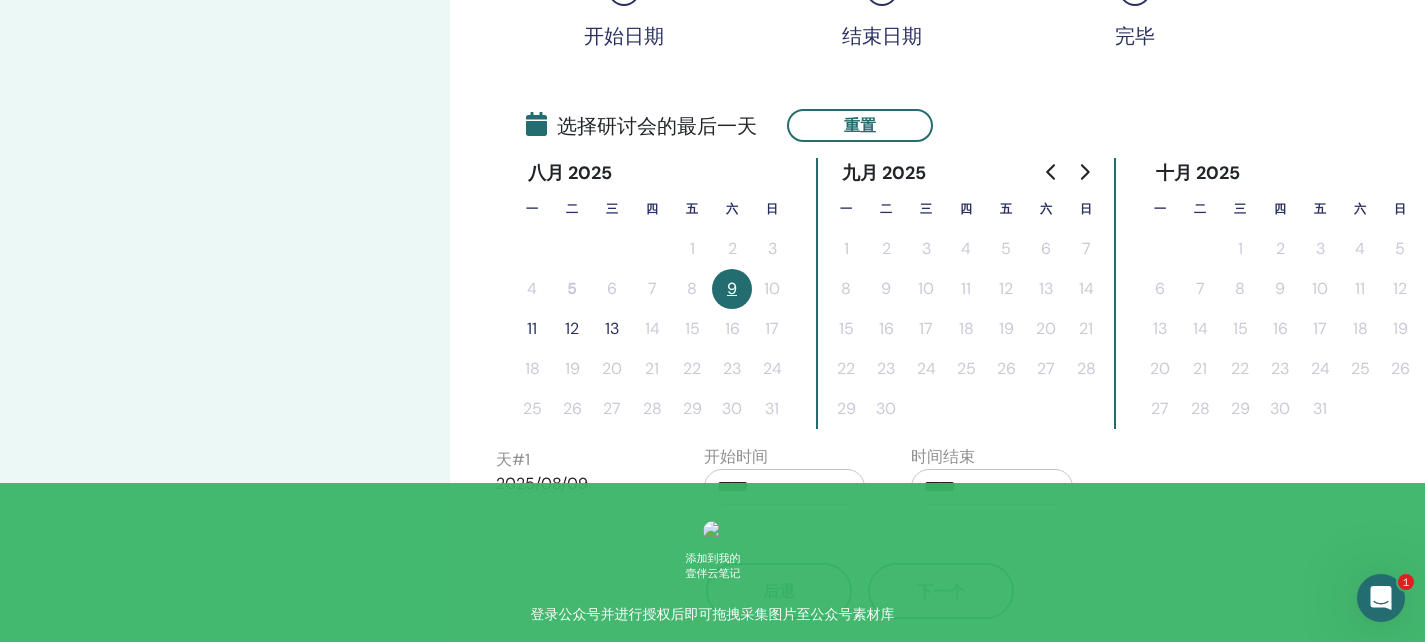 click on "11" at bounding box center [532, 329] 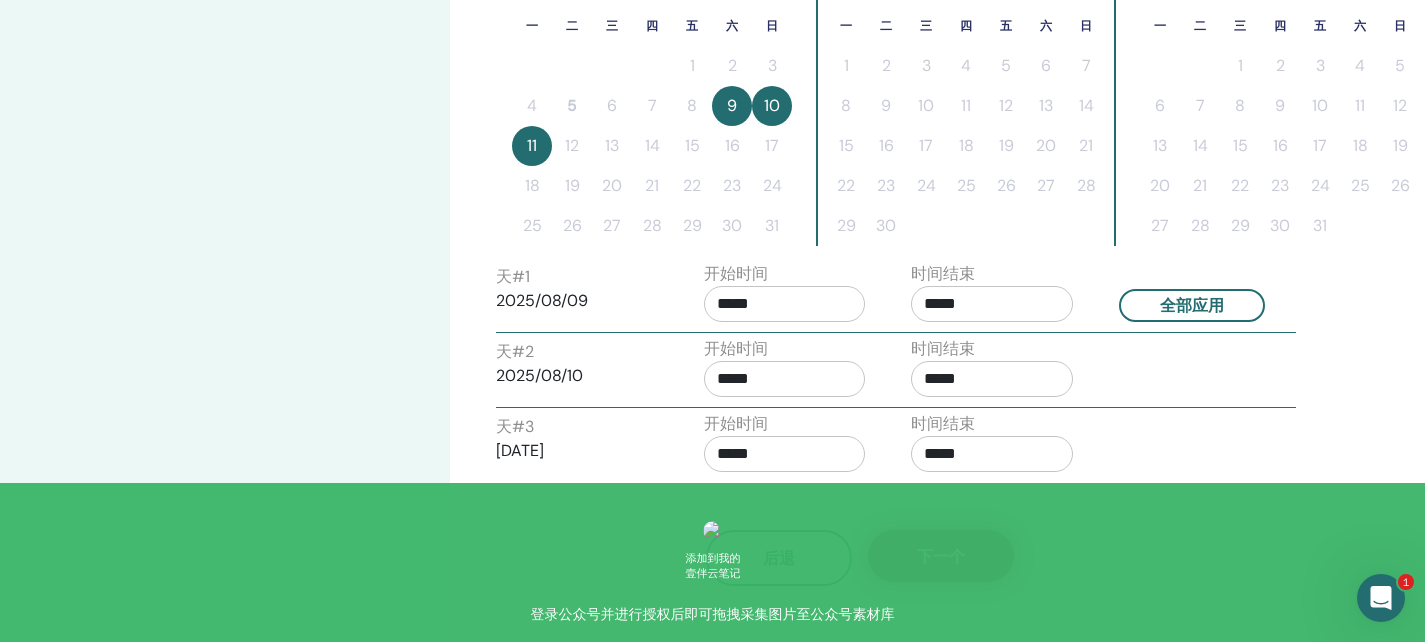 click on "下一个" at bounding box center [941, 556] 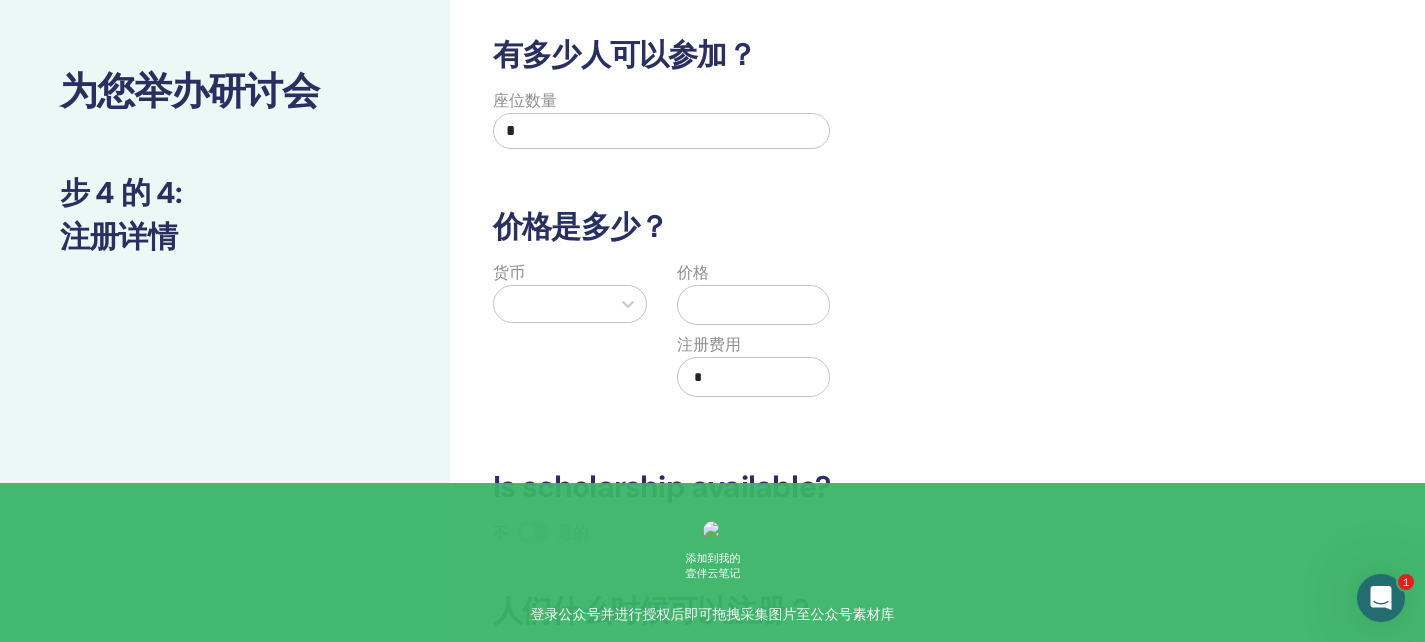 scroll, scrollTop: 0, scrollLeft: 0, axis: both 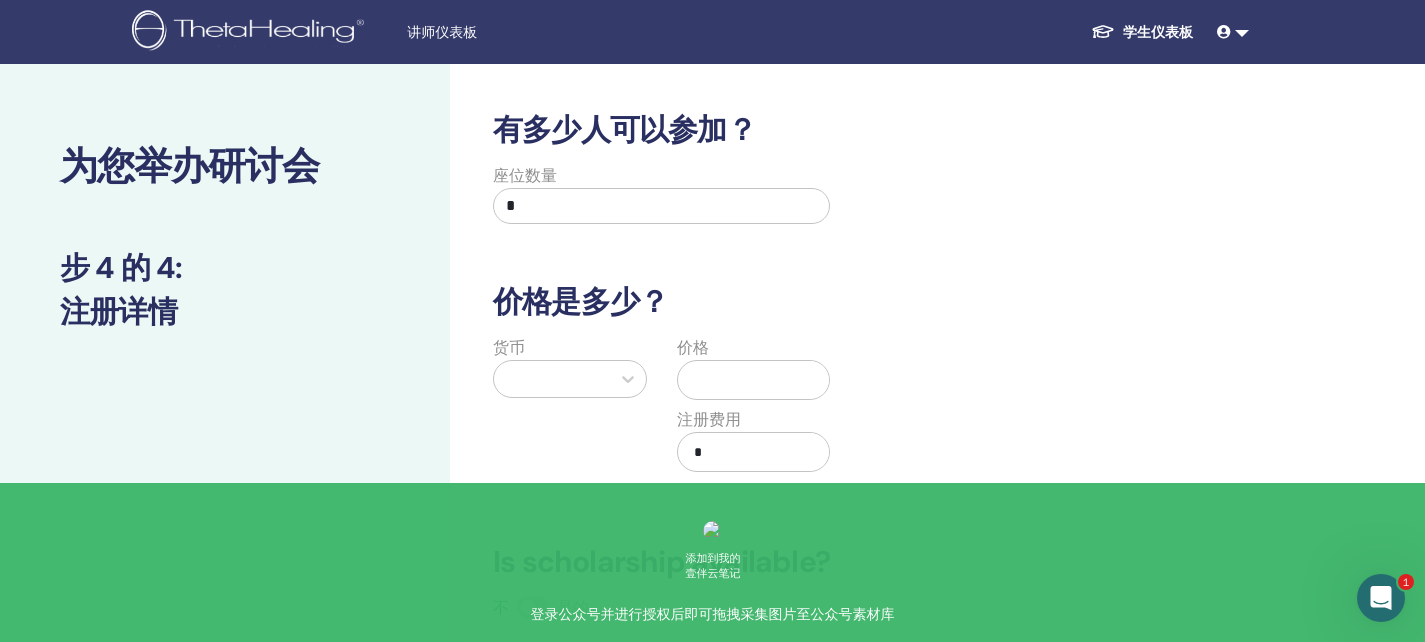click on "*" at bounding box center [661, 206] 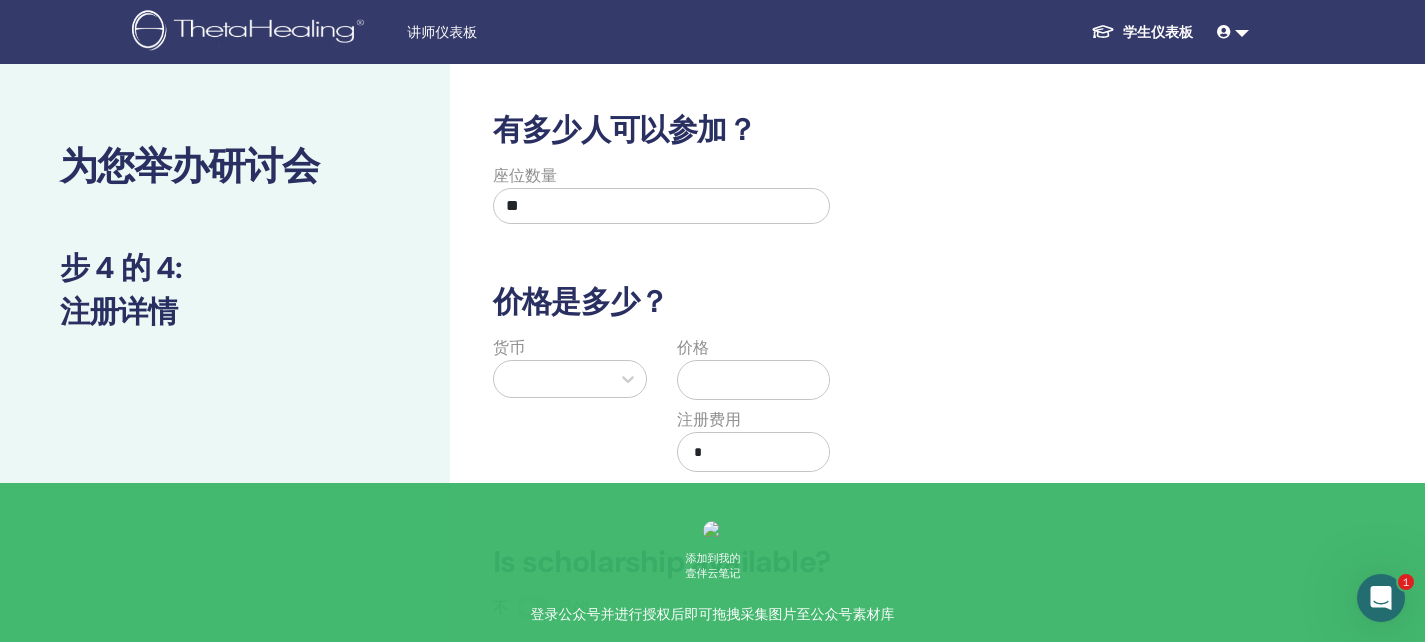 type on "**" 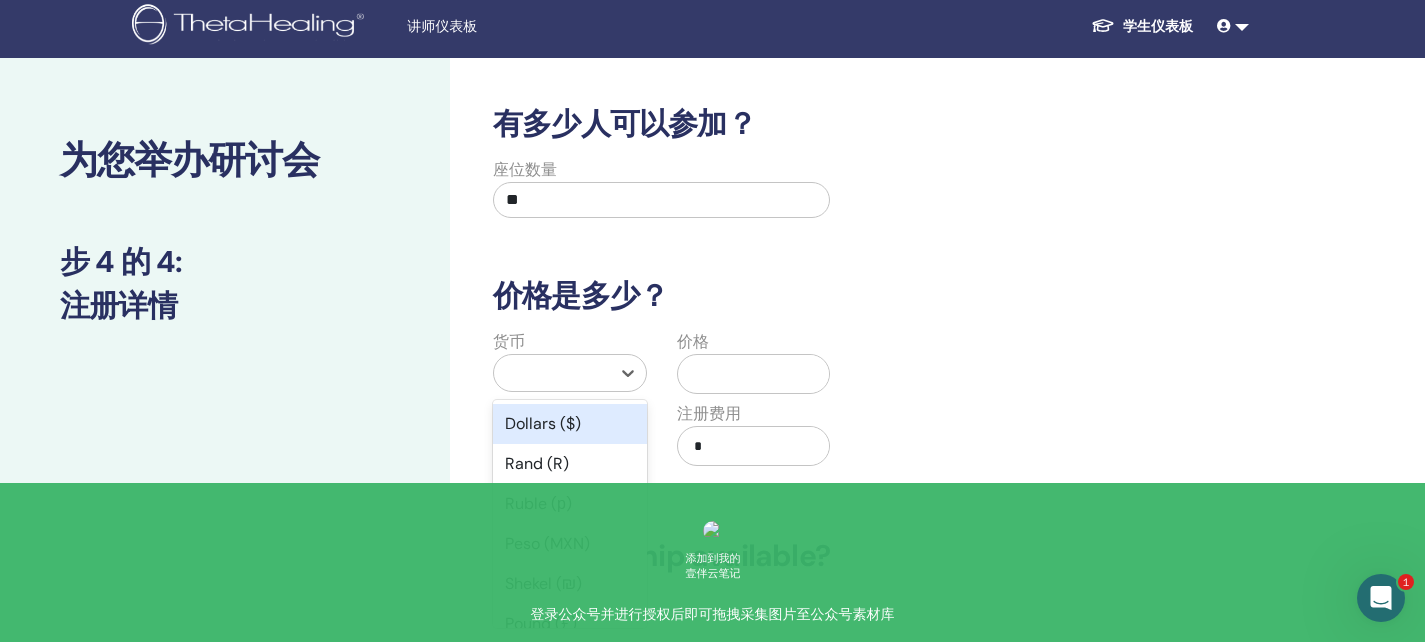 click on "货币 option Dollars ($) focused, 1 of 45. 45 results available. Use Up and Down to choose options, press Enter to select the currently focused option, press Escape to exit the menu, press Tab to select the option and exit the menu. Dollars ($) Rand (R) Ruble (р) Peso (MXN) Shekel (₪) Pound (£) Rupee ( ₹) Yuan (CNY) Yen (¥) Polish Zloty (PLN) Brazilian Real (R) Australian Dollar (AUD) New Zealand Dollar (NZD) Canadian (CAD) Cuban Peso (CUP) Croatian Kuna (HRK) Ukrainian Hryvna (UAH) Romanian New Leu (RON) Swiss Franc (CHF) UAE Dirham (AED) Czech Koruna (Kč) Kuwaiti Dinar (د.ك) Omani Rial (﷼) Bahraini Dinar (.د.ب) Qatari Riyal (ر.ق) Saudi Riyal (ر.س) Iranian Rial (﷼) Bulgarian lev (лв.) Jordanian Dinar (د.ا) Hungarian Forint (HUF) Chilean Peso (CLP) Türk Lirası (₺) Turkish Lira (₺) Iraqi Dinar (ع.د) Euro (€) Danish Krone (DKK) Norwegian Krone (NOK) Swedish Krona (SEK) Egyptian Pound (E£) Argentine Peso (ARS) New Taiwan Dollar (TWD) South Korean Won (KRW)" at bounding box center [570, 410] 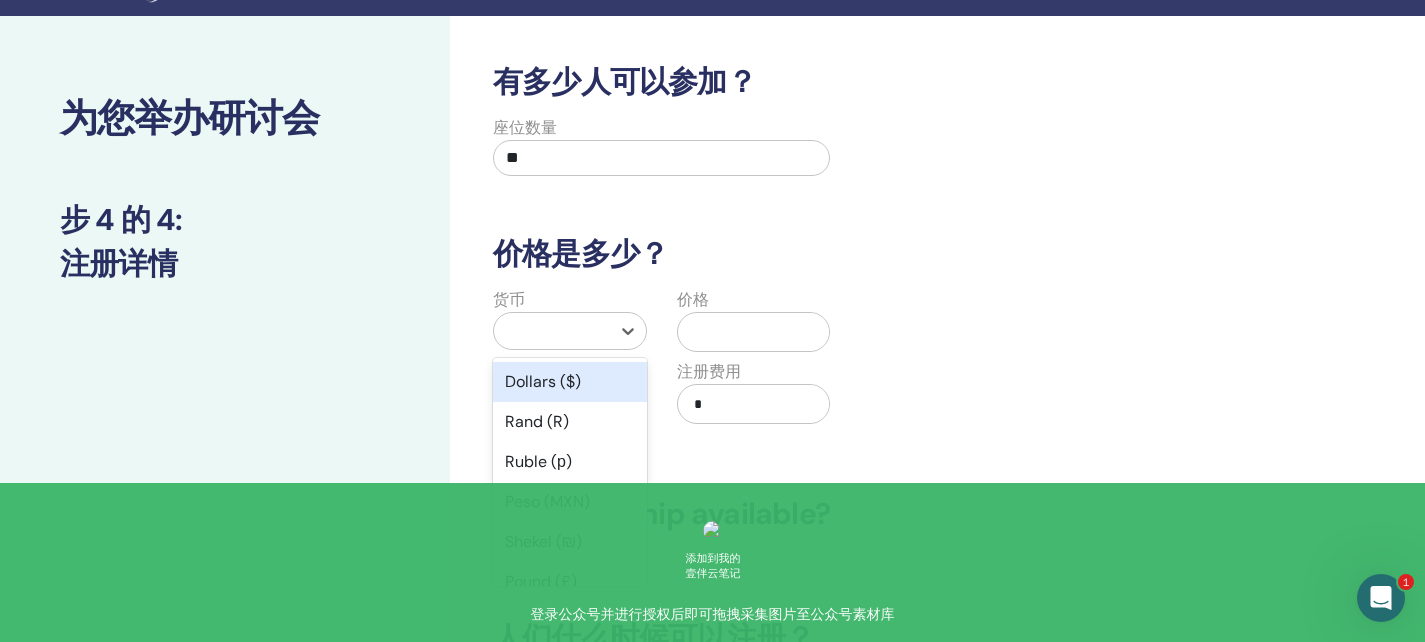 scroll, scrollTop: 72, scrollLeft: 0, axis: vertical 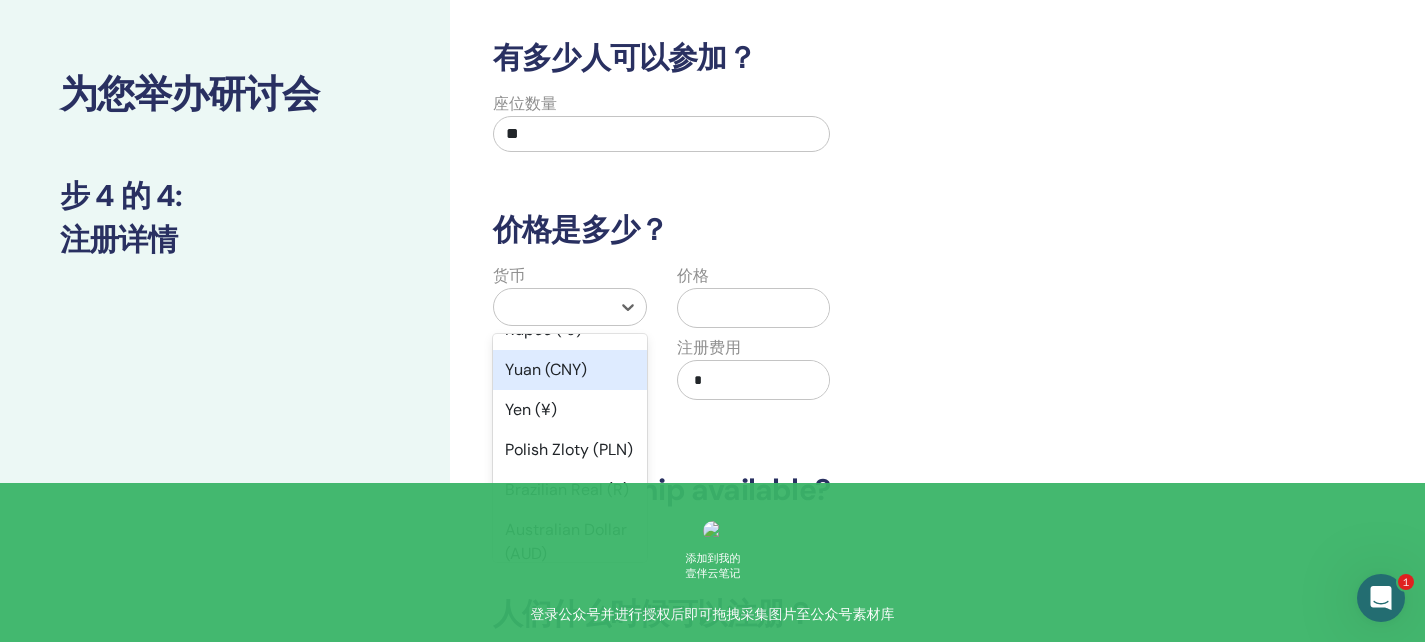 click on "Yuan (CNY)" at bounding box center [570, 370] 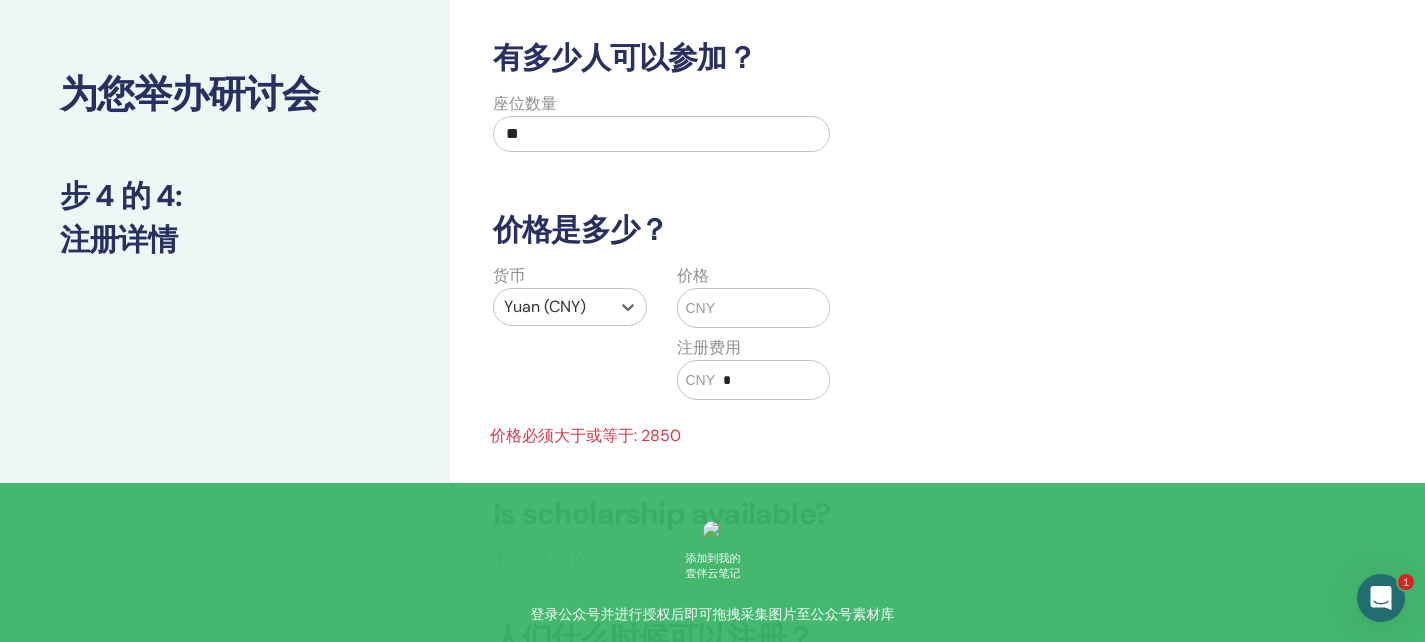 click at bounding box center [772, 308] 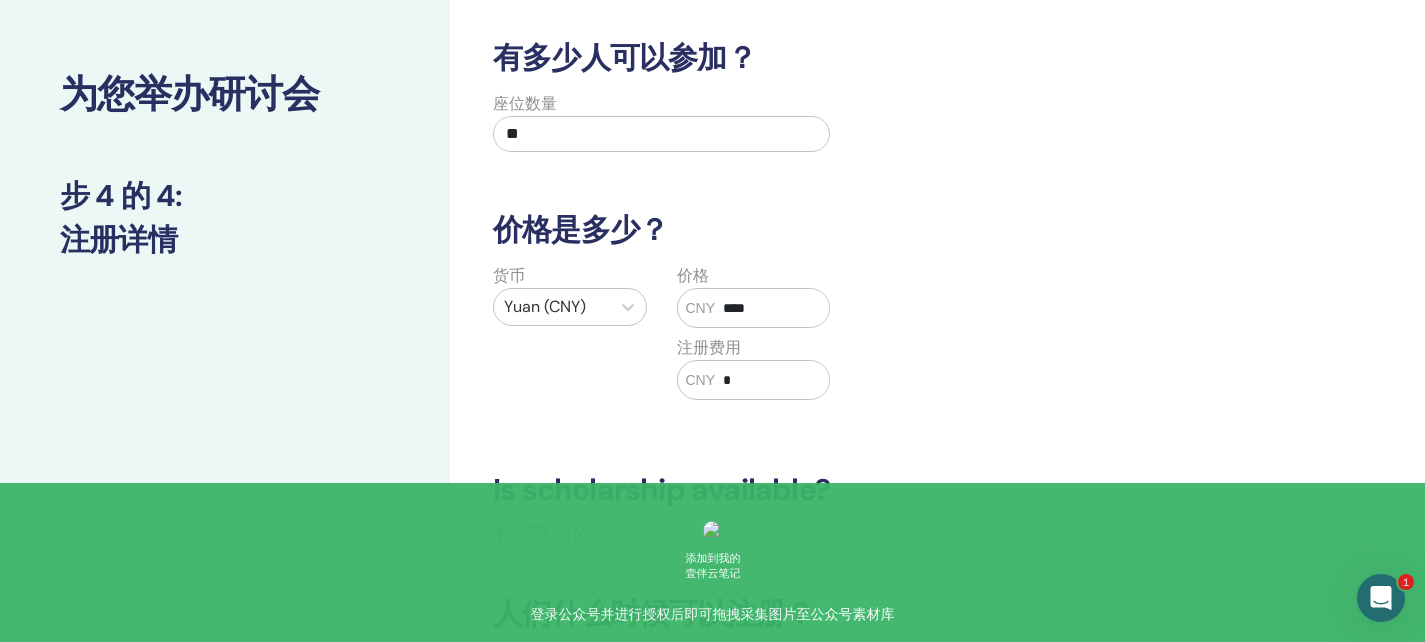 type on "****" 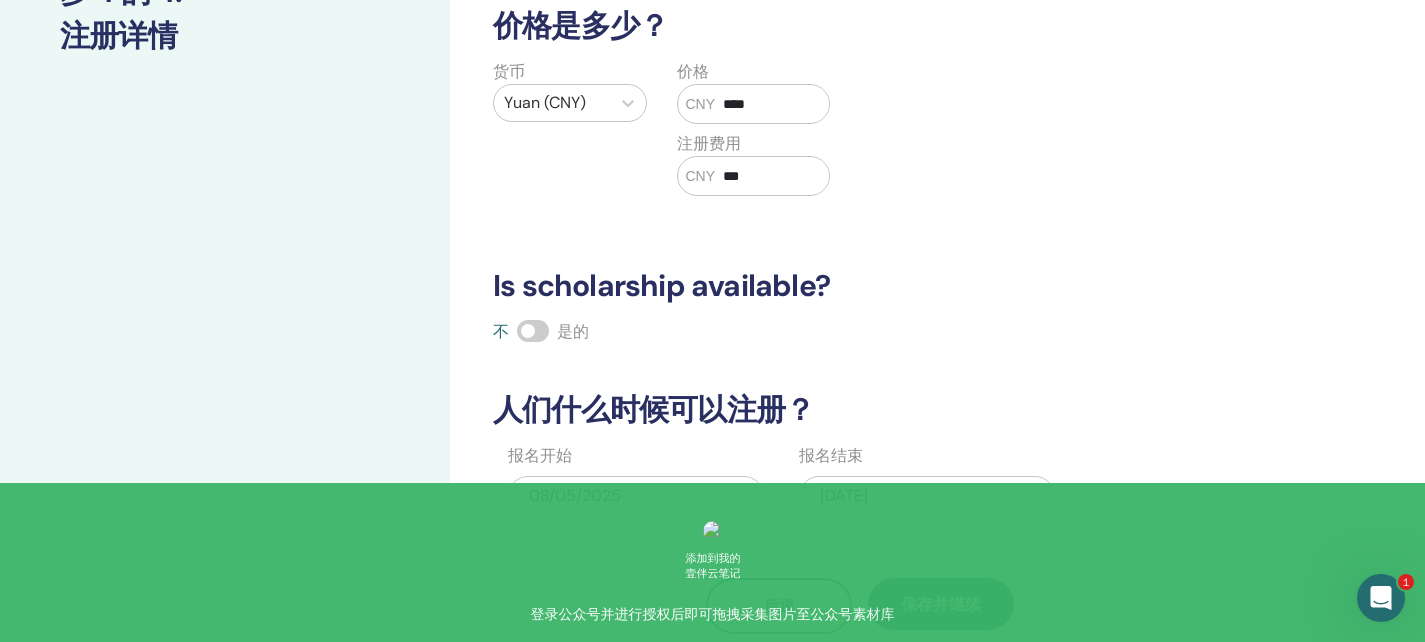 scroll, scrollTop: 309, scrollLeft: 0, axis: vertical 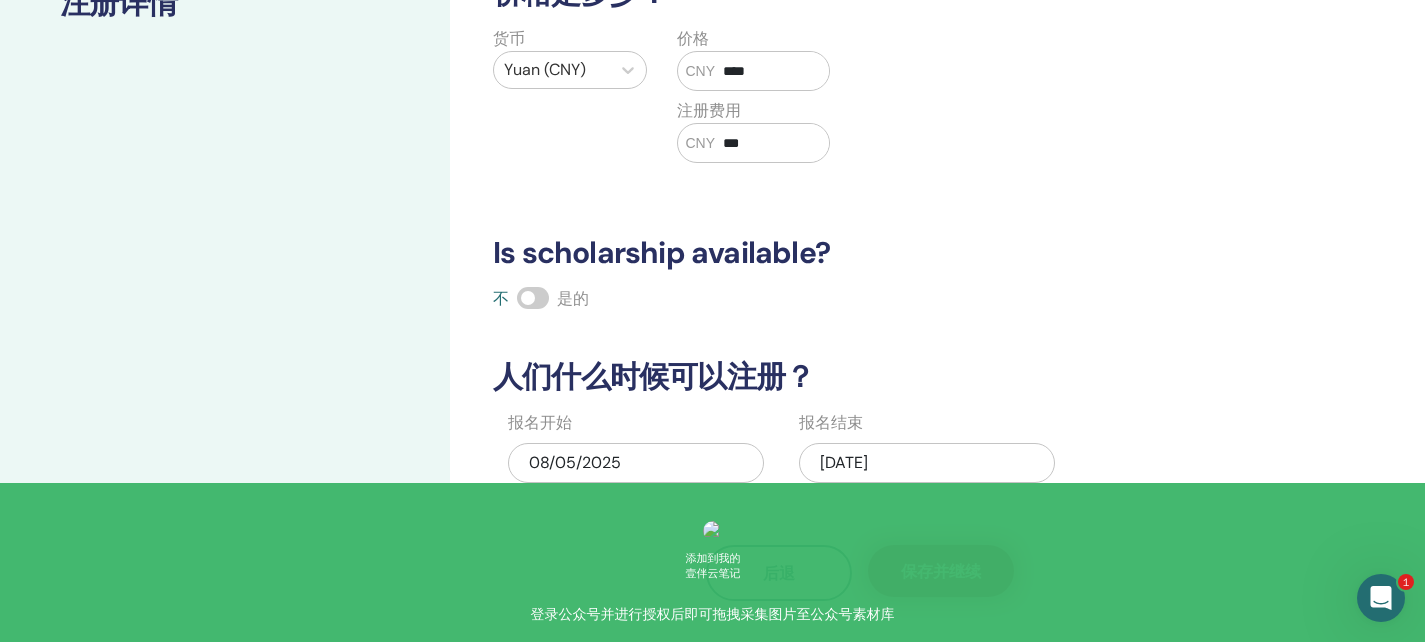type on "***" 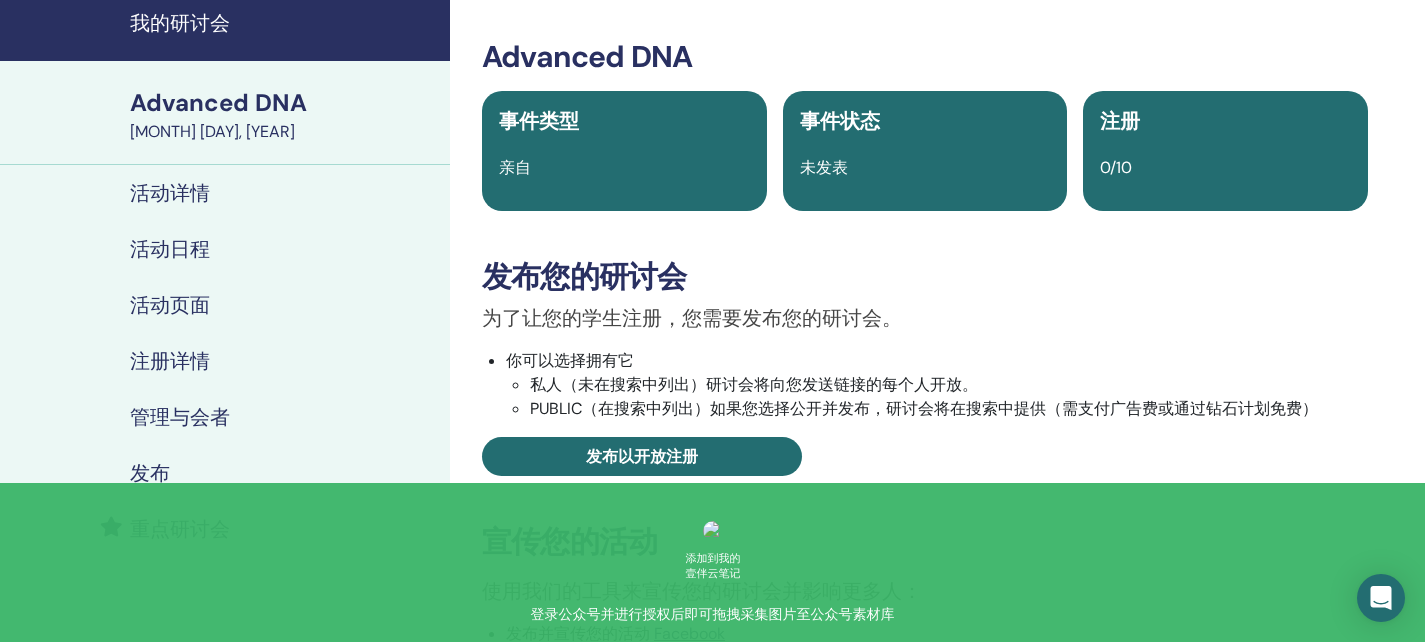 scroll, scrollTop: 157, scrollLeft: 0, axis: vertical 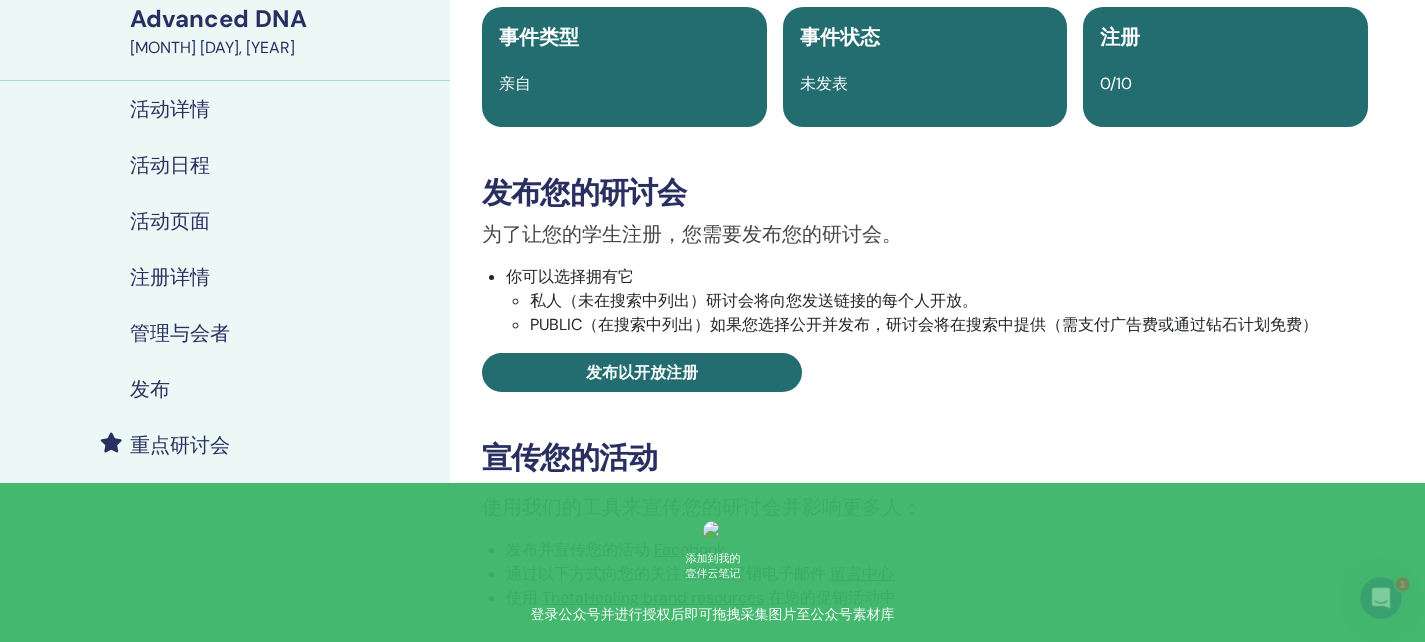 click on "为了让您的学生注册，您需要发布您的研讨会。 你可以选择拥有它 私人（未在搜索中列出）研讨会将向您发送链接的每个人开放。 PUBLIC（在搜索中列出）如果您选择公开并发布，研讨会将在搜索中提供（需支付广告费或通过钻石计划免费） 发布以开放注册" at bounding box center (925, 305) 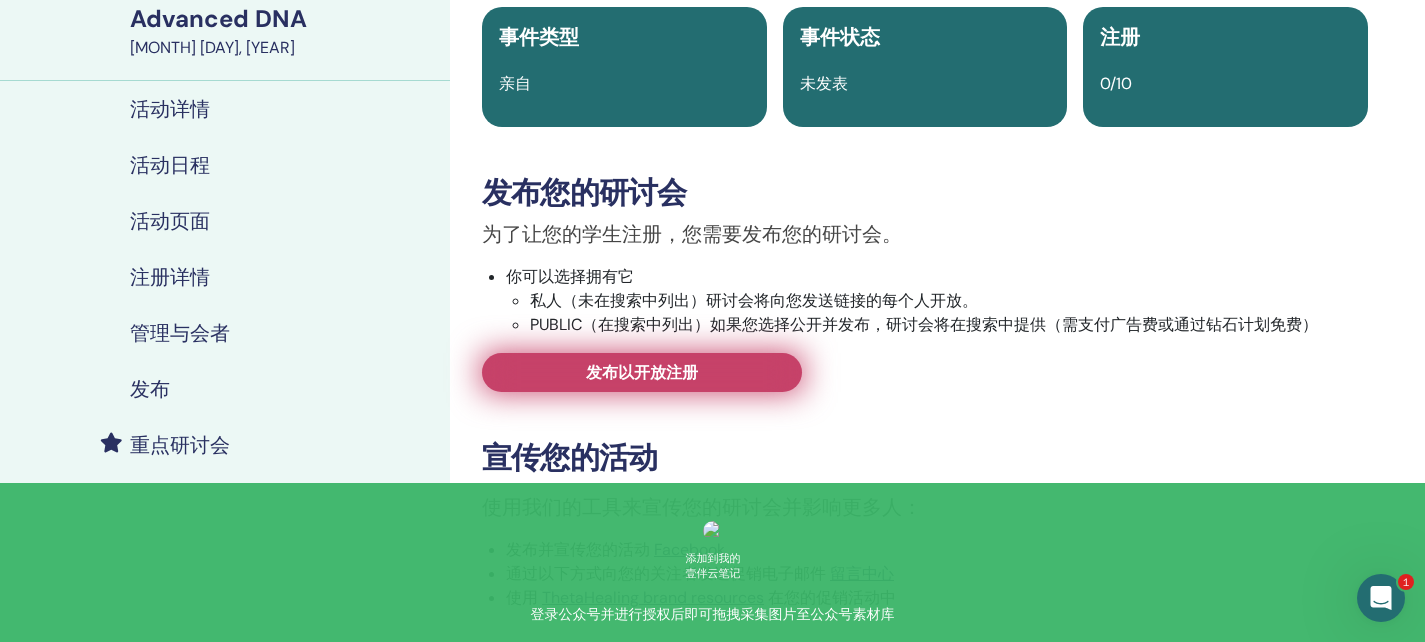 click on "发布以开放注册" at bounding box center (642, 372) 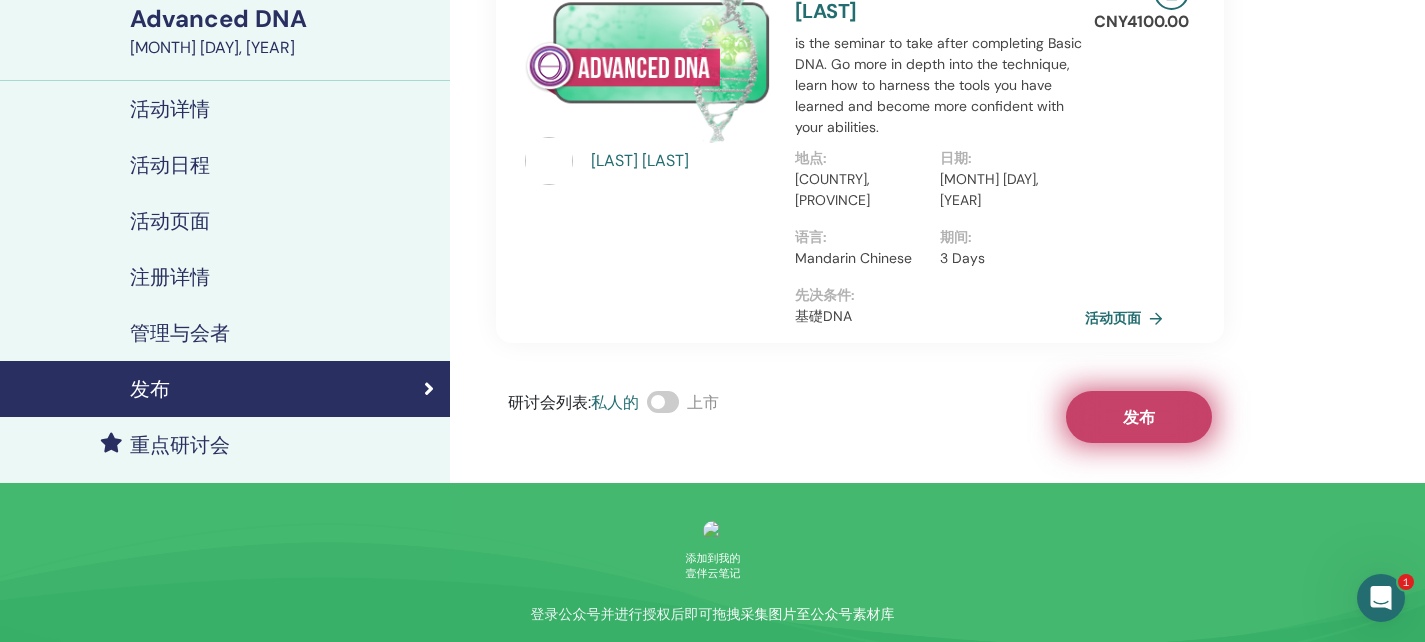 click on "发布" at bounding box center [1139, 417] 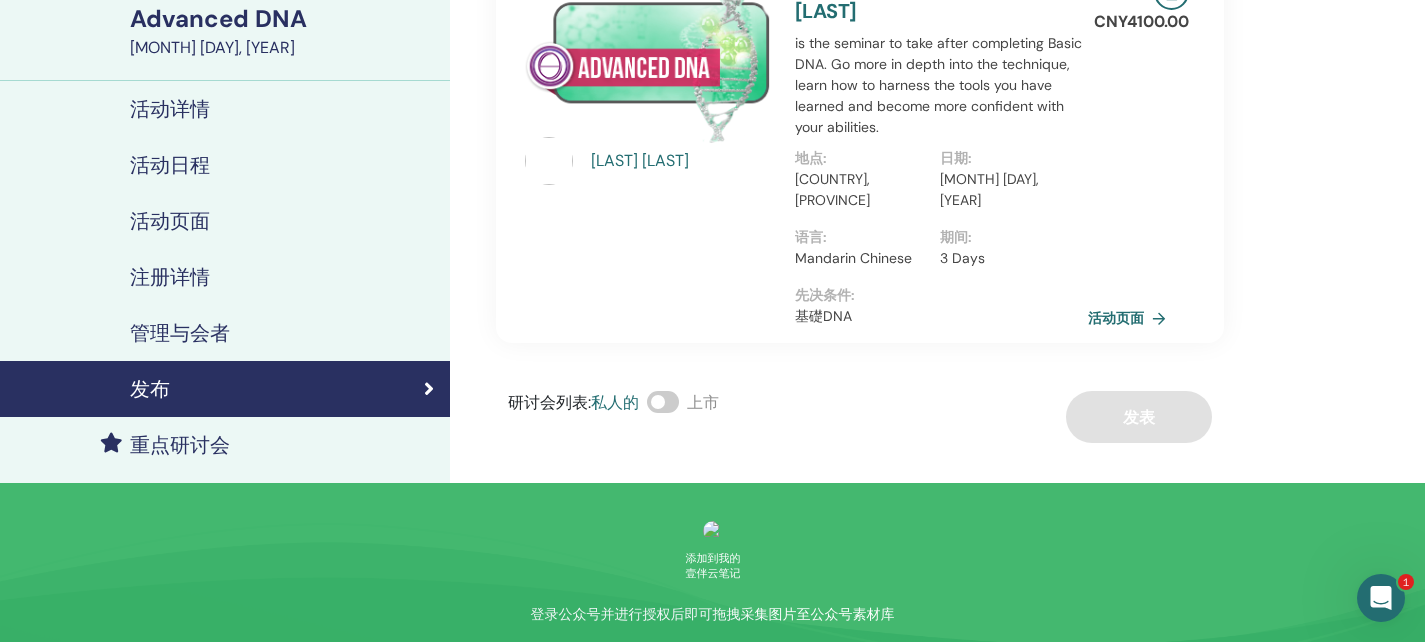 click on "活动页面" at bounding box center (1131, 318) 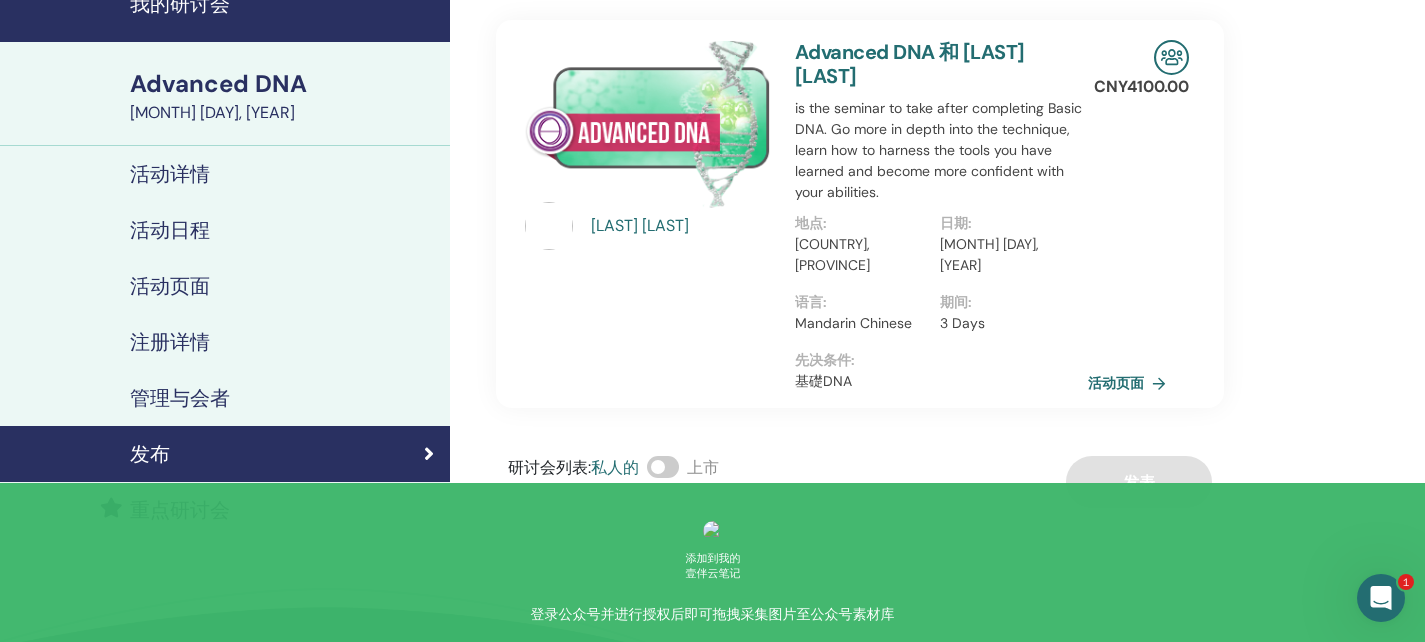 scroll, scrollTop: 0, scrollLeft: 0, axis: both 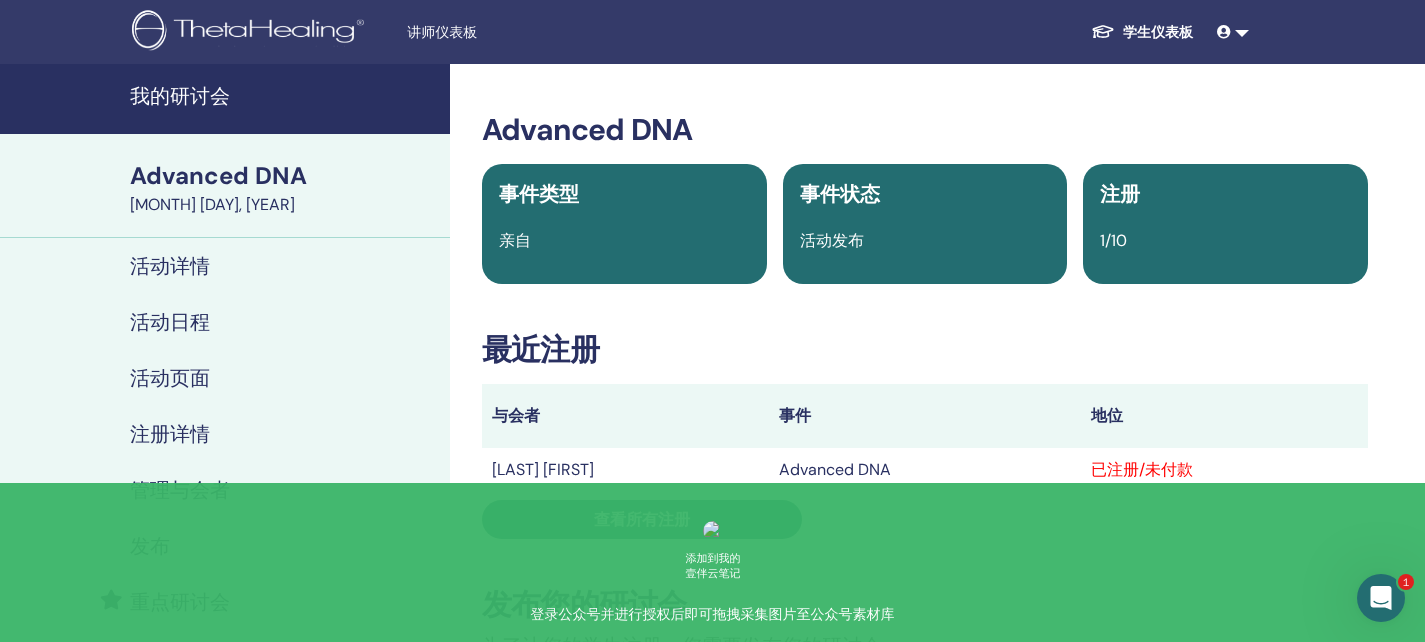 click at bounding box center [251, 32] 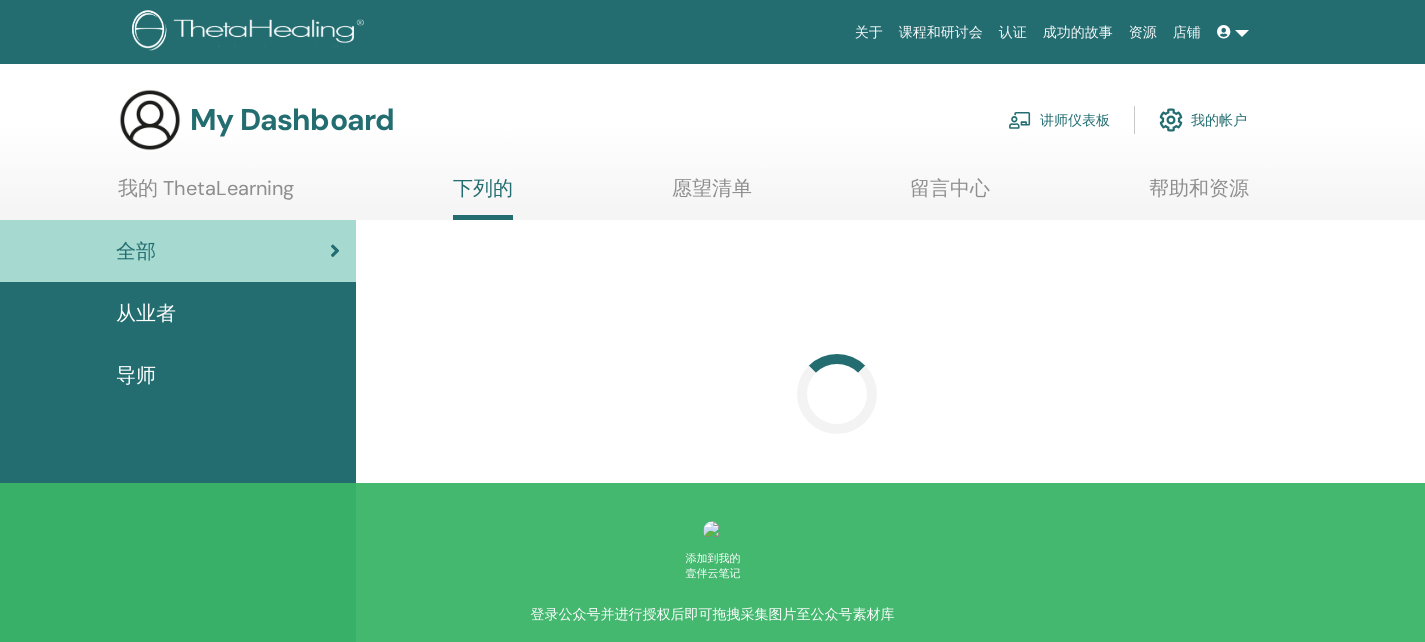 scroll, scrollTop: 0, scrollLeft: 0, axis: both 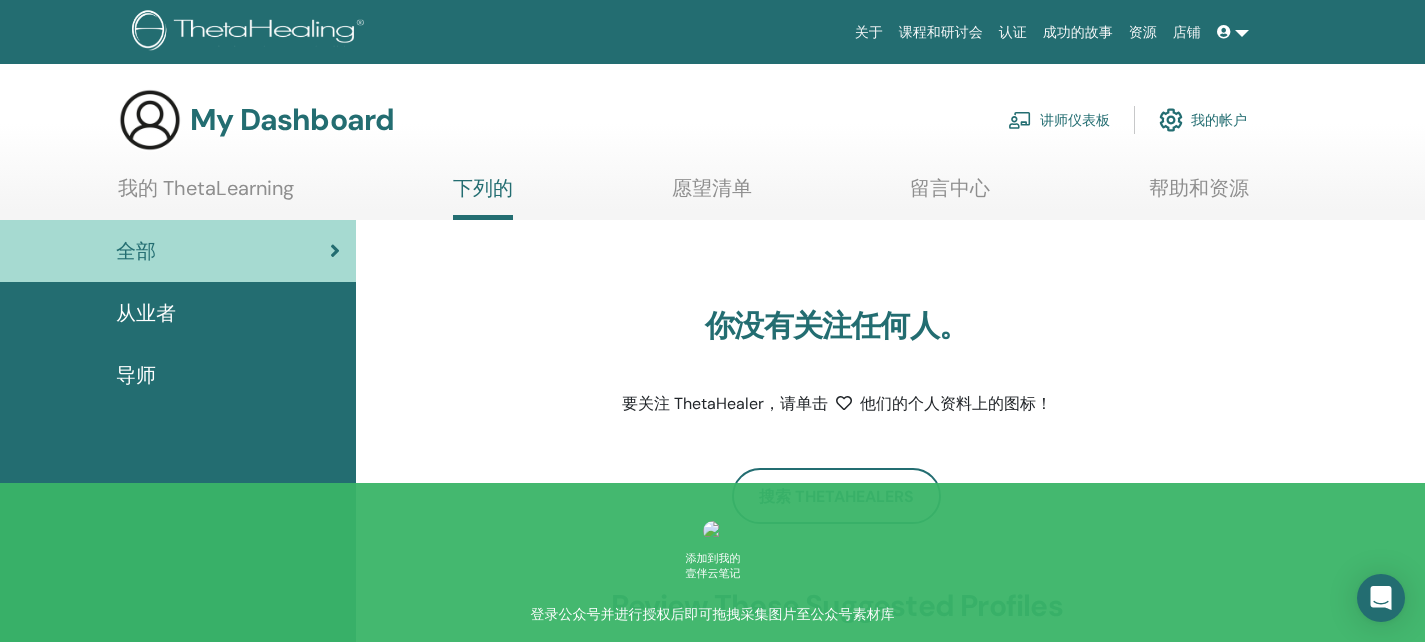 click on "讲师仪表板" at bounding box center (1059, 120) 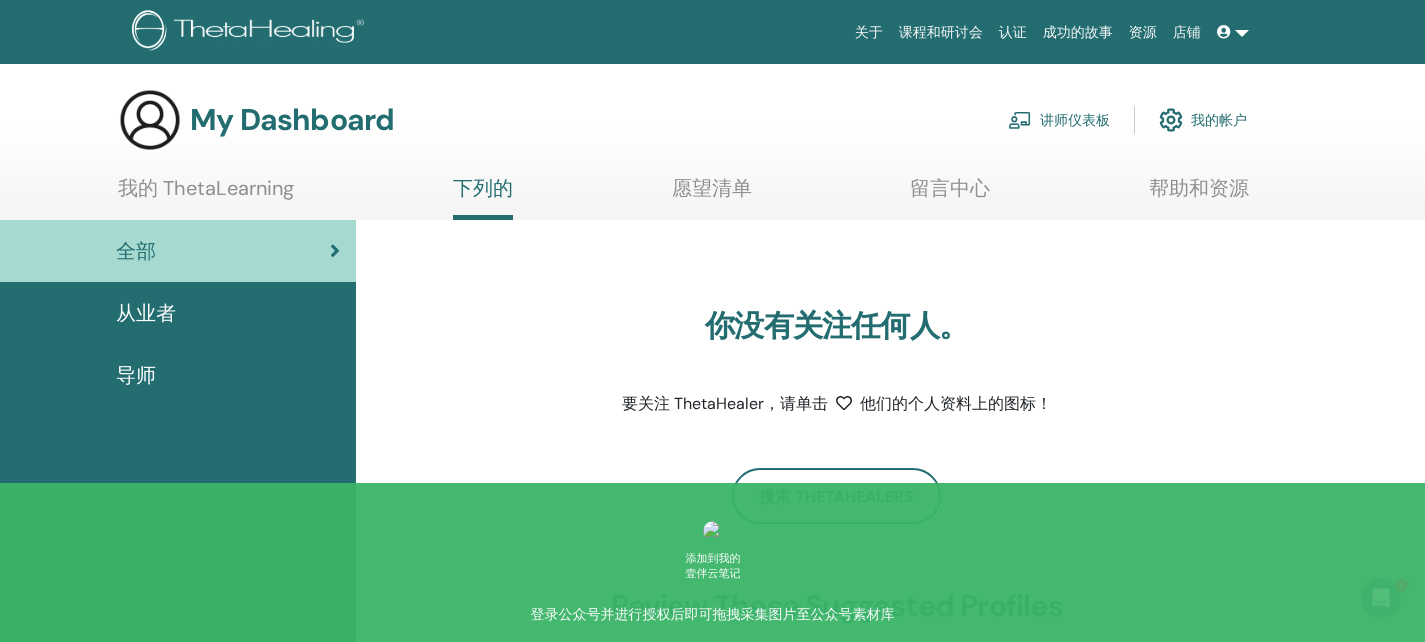 scroll, scrollTop: 0, scrollLeft: 0, axis: both 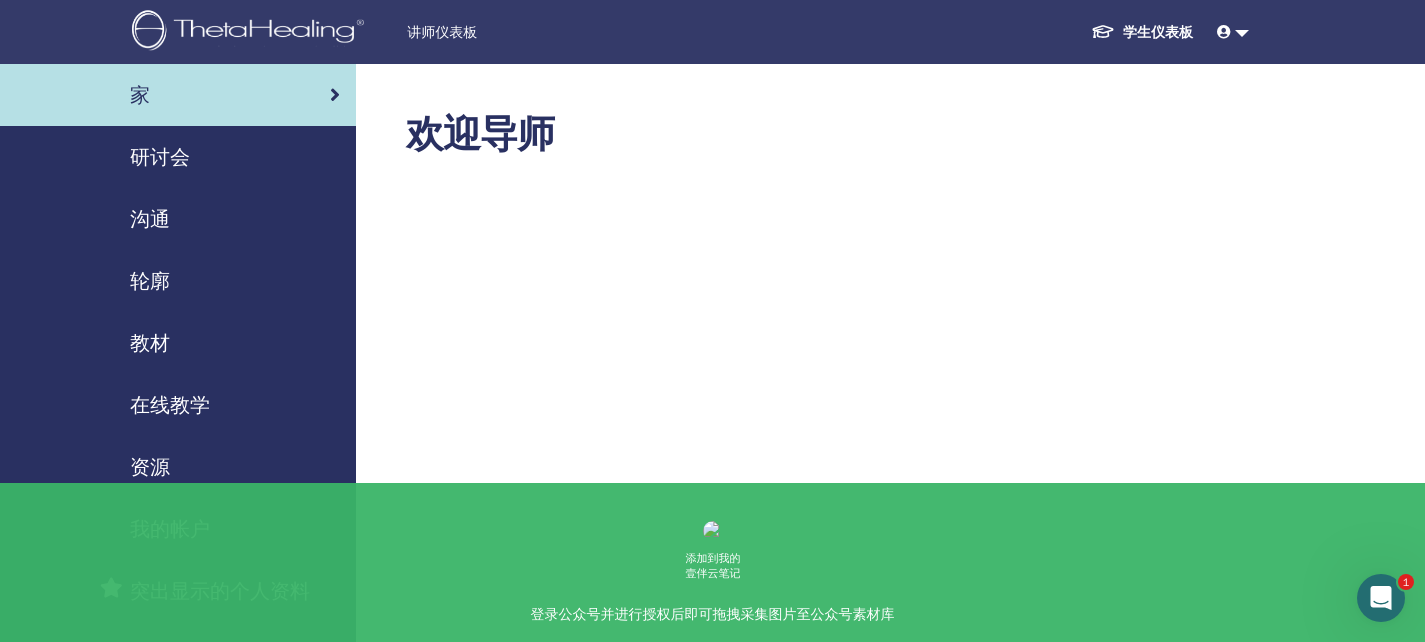 click on "研讨会" at bounding box center (178, 157) 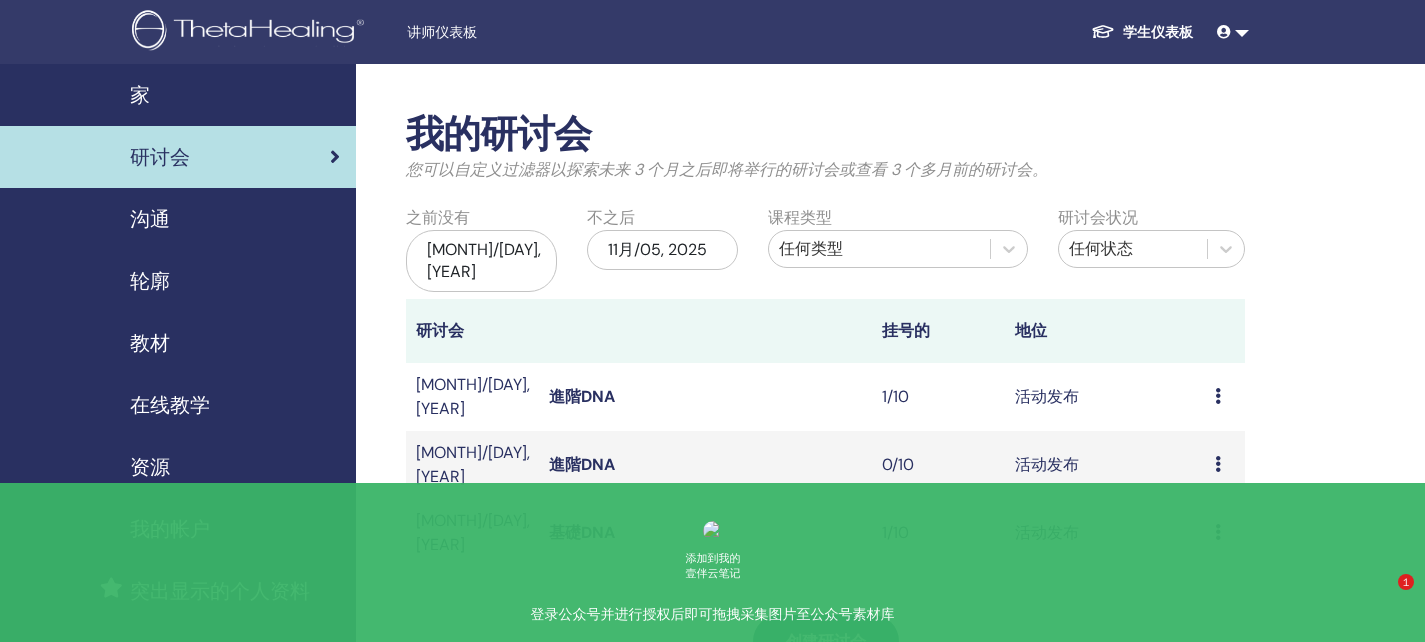 scroll, scrollTop: 57, scrollLeft: 0, axis: vertical 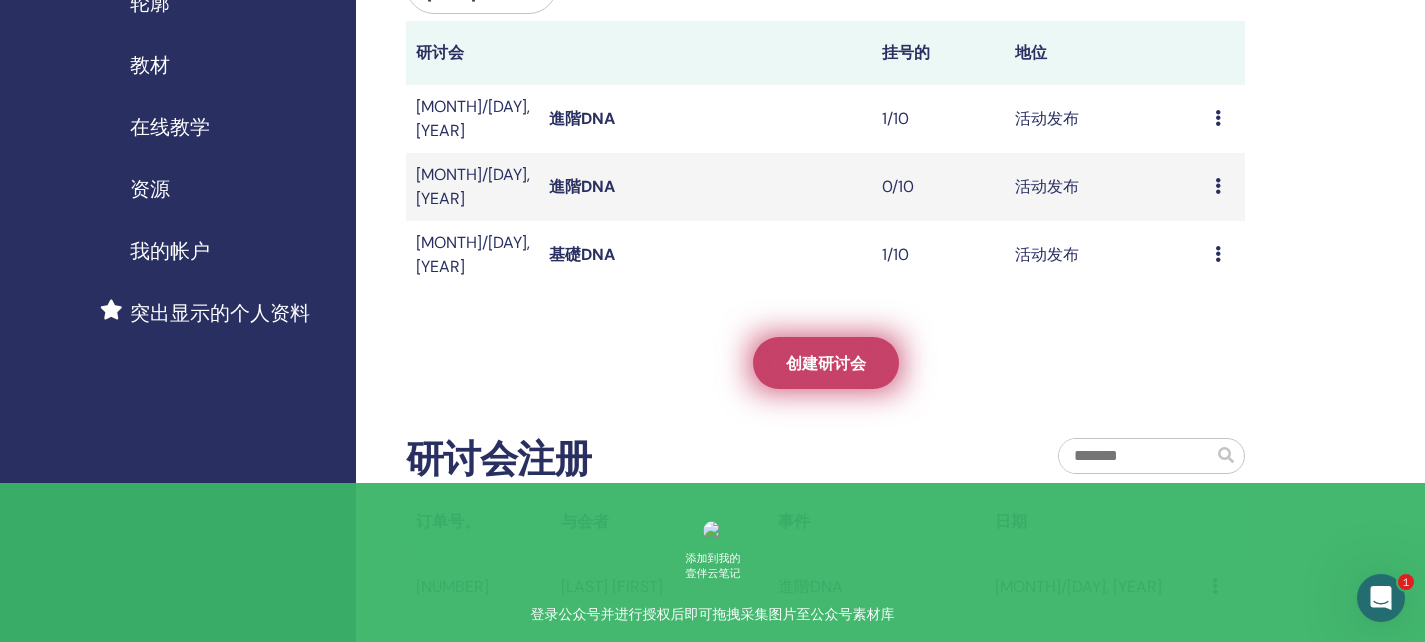click on "创建研讨会" at bounding box center [826, 363] 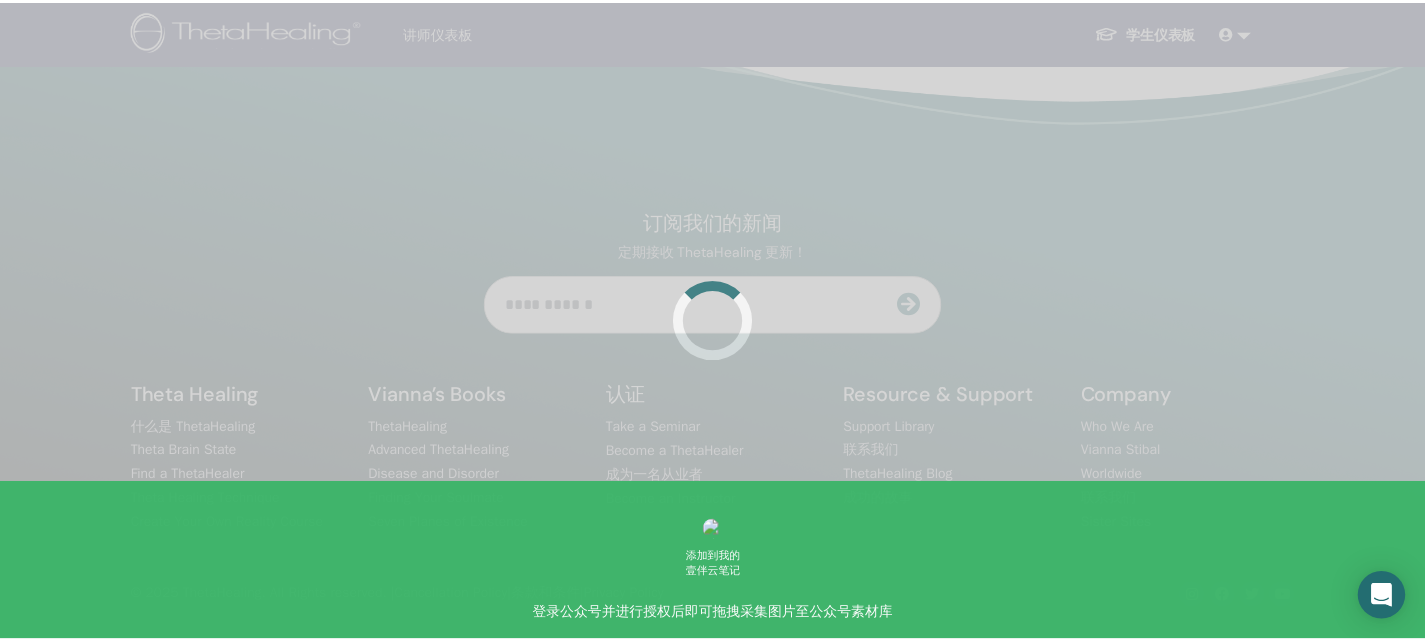 scroll, scrollTop: 0, scrollLeft: 0, axis: both 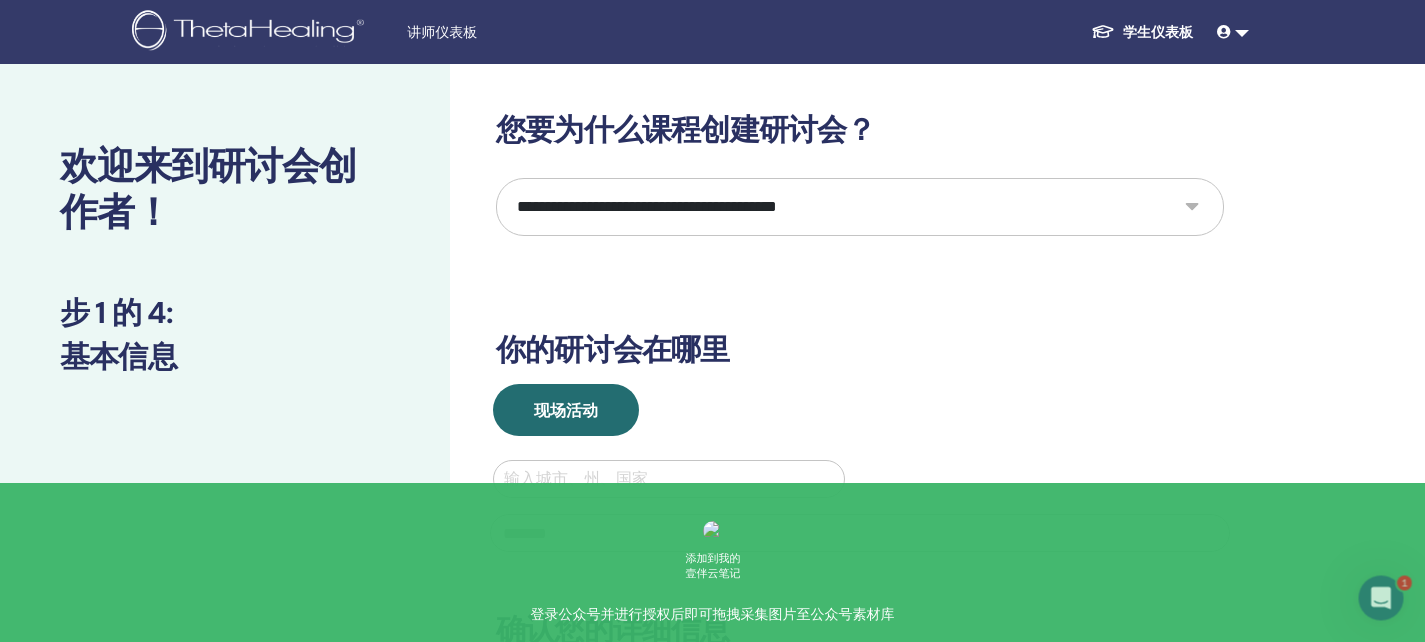 click on "**********" at bounding box center (860, 207) 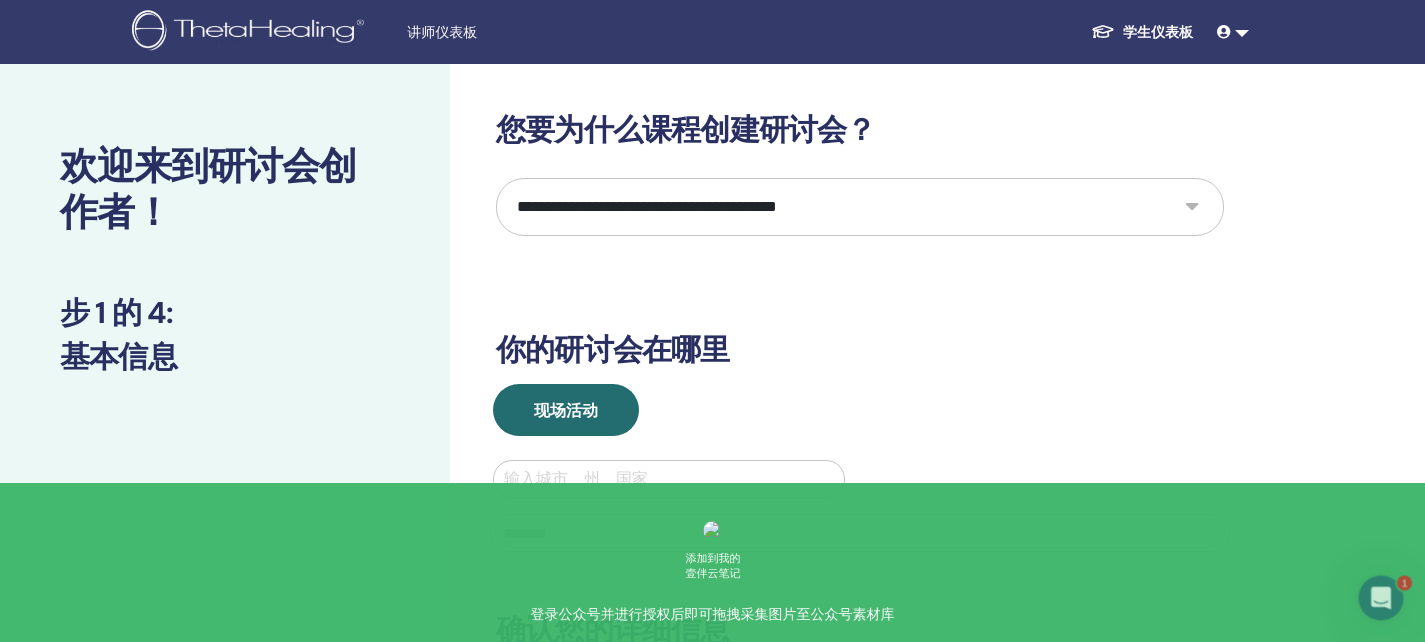 select on "**" 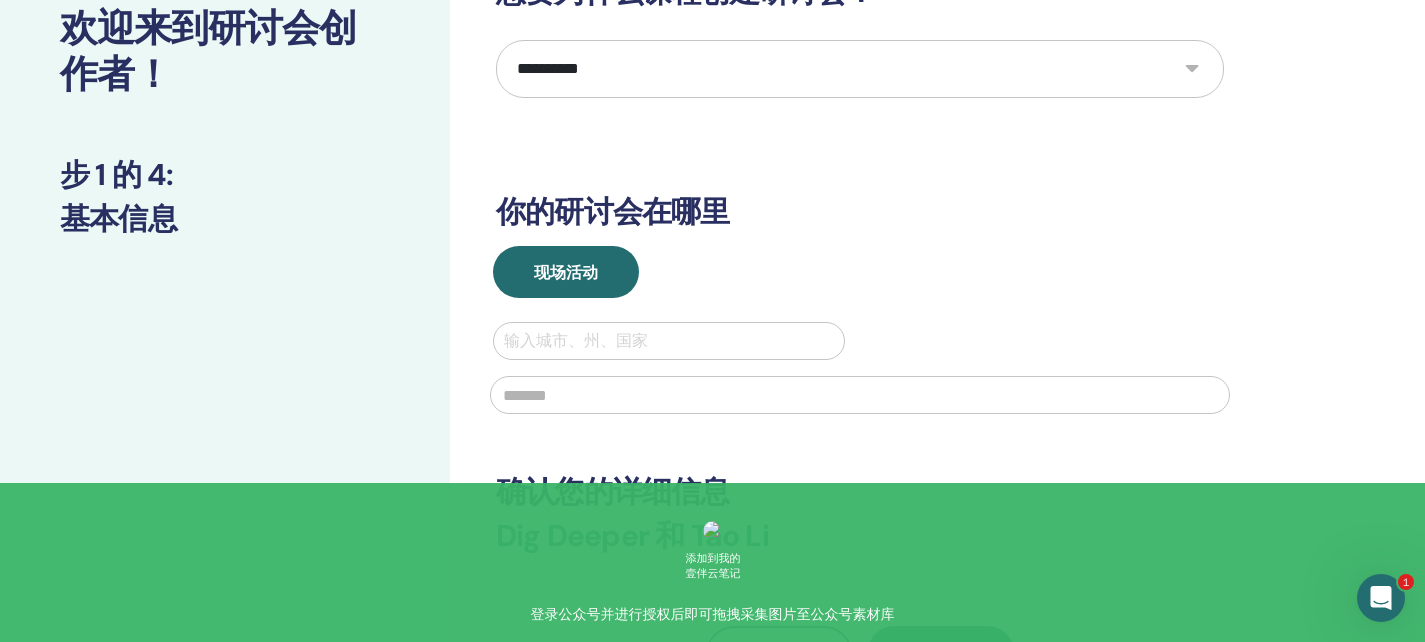 scroll, scrollTop: 233, scrollLeft: 0, axis: vertical 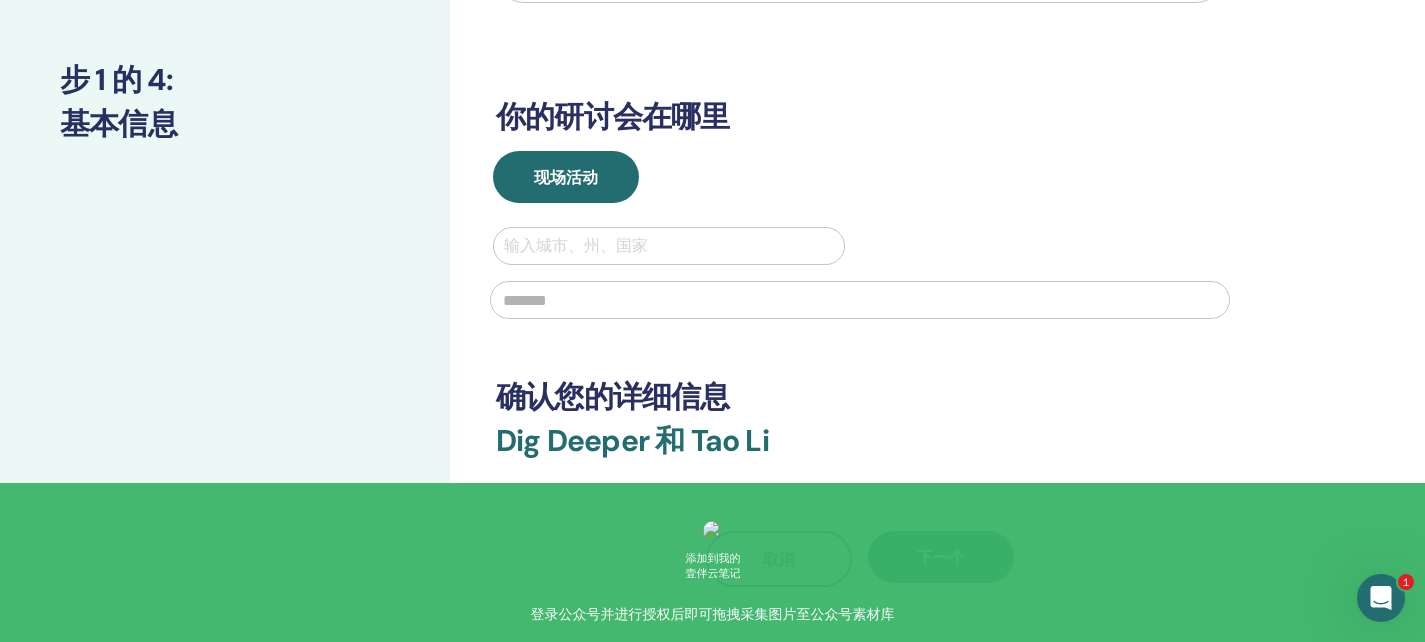click at bounding box center (860, 298) 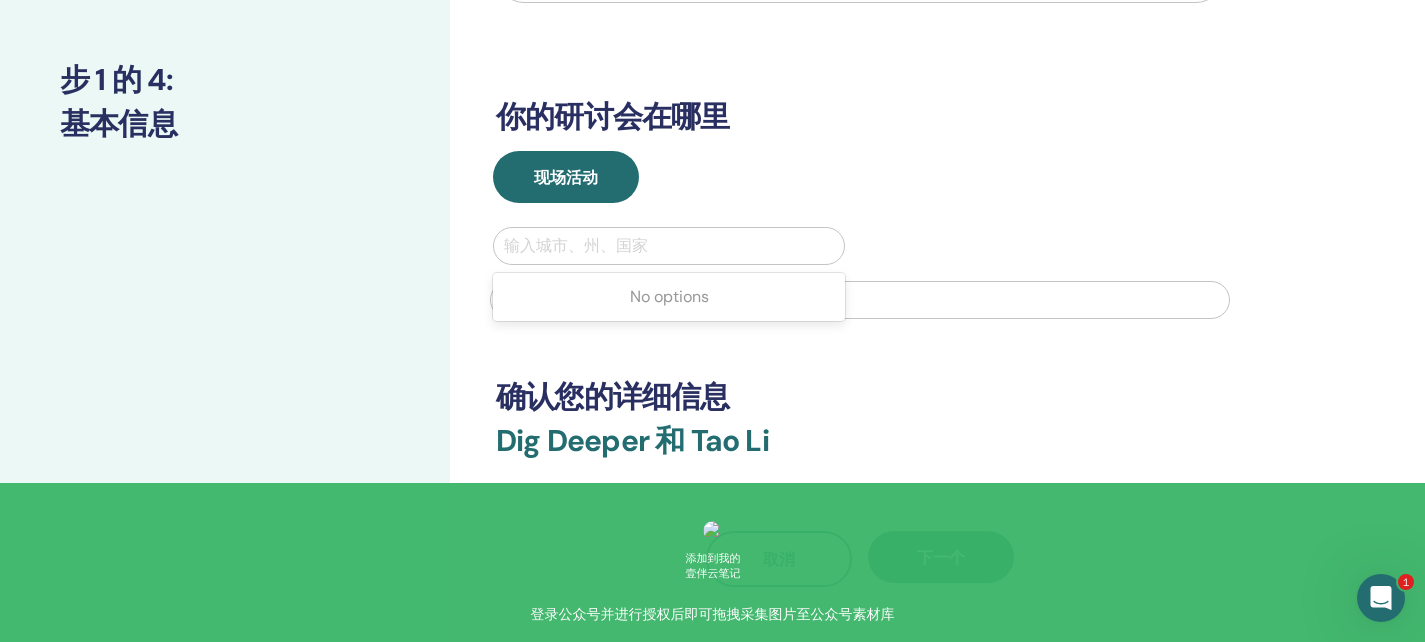 click on "输入城市、州、国家" at bounding box center (669, 246) 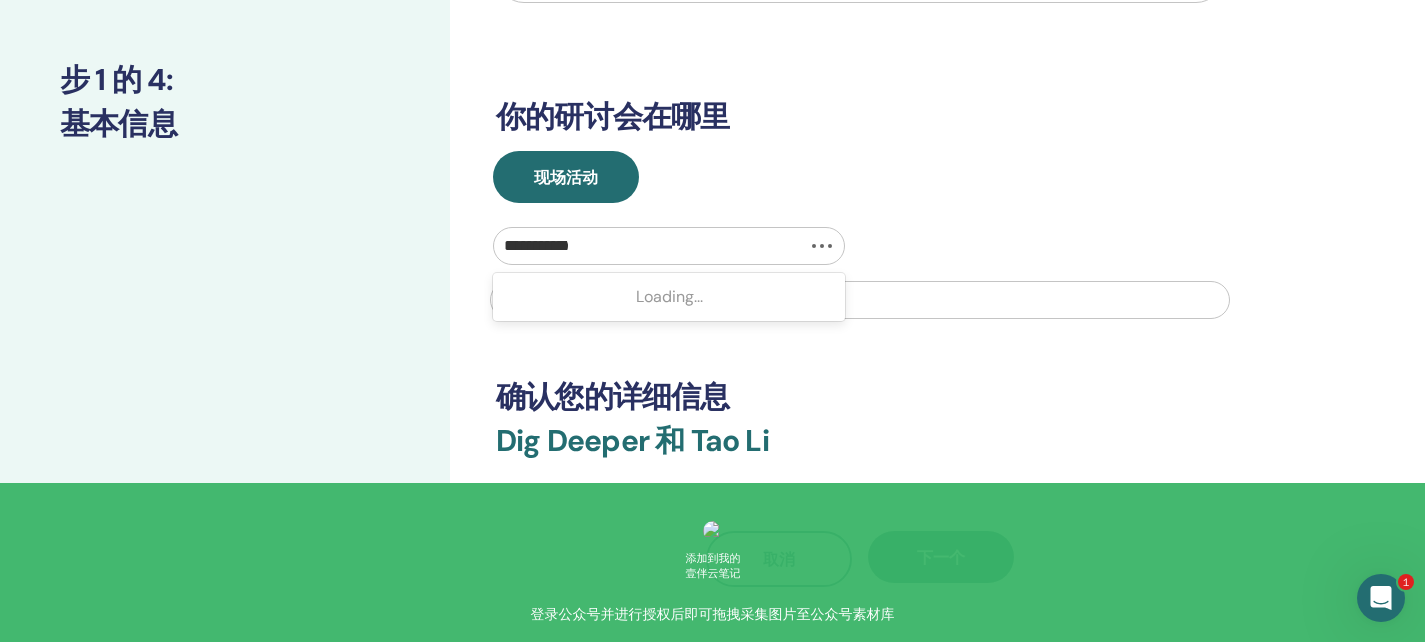 type on "*******" 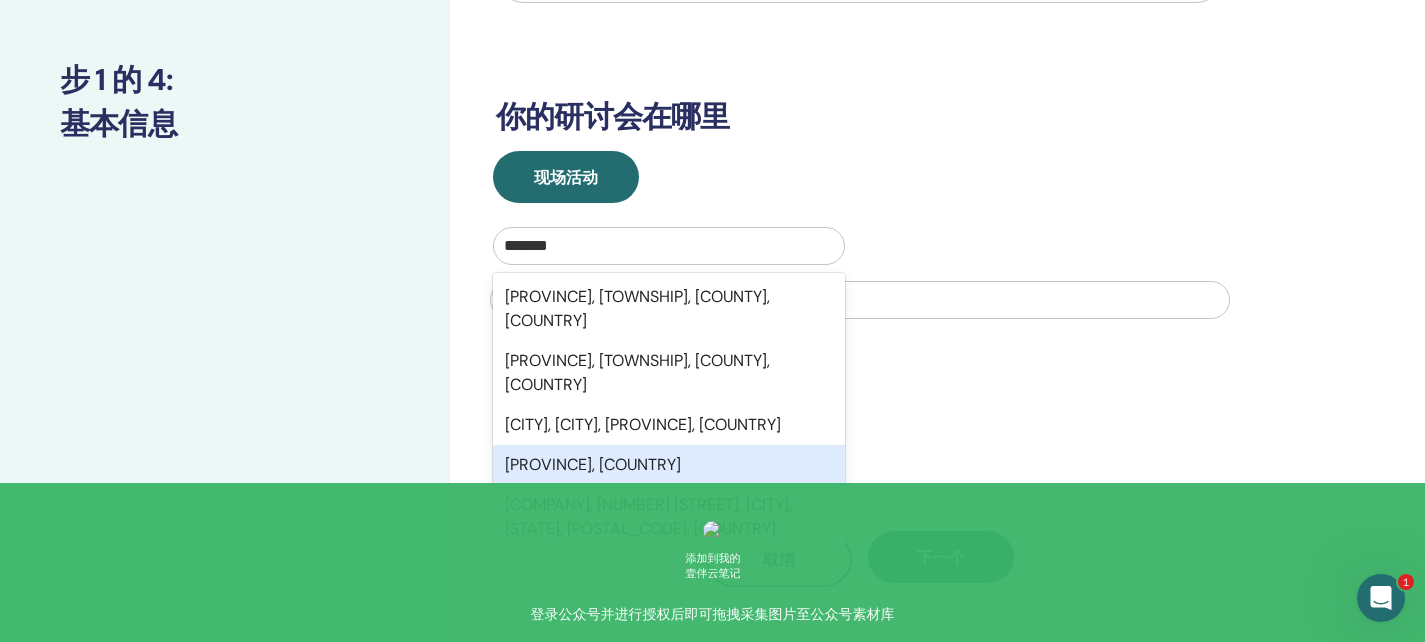 click on "Shanxi, CHN" at bounding box center (669, 465) 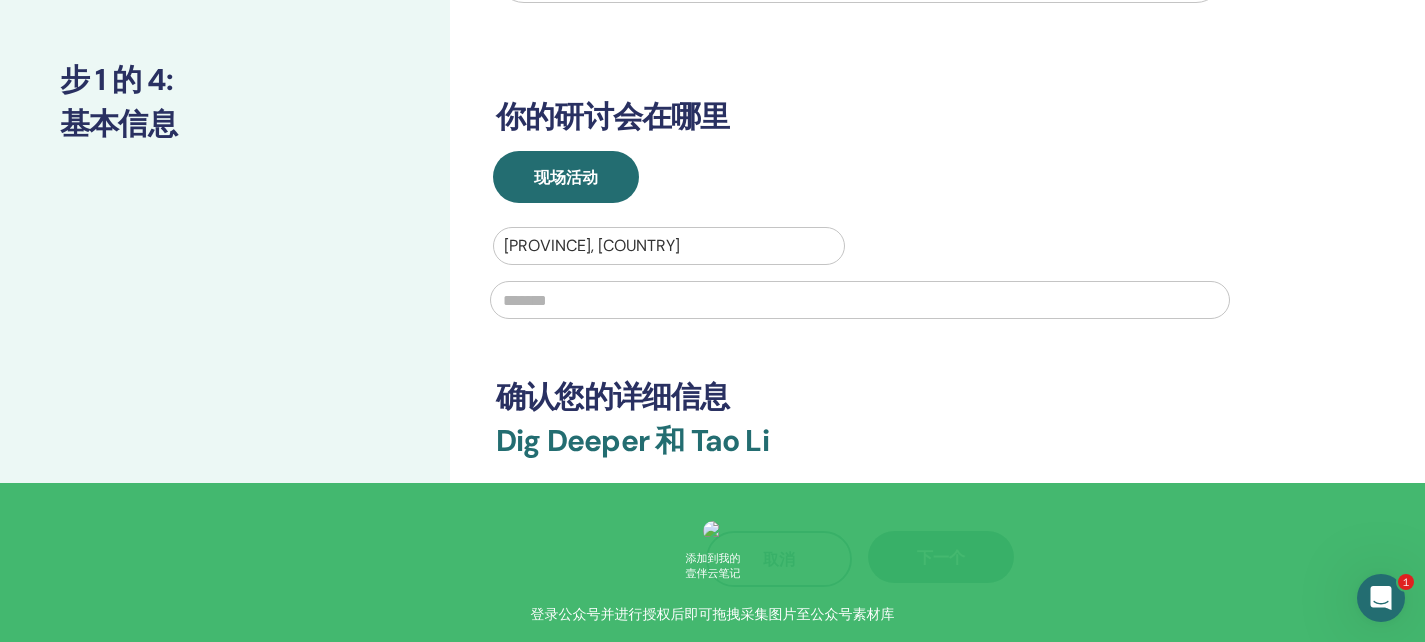 click at bounding box center (860, 300) 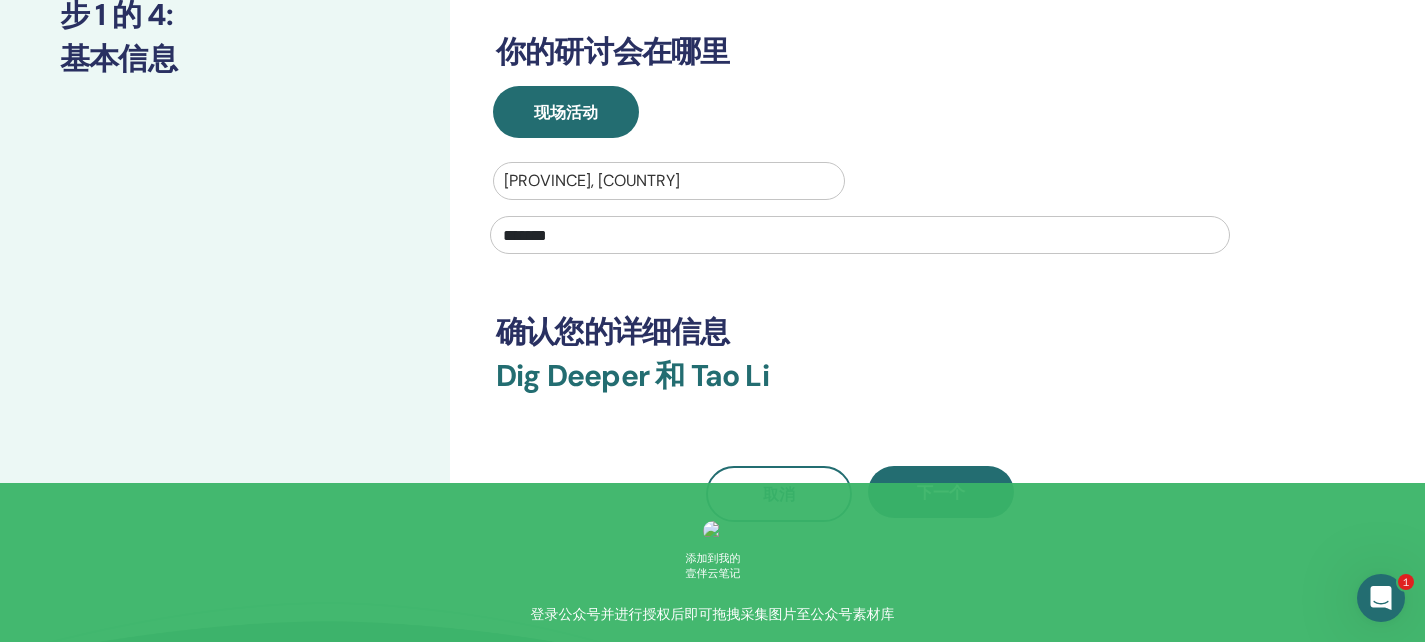 scroll, scrollTop: 387, scrollLeft: 0, axis: vertical 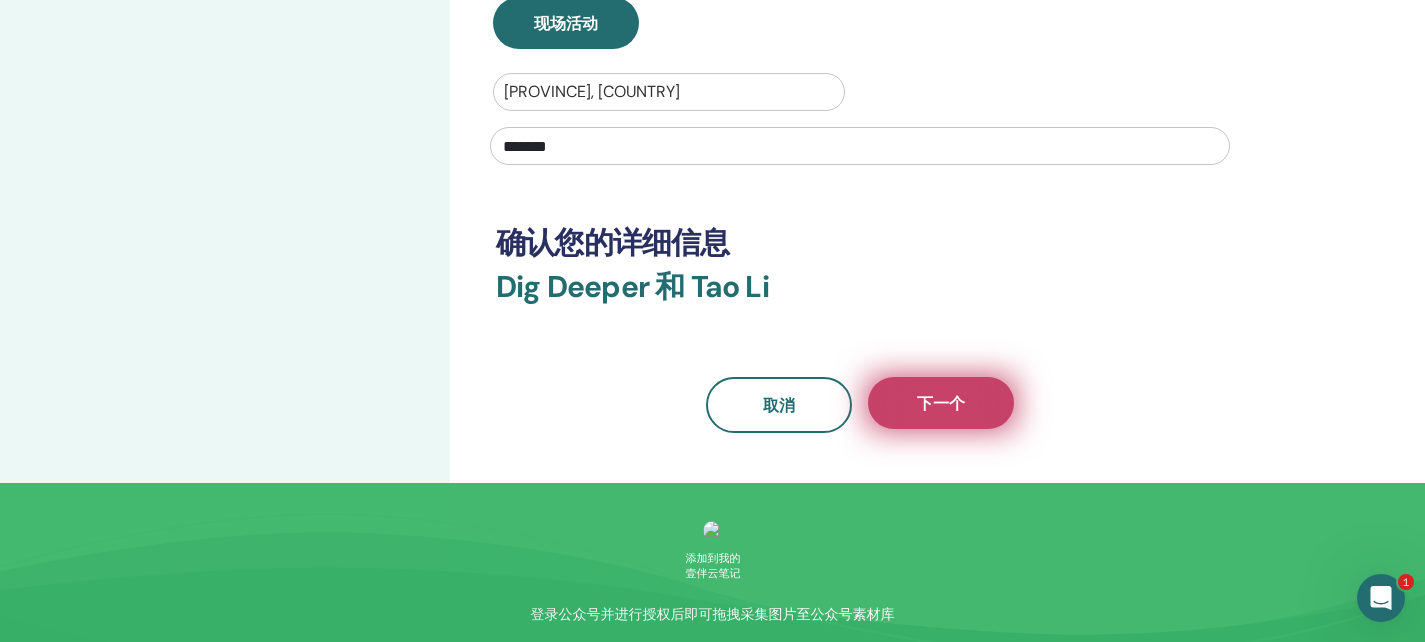 type on "*******" 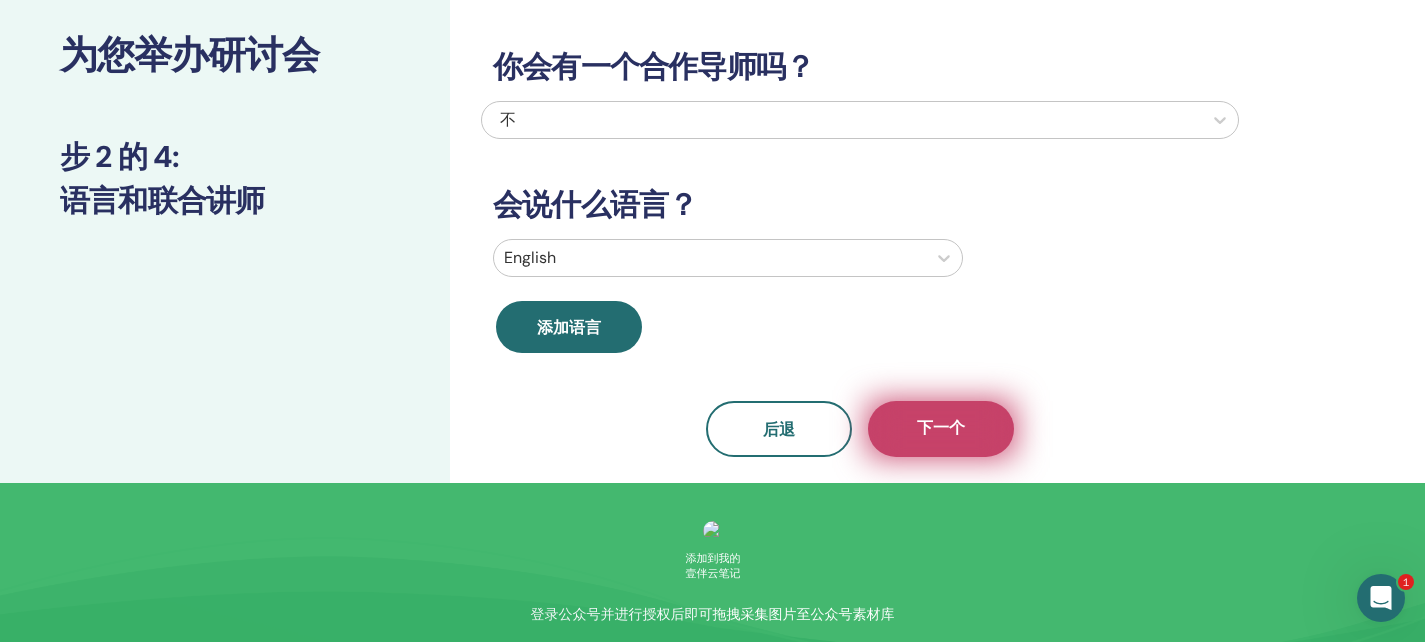 scroll, scrollTop: 0, scrollLeft: 0, axis: both 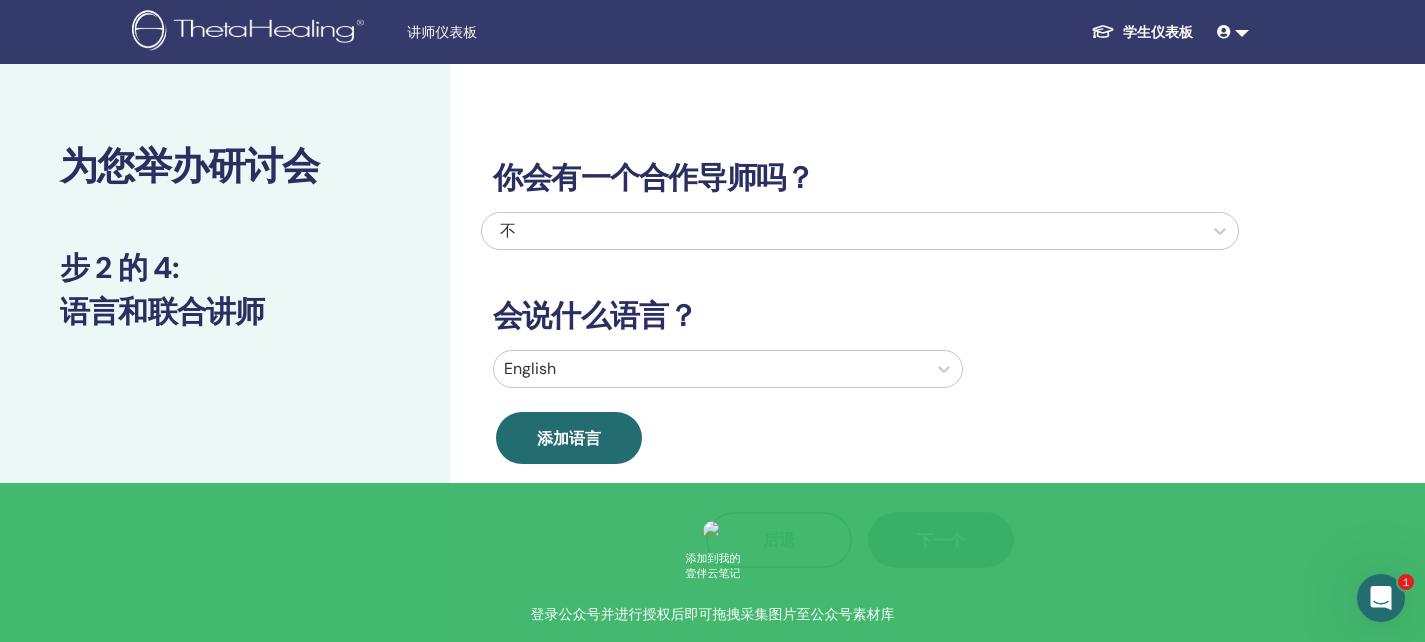click on "你会有一个合作导师吗？ 不 会说什么语言？ English 添加语言 后退 下一个" at bounding box center (860, 340) 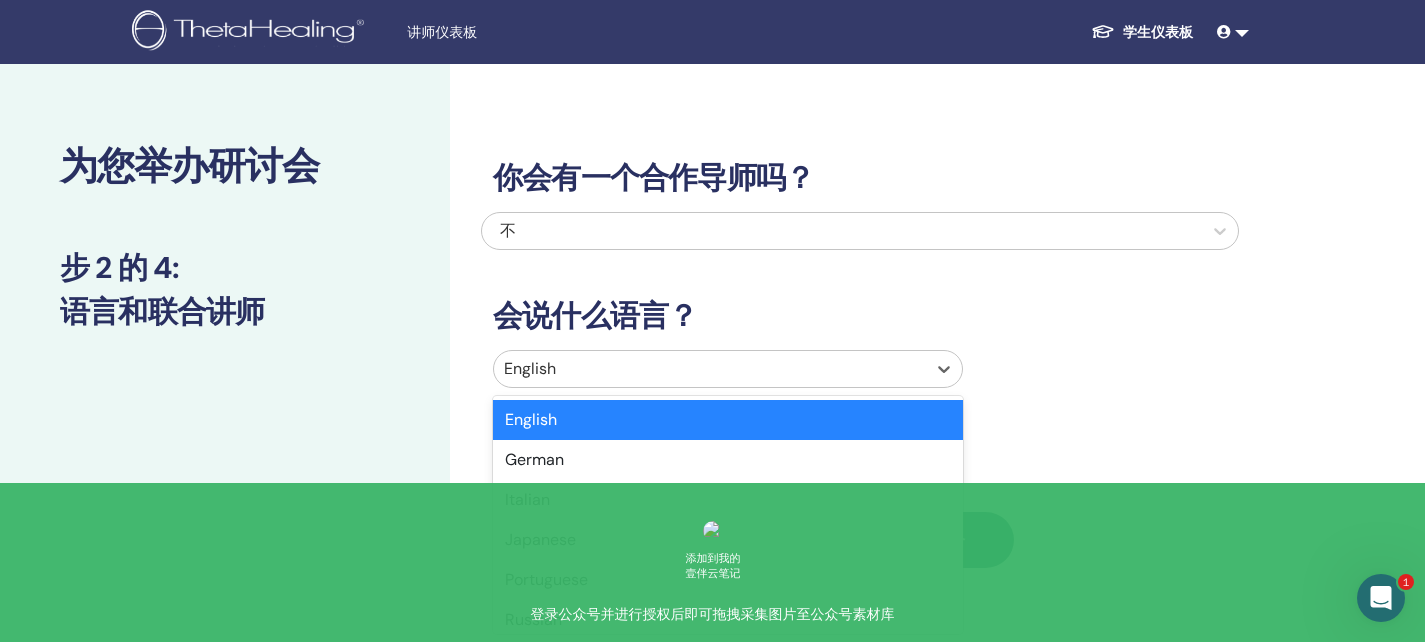 click at bounding box center [710, 369] 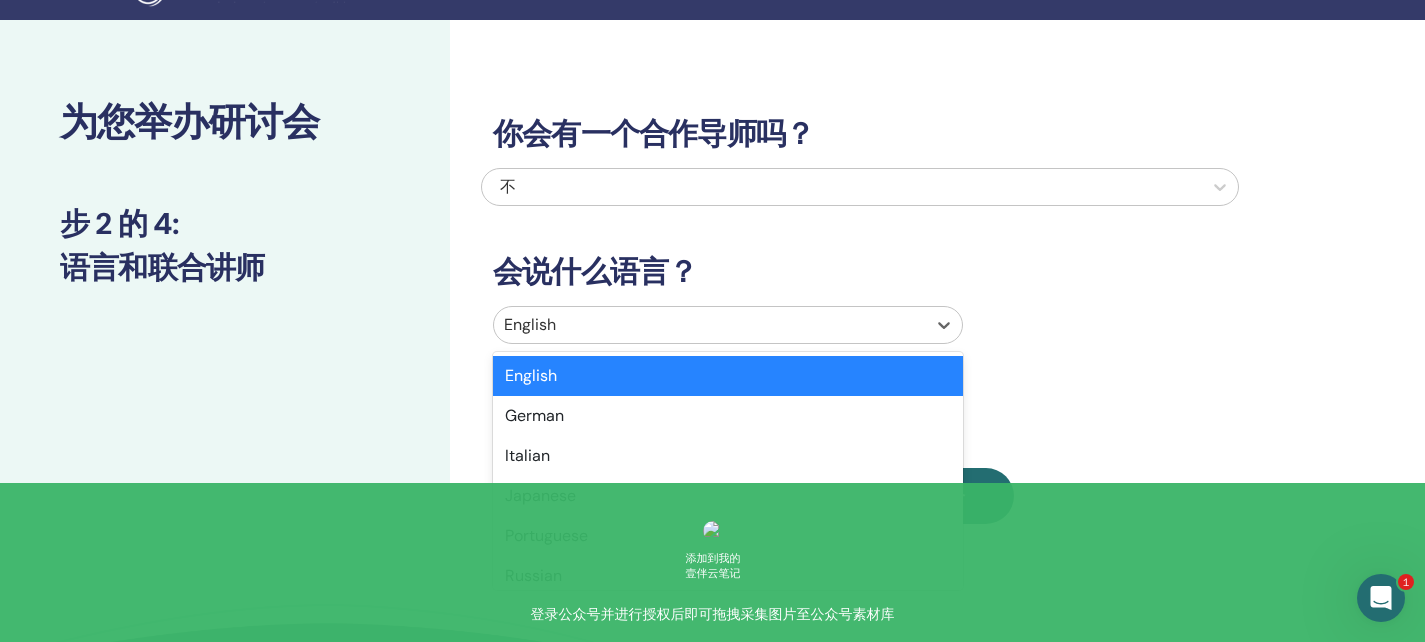 scroll, scrollTop: 62, scrollLeft: 0, axis: vertical 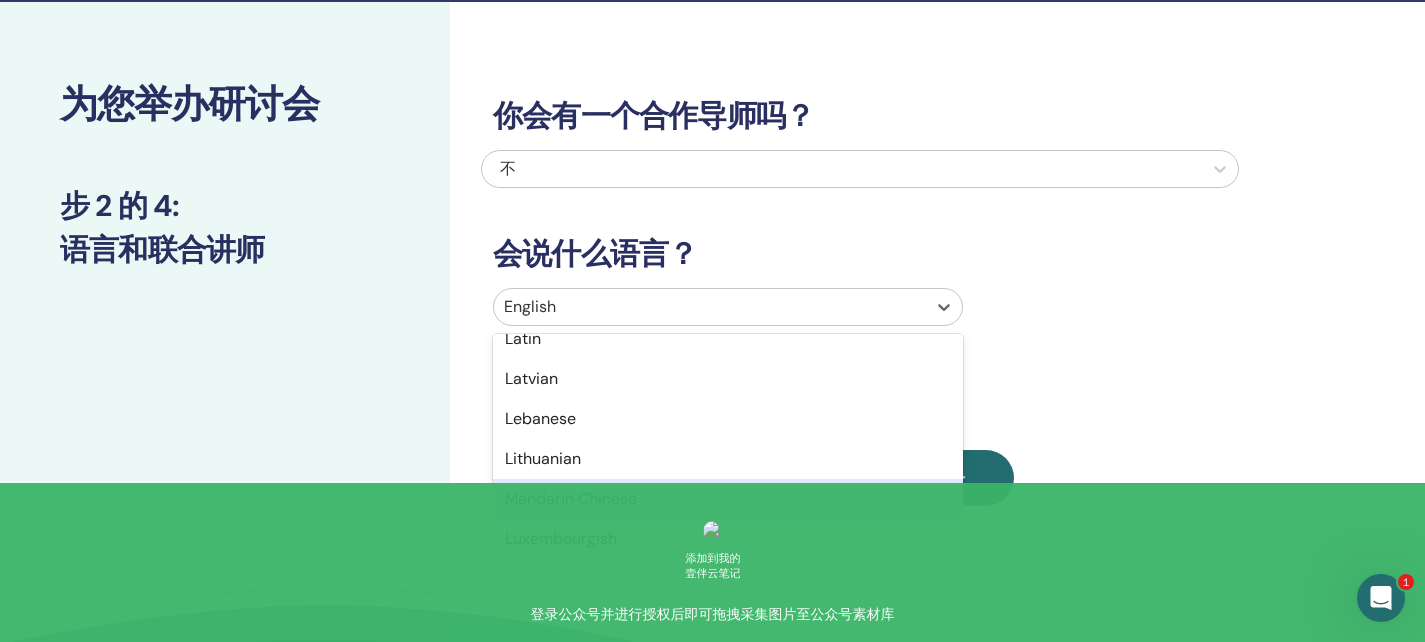 click on "Mandarin Chinese" at bounding box center [728, 499] 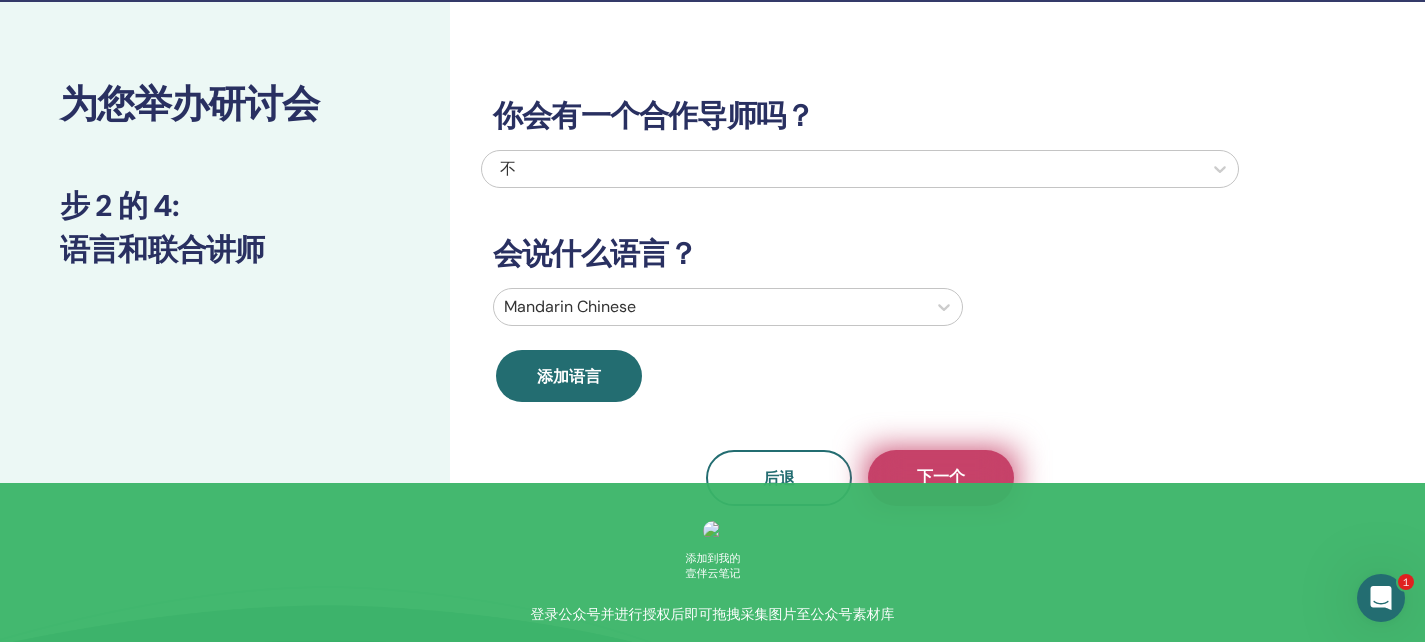 click on "下一个" at bounding box center (941, 478) 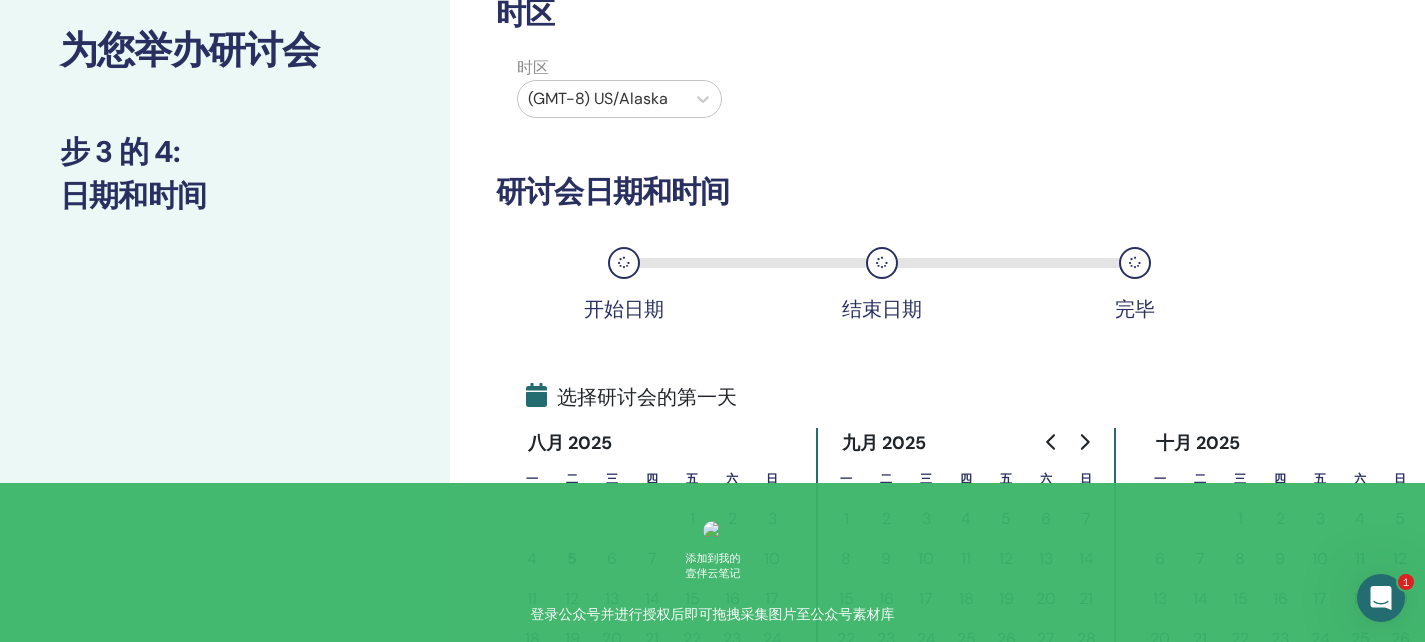 scroll, scrollTop: 228, scrollLeft: 0, axis: vertical 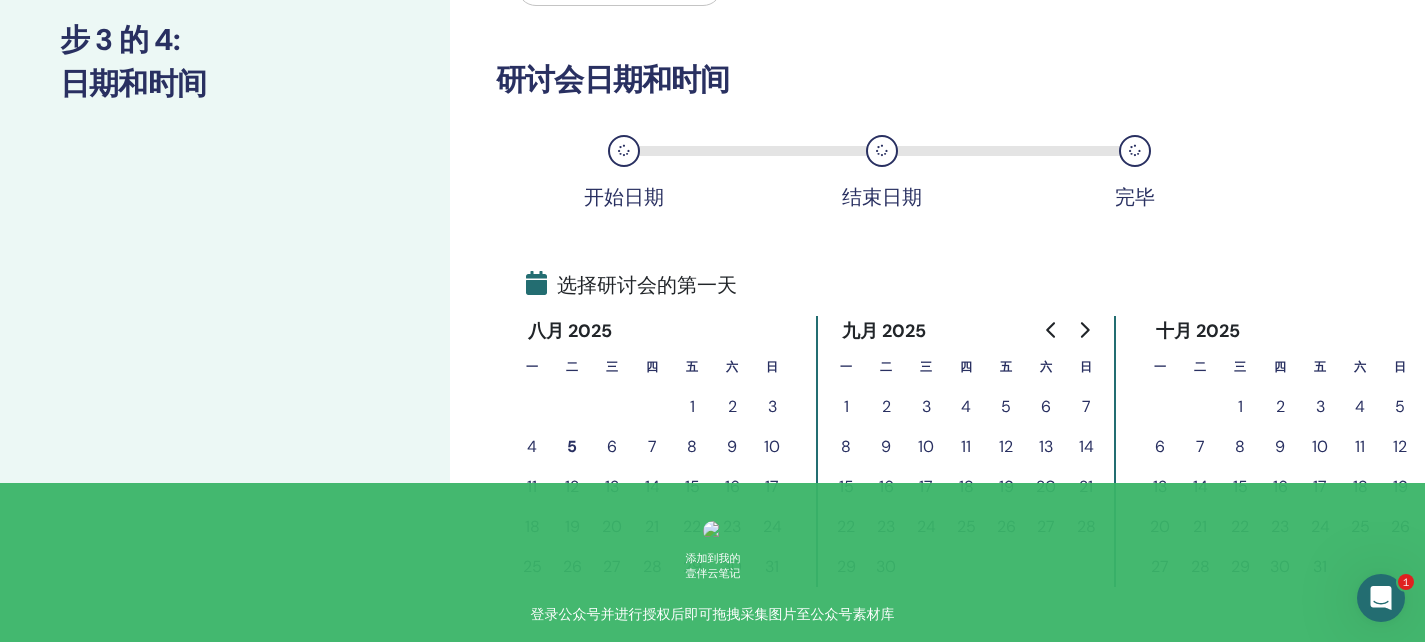 click on "13" at bounding box center (612, 487) 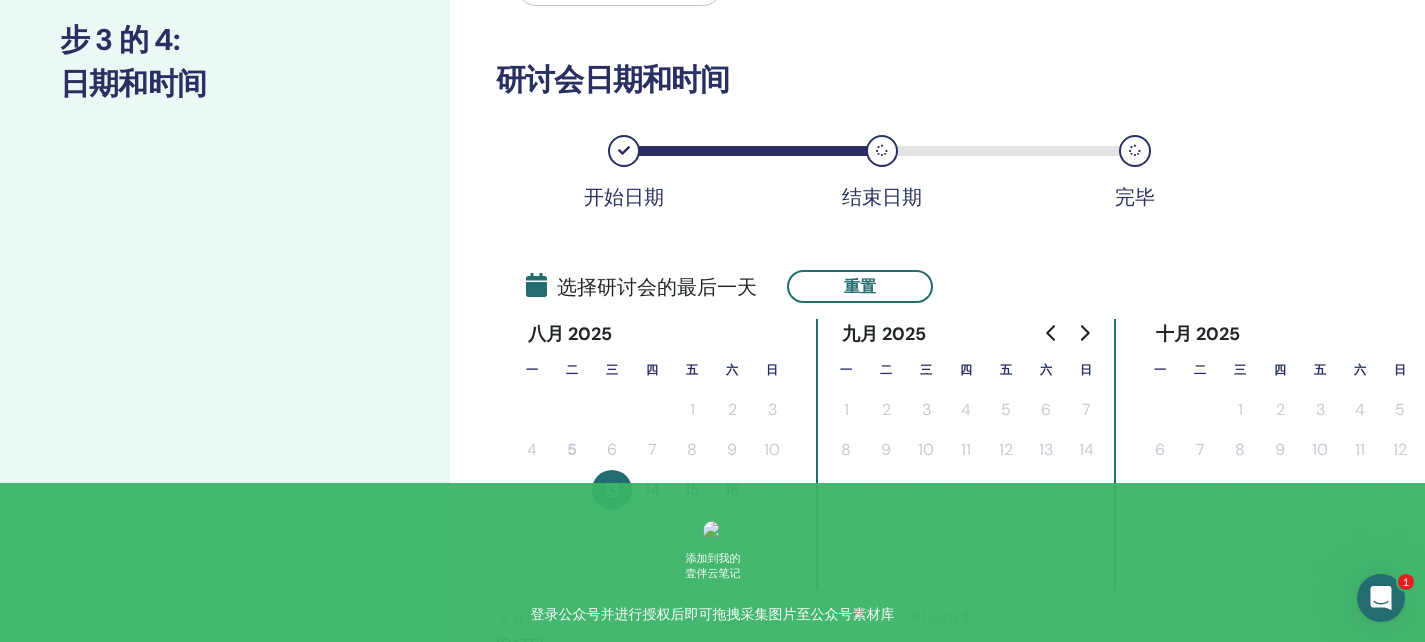 click on "14" at bounding box center [652, 490] 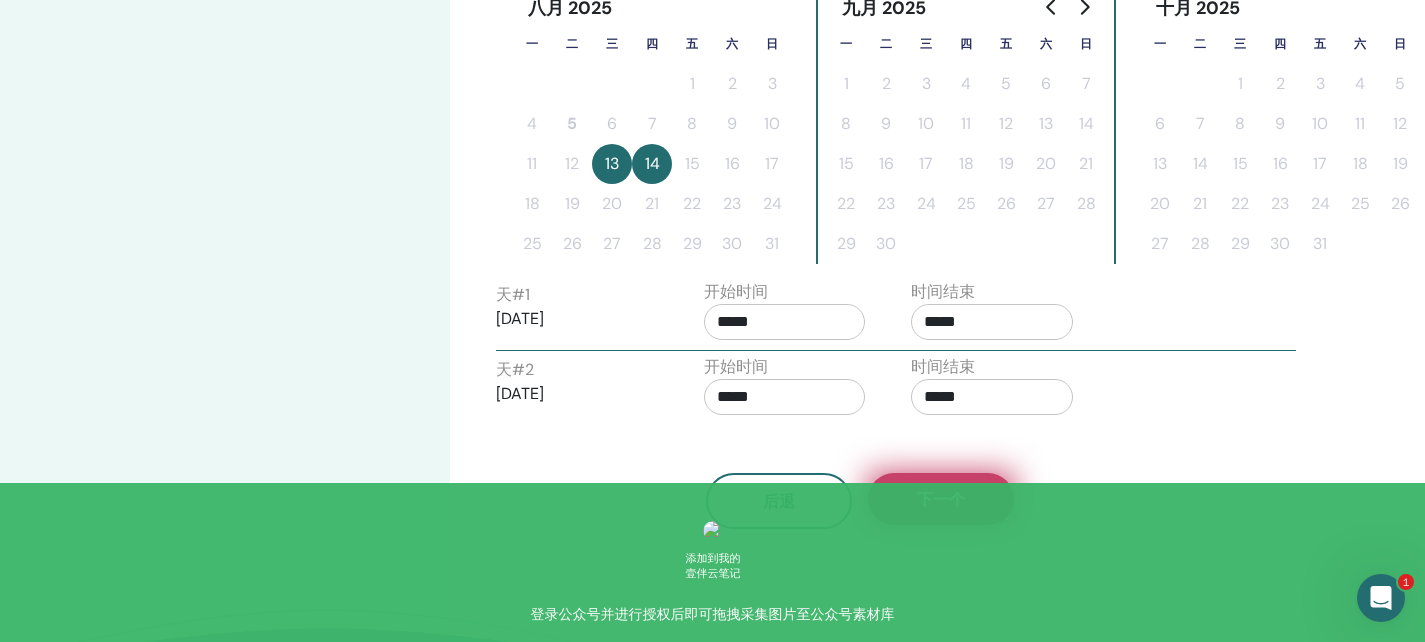 click on "下一个" at bounding box center [941, 499] 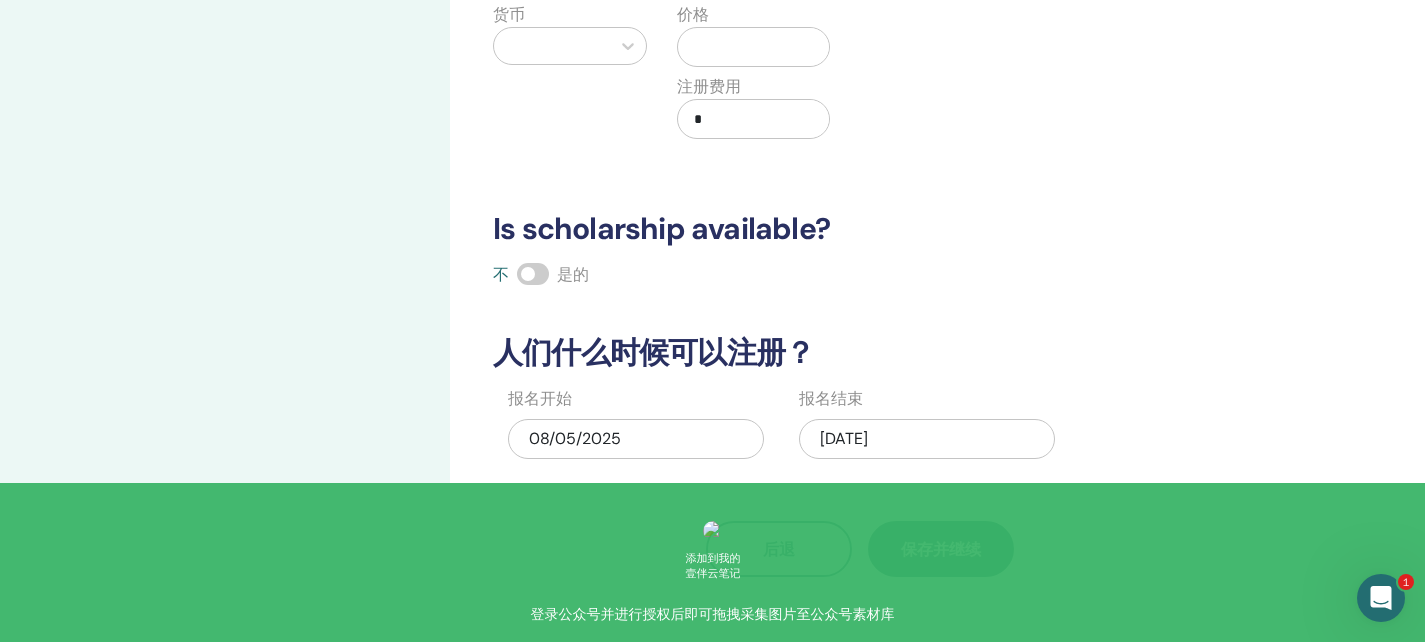 scroll, scrollTop: 215, scrollLeft: 0, axis: vertical 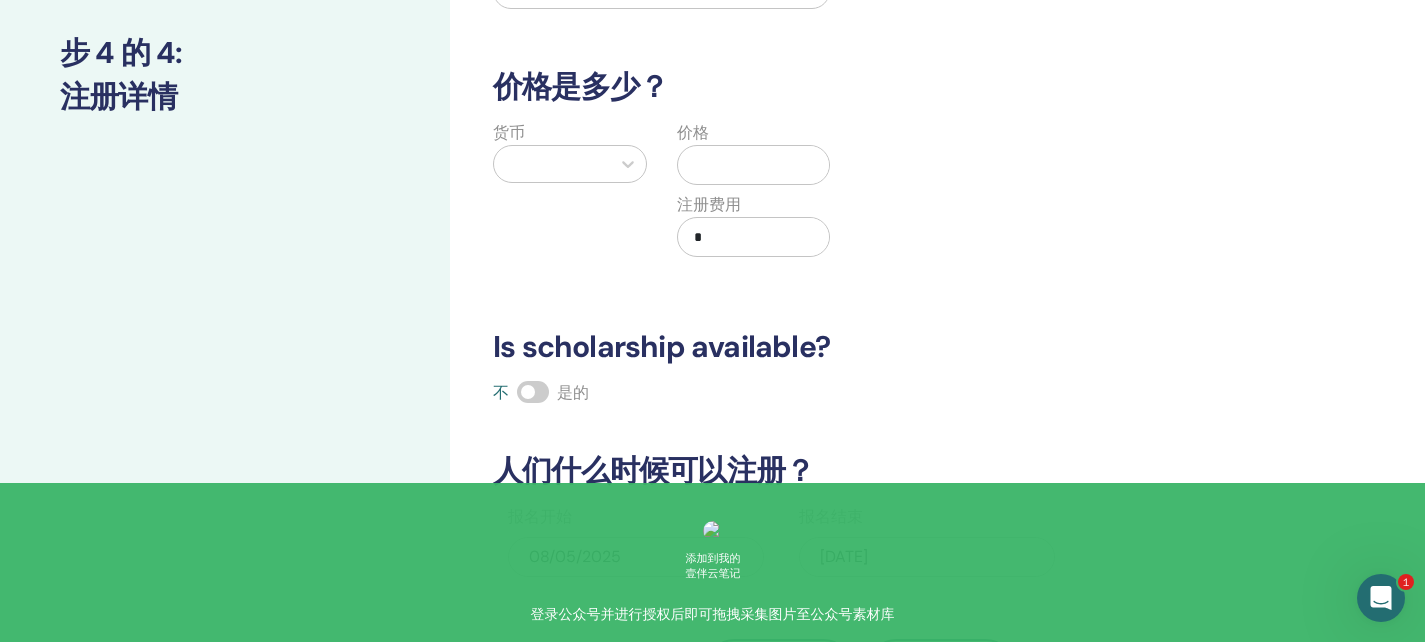click at bounding box center [552, 164] 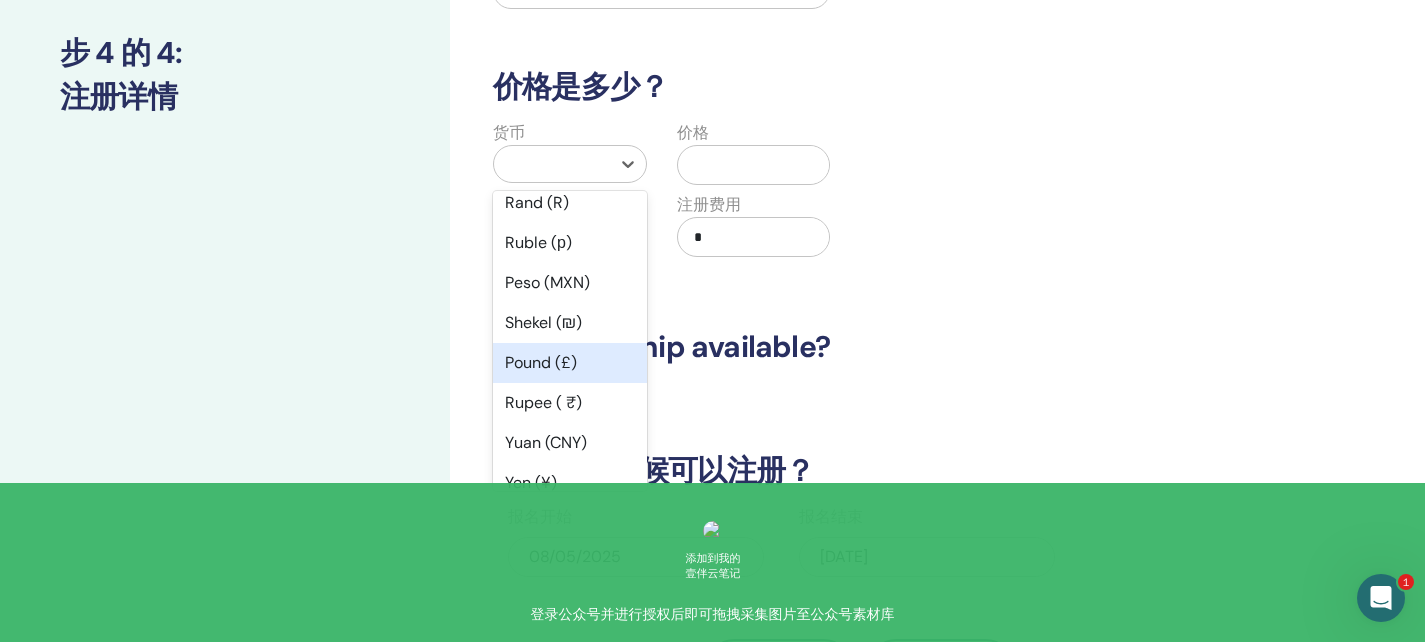 scroll, scrollTop: 74, scrollLeft: 0, axis: vertical 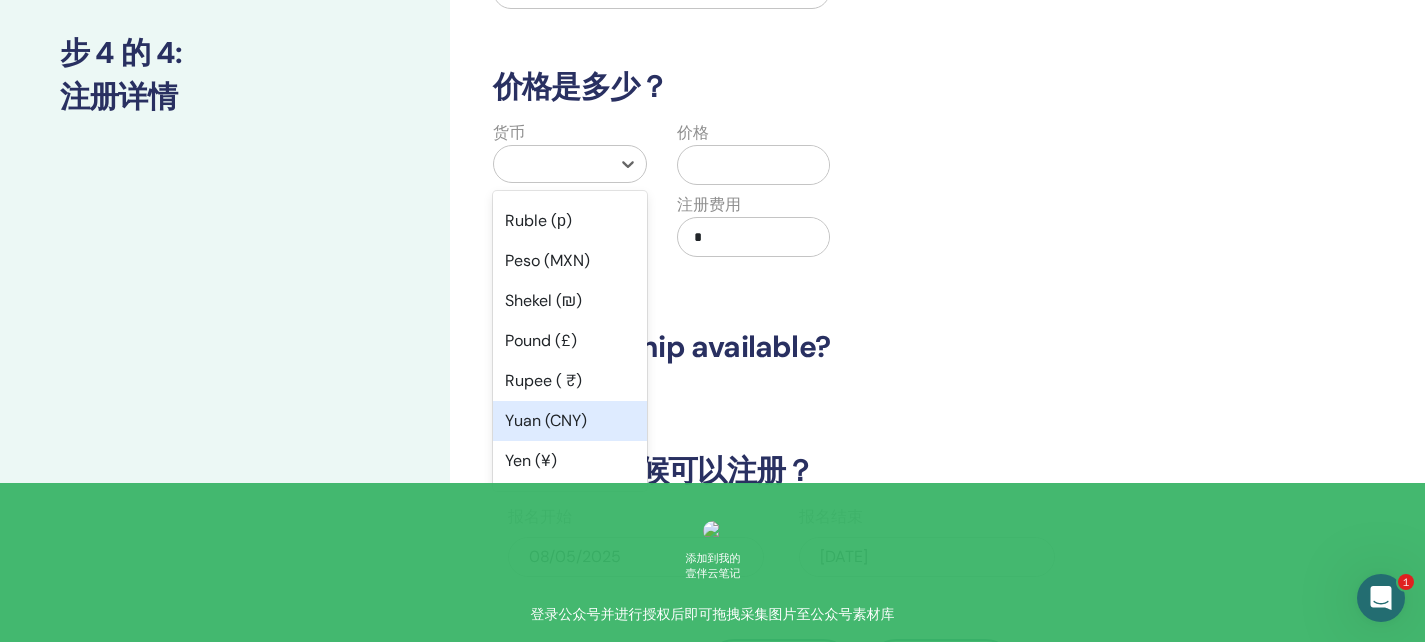 click on "Yuan (CNY)" at bounding box center [570, 421] 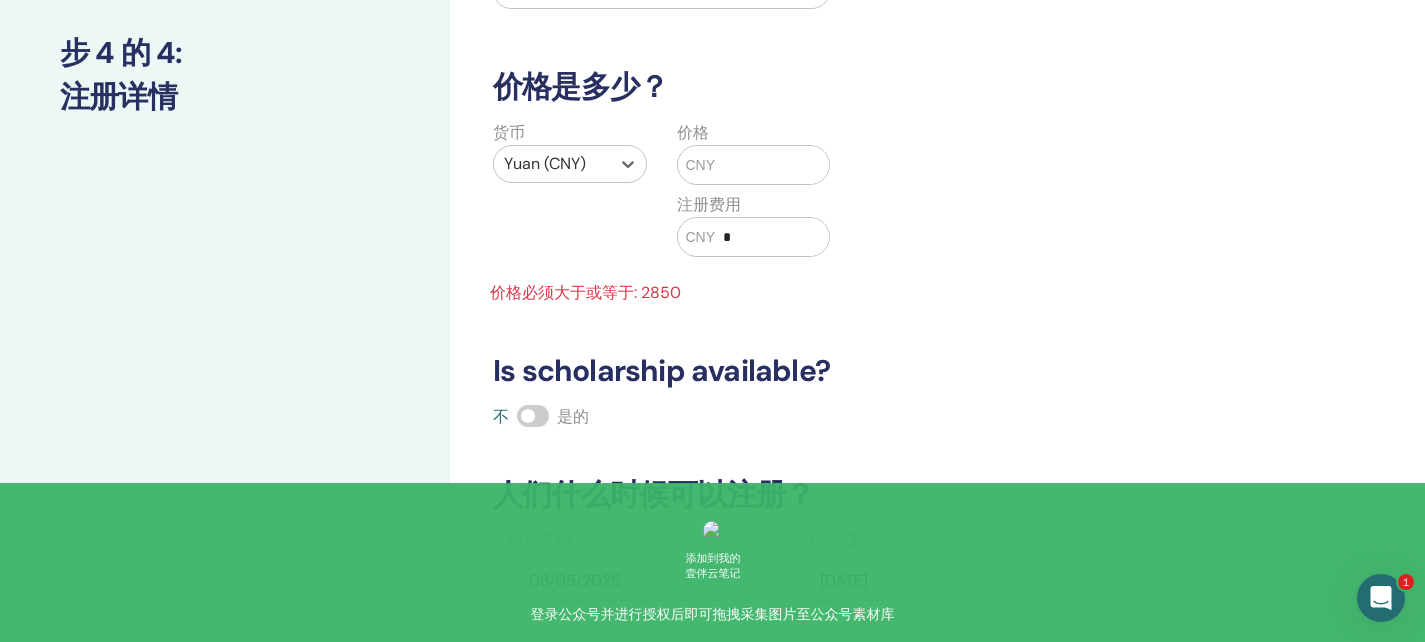 click at bounding box center [772, 165] 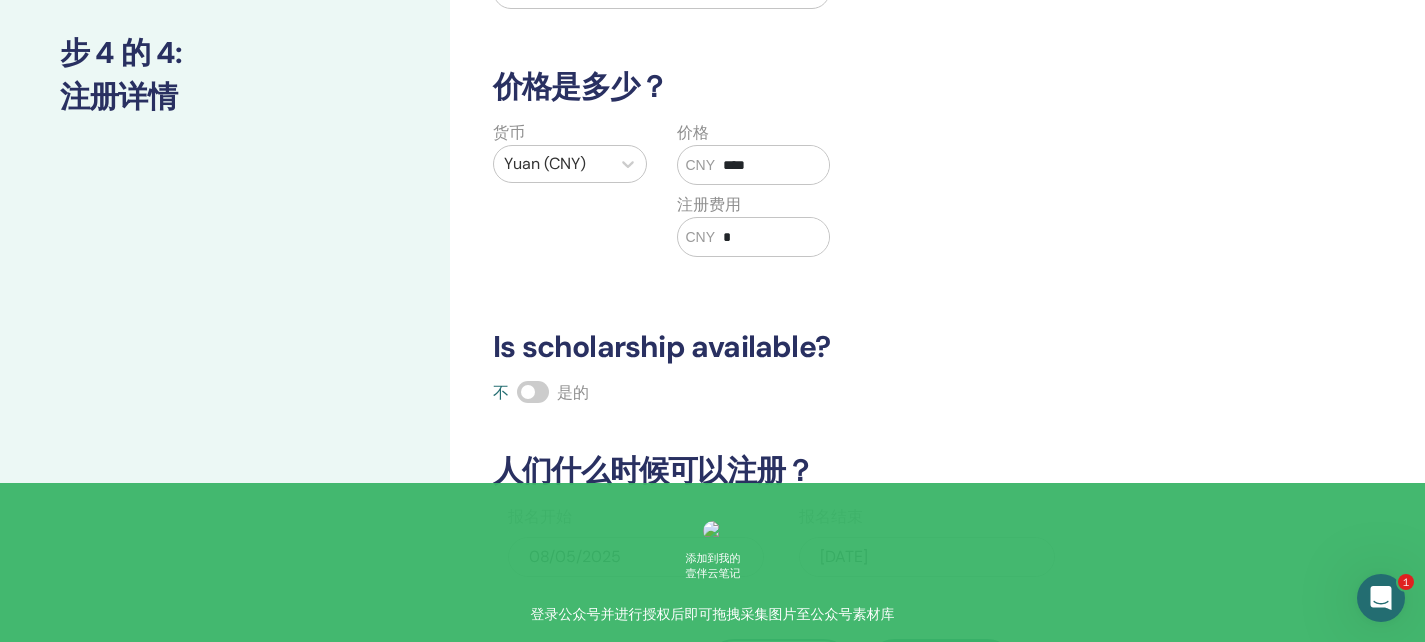 type on "****" 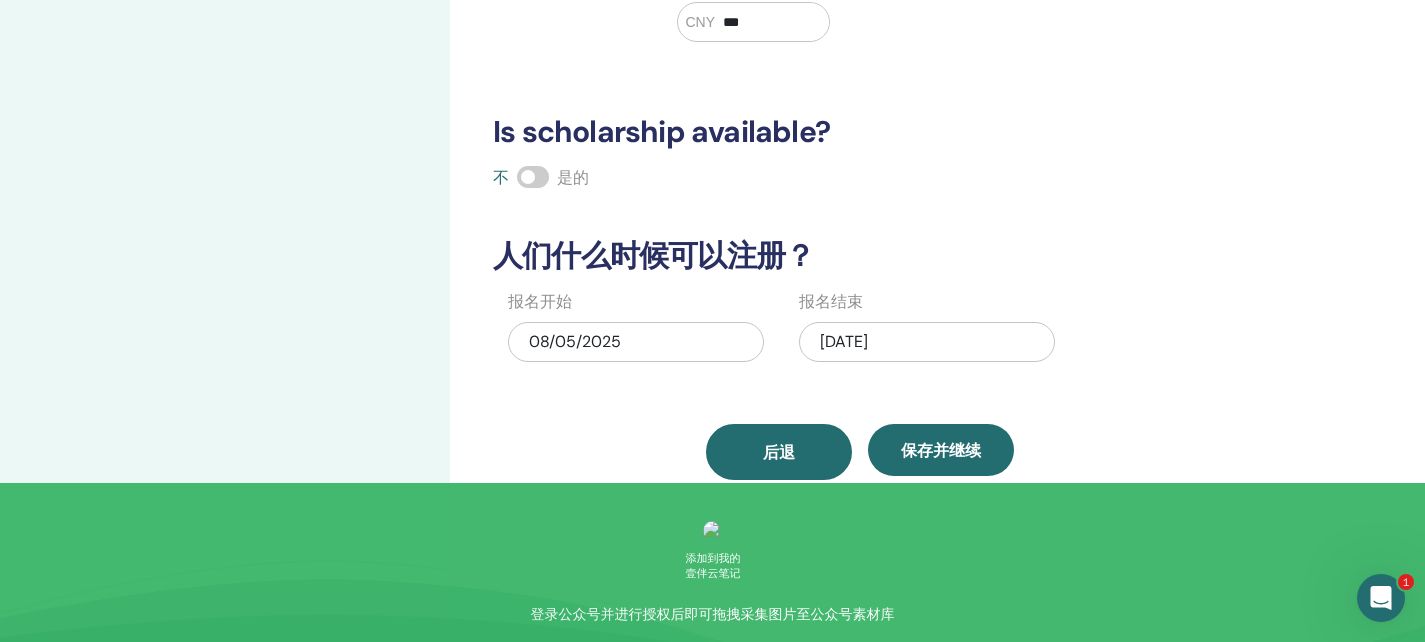 scroll, scrollTop: 645, scrollLeft: 0, axis: vertical 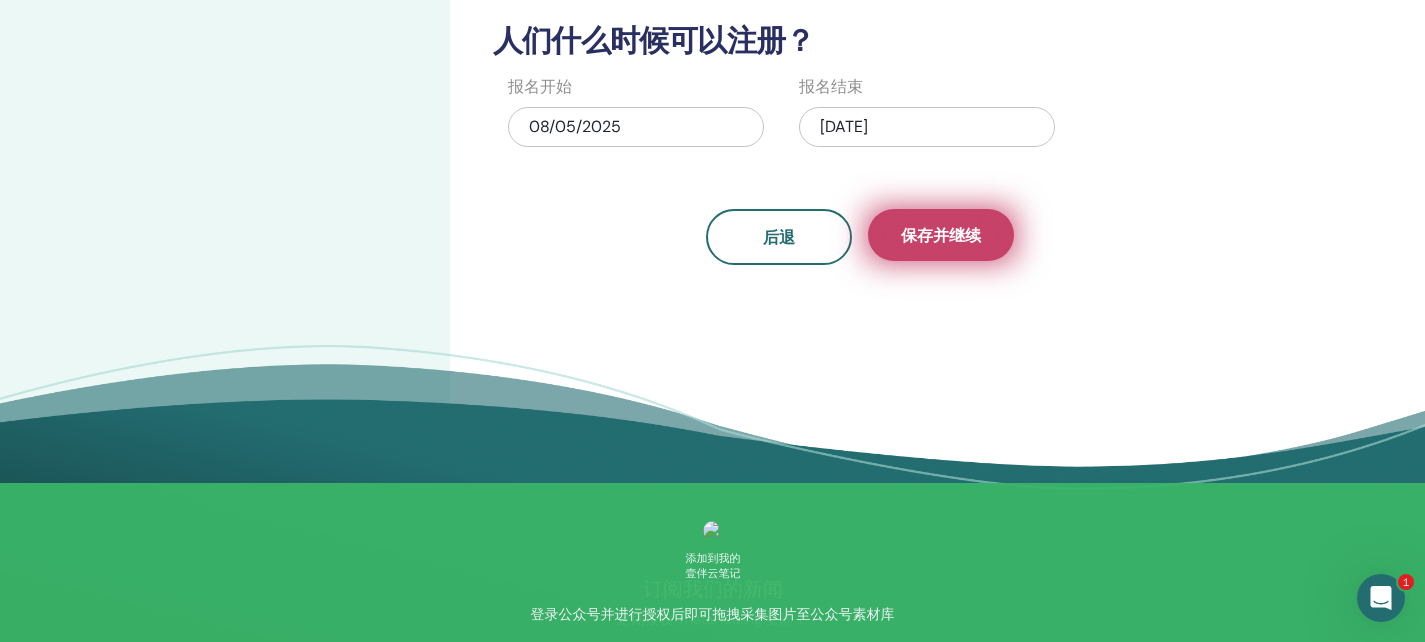 type on "***" 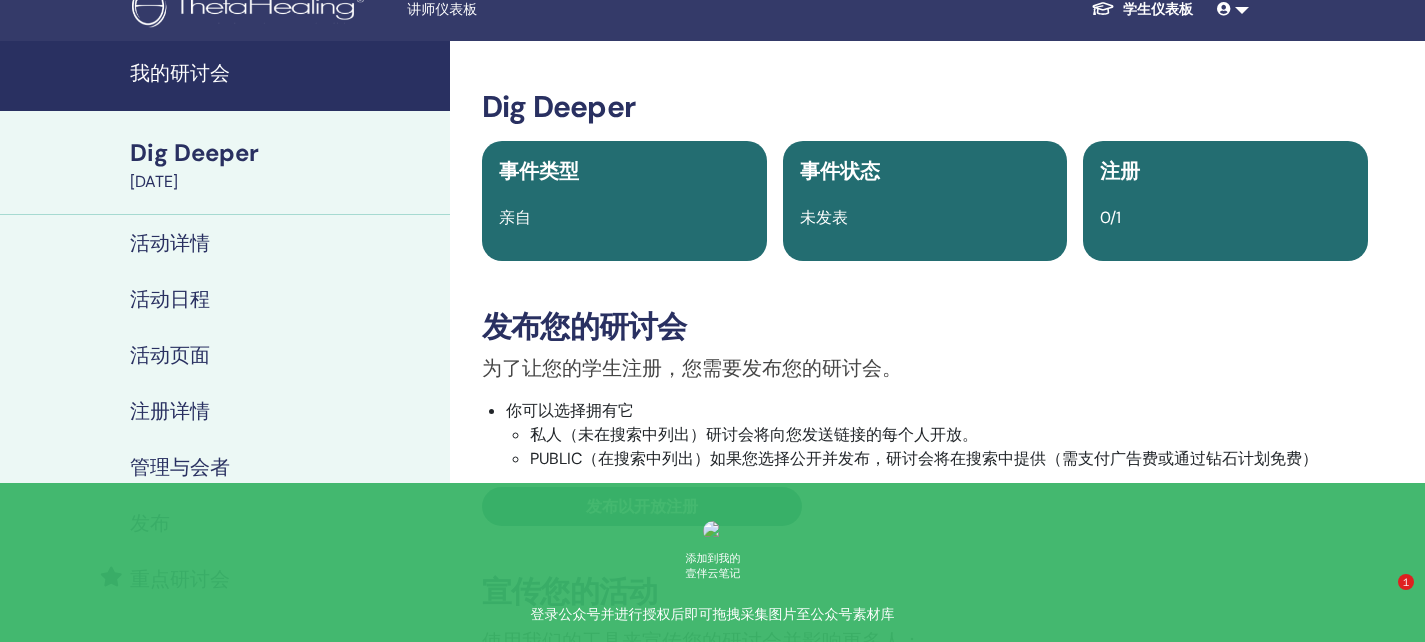 scroll, scrollTop: 33, scrollLeft: 0, axis: vertical 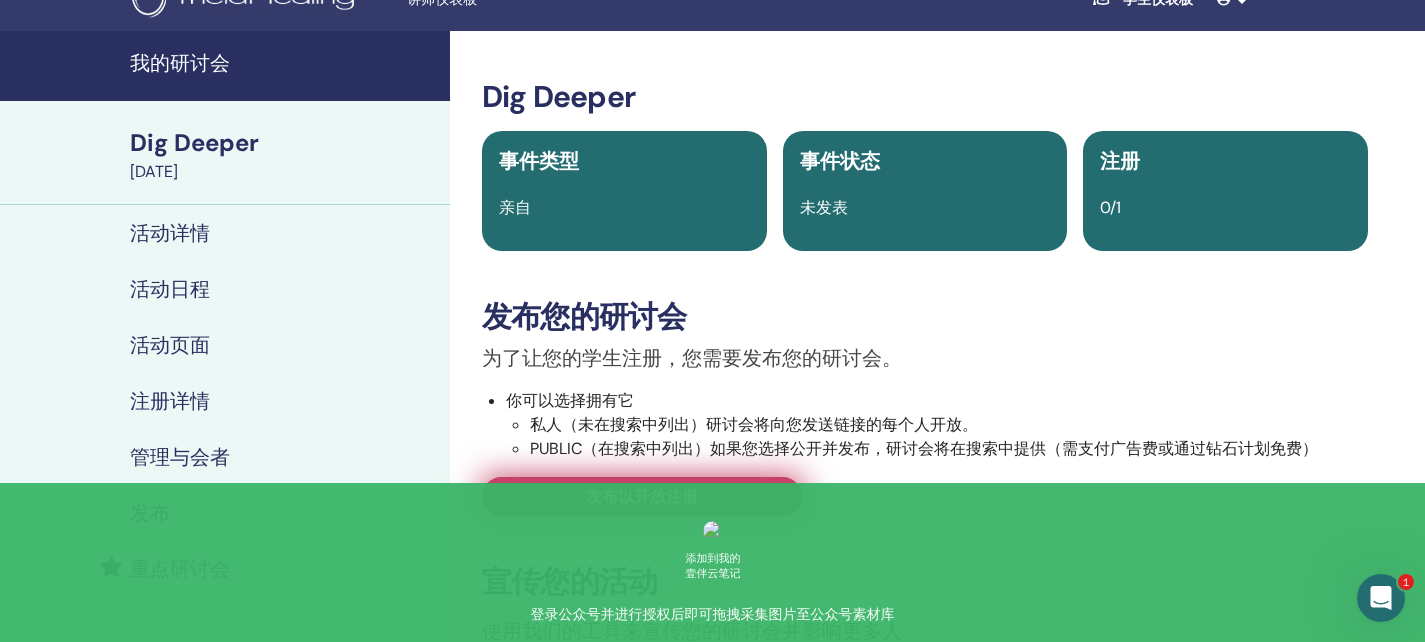 click on "发布以开放注册" at bounding box center [642, 496] 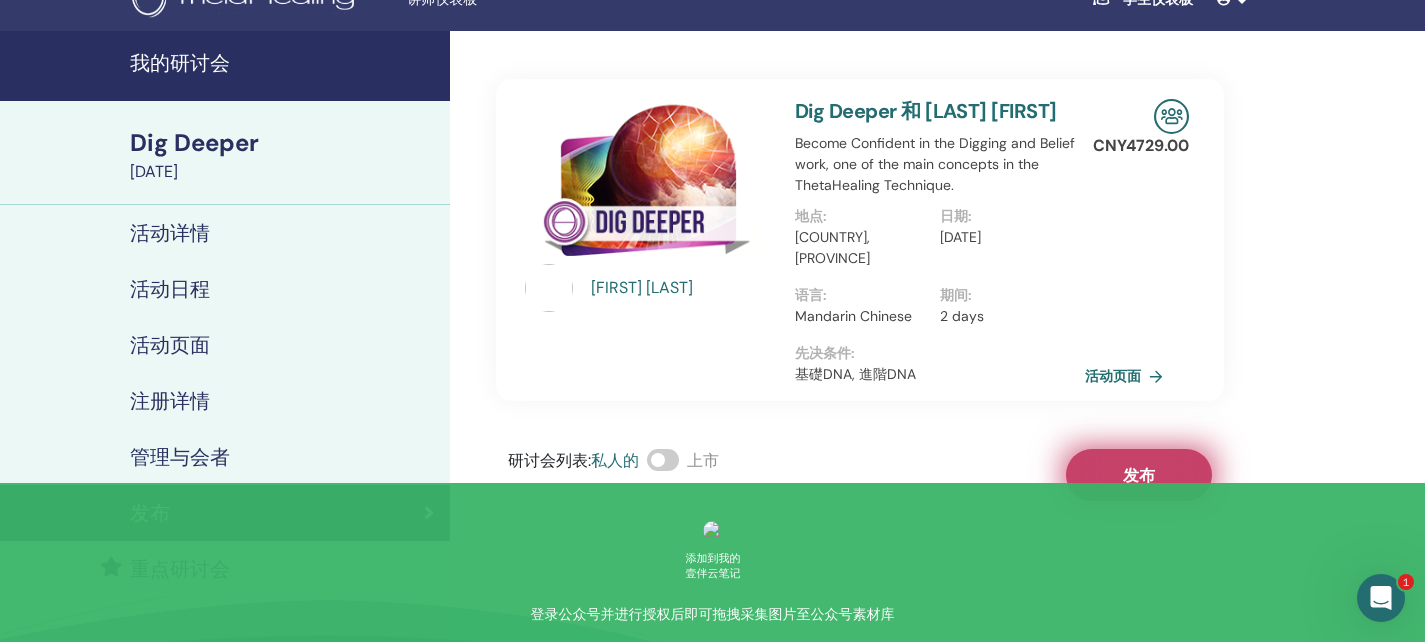 click on "发布" at bounding box center [1139, 475] 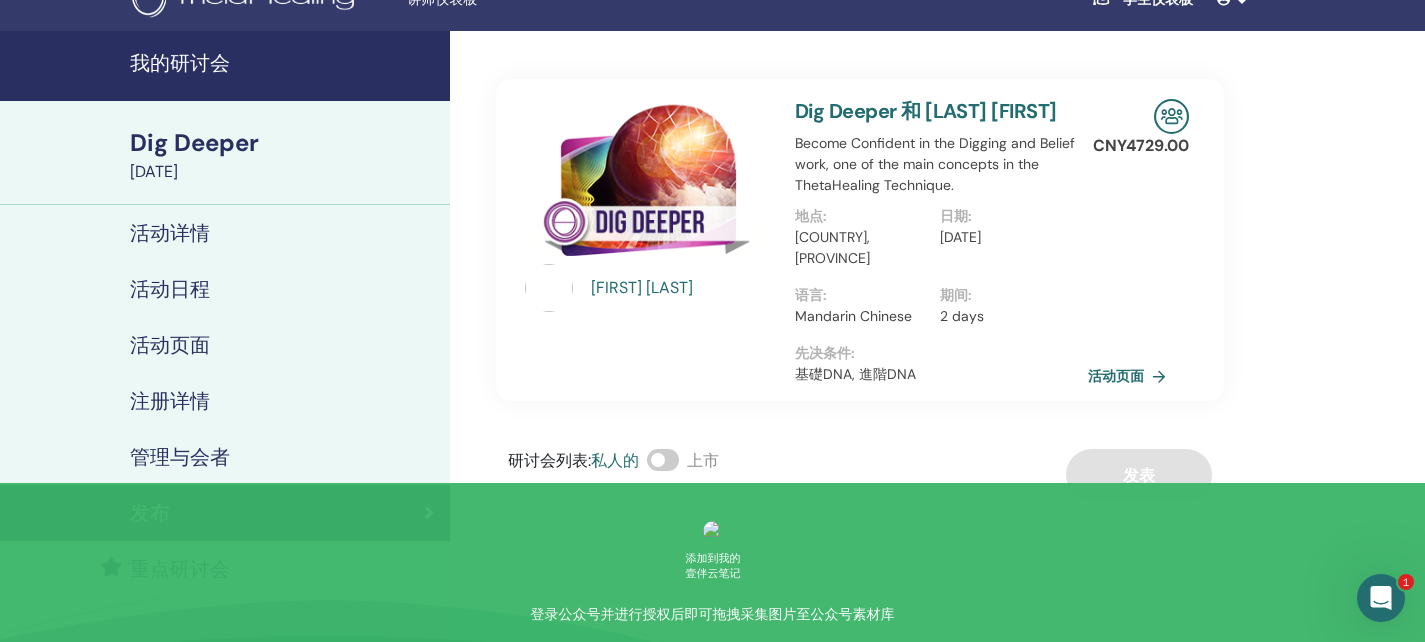 click on "活动页面" at bounding box center [1131, 376] 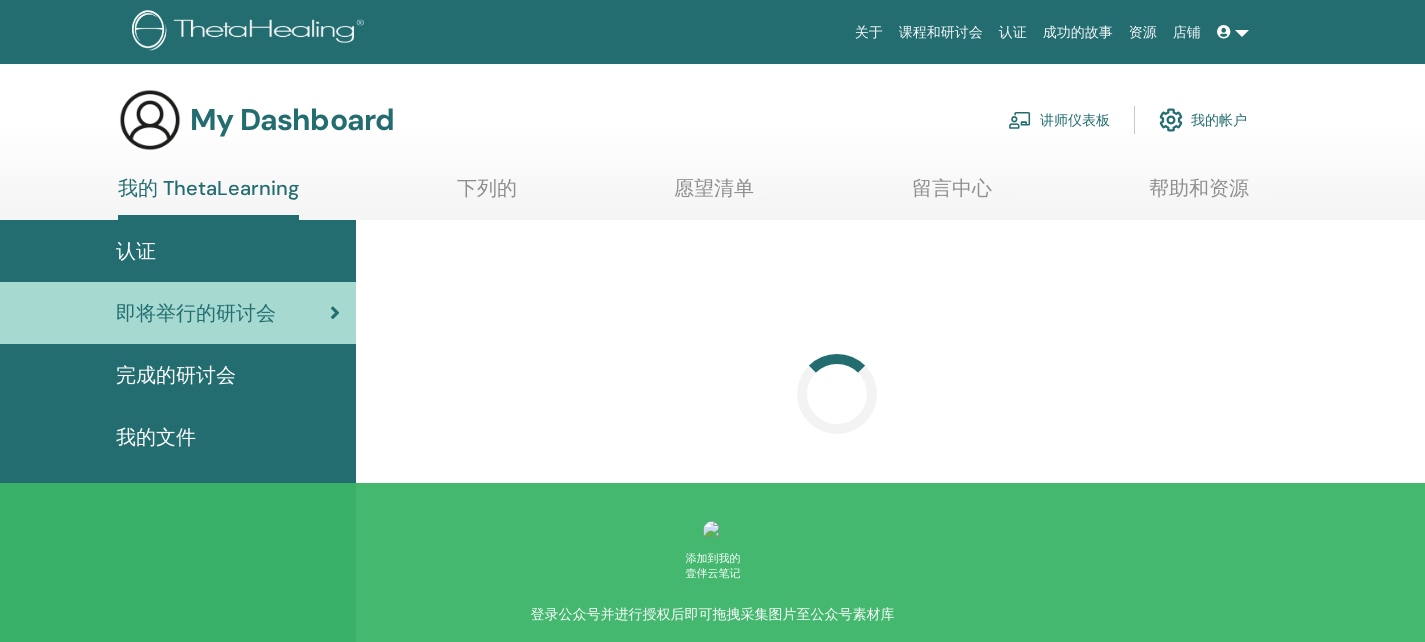 scroll, scrollTop: 0, scrollLeft: 0, axis: both 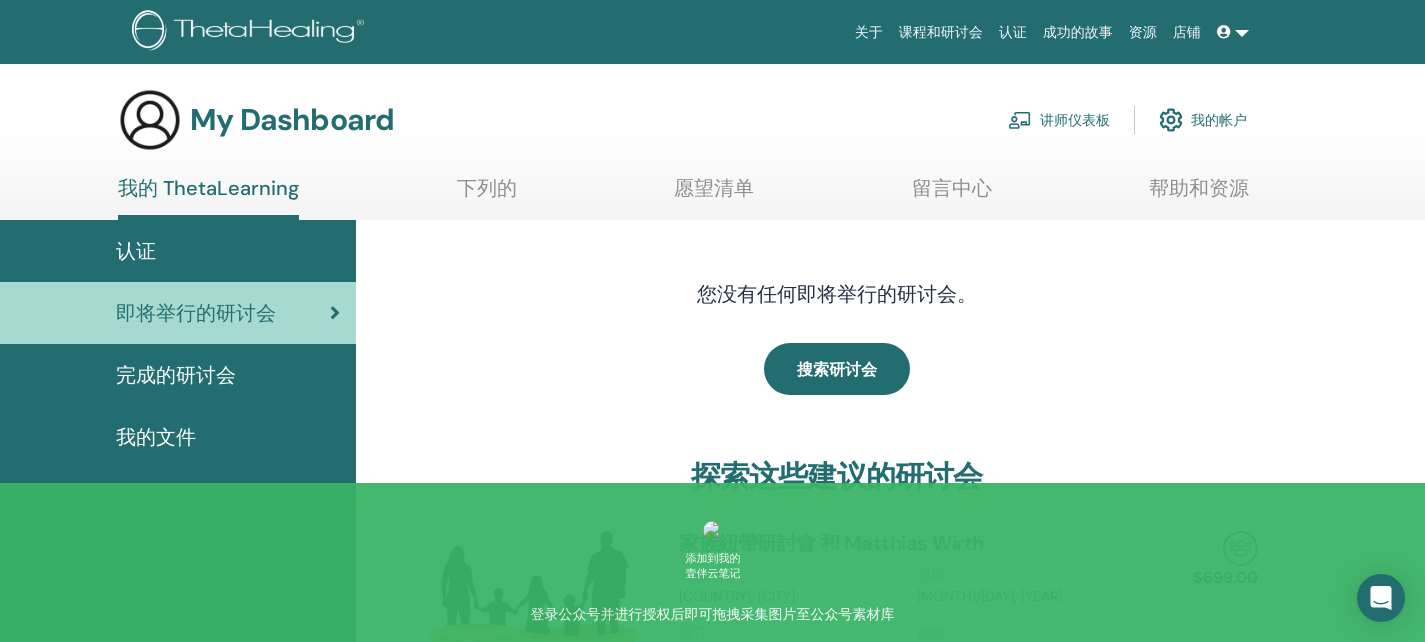 click on "我的文件" at bounding box center (156, 437) 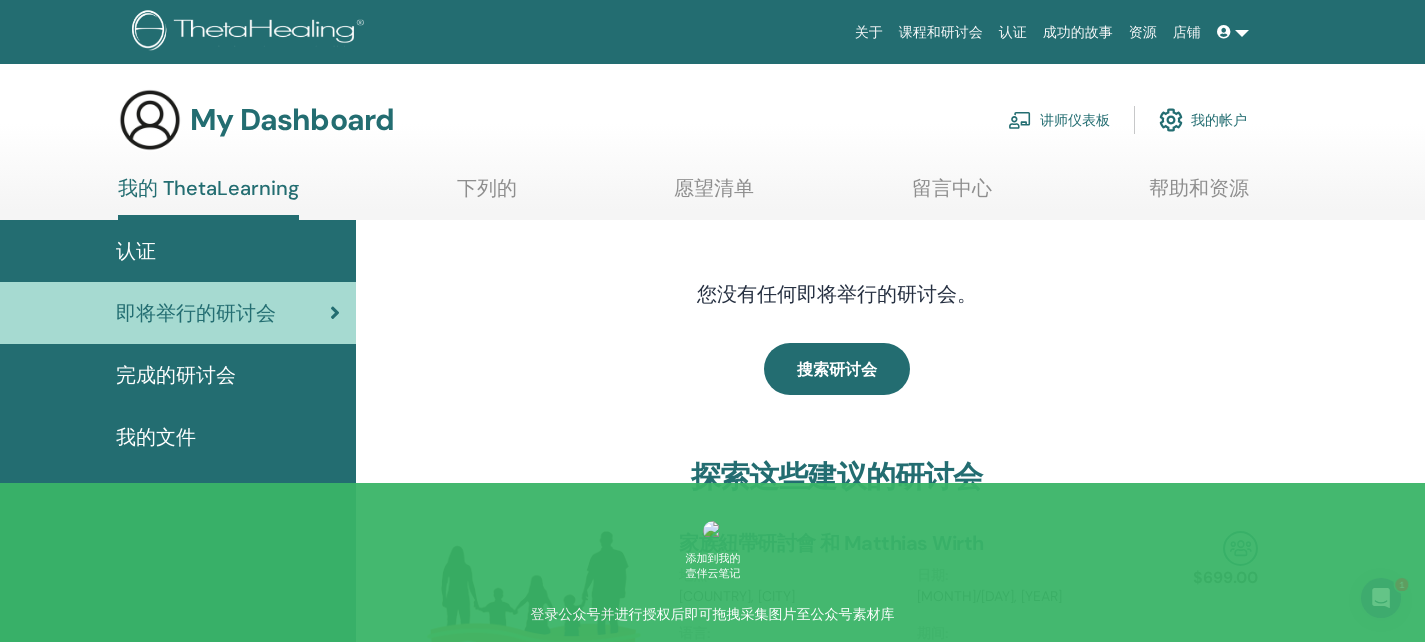 scroll, scrollTop: 0, scrollLeft: 0, axis: both 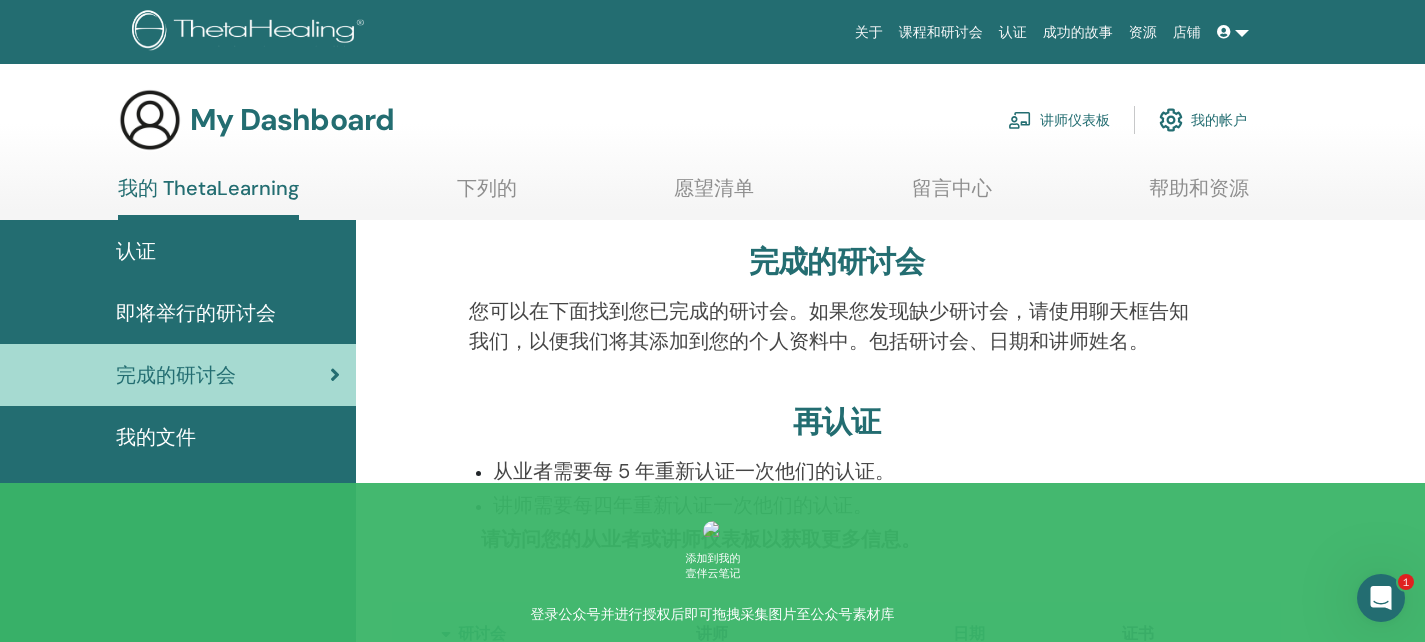 click on "讲师仪表板" at bounding box center [1059, 120] 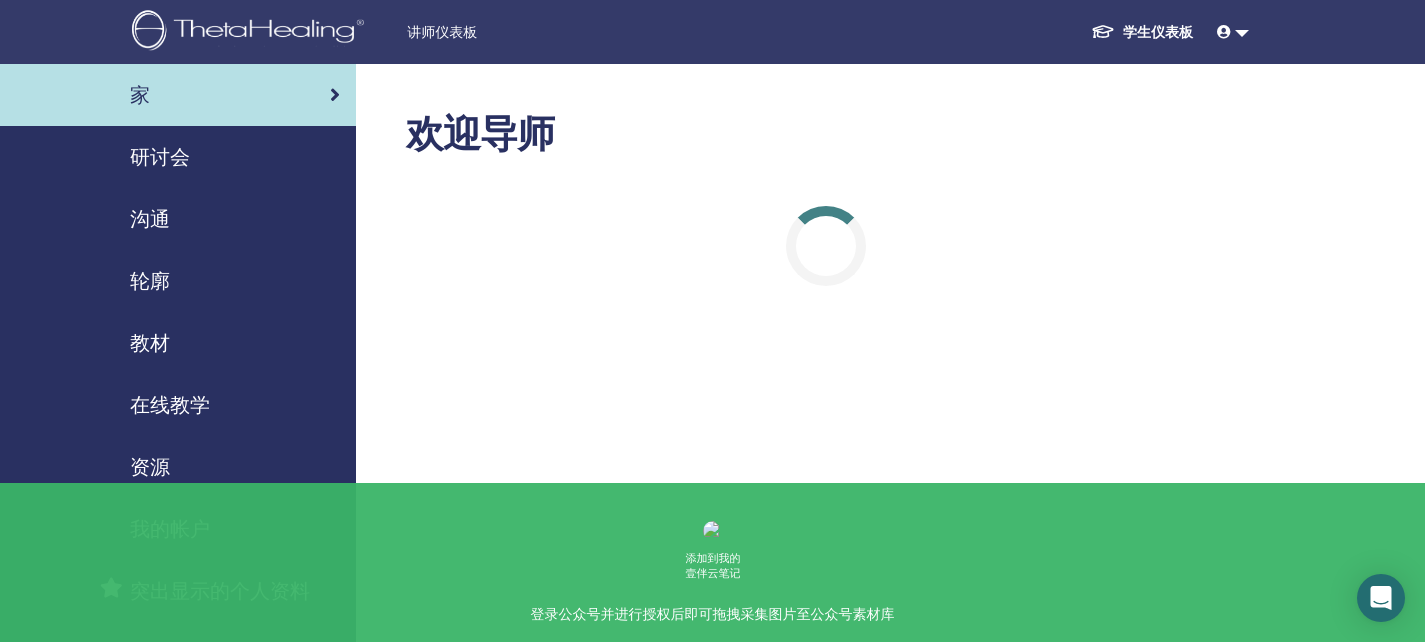 scroll, scrollTop: 0, scrollLeft: 0, axis: both 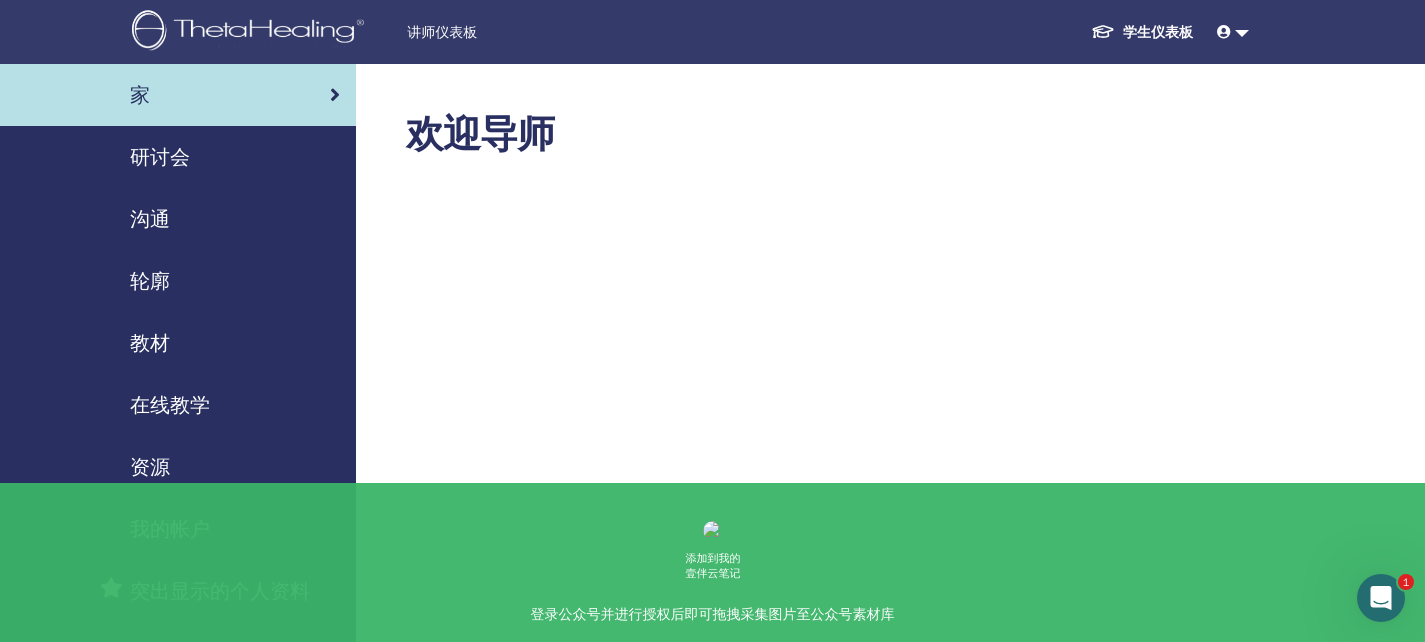 click on "研讨会" at bounding box center [178, 157] 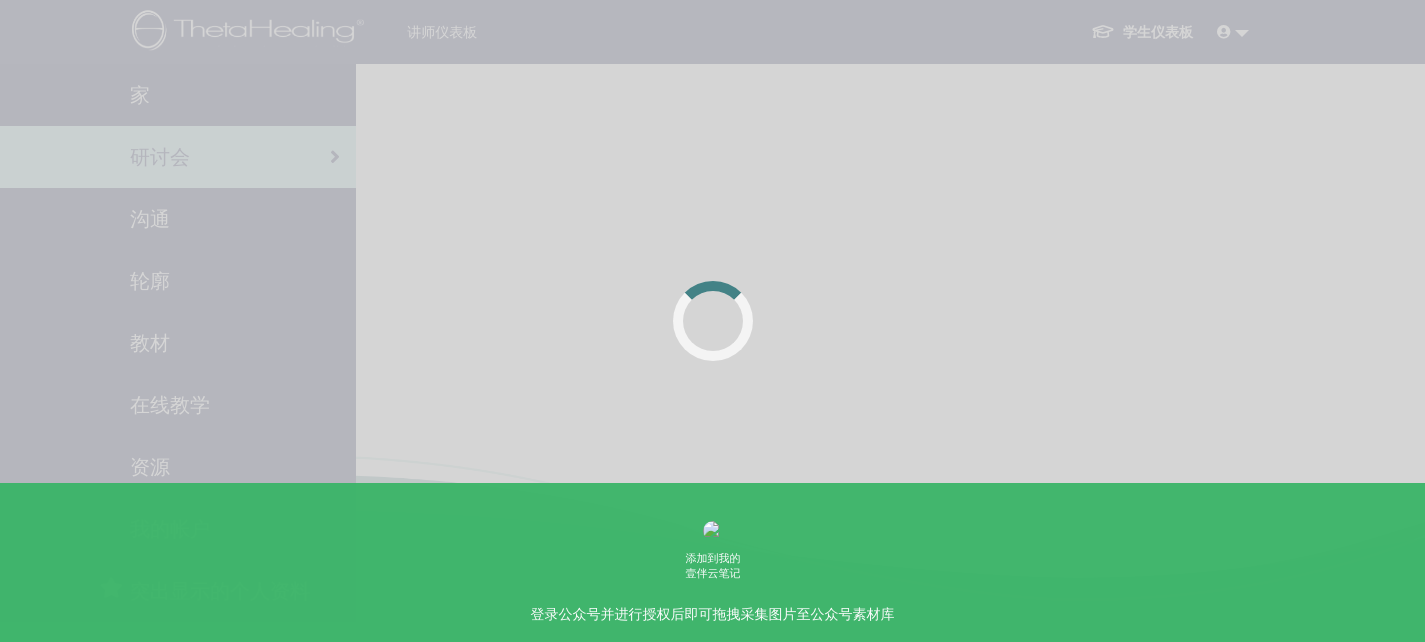 scroll, scrollTop: 0, scrollLeft: 0, axis: both 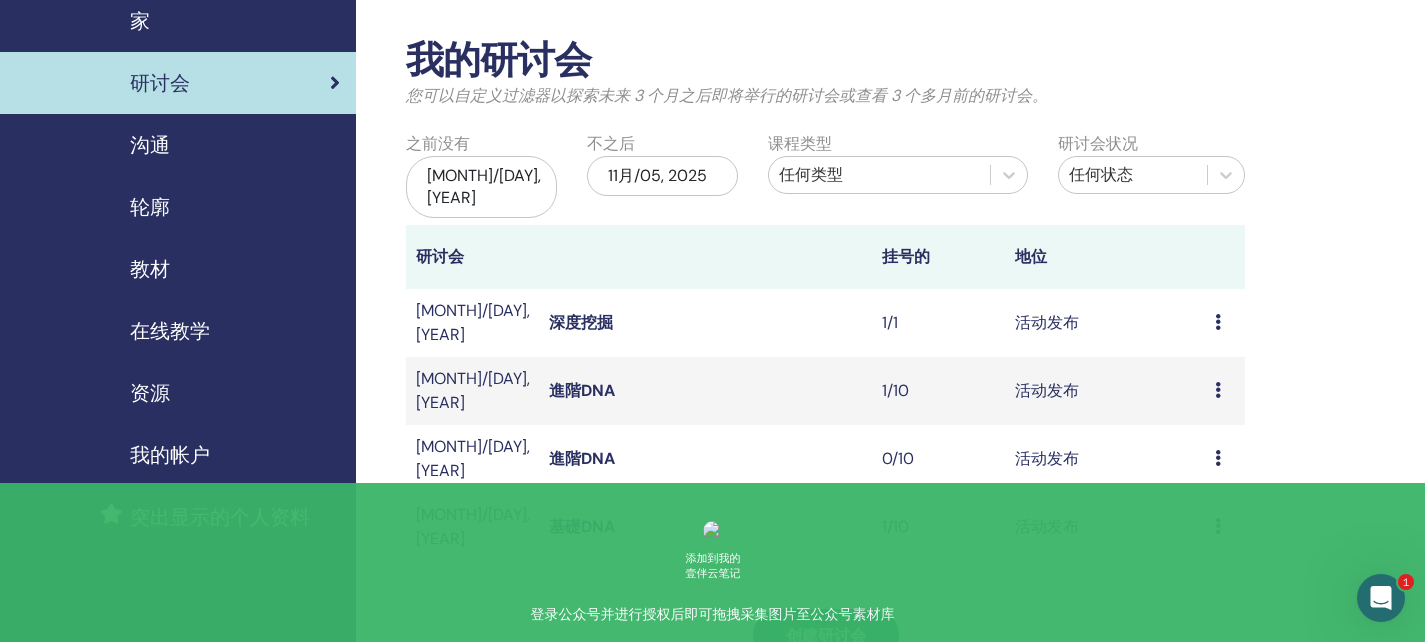 click at bounding box center (1218, 526) 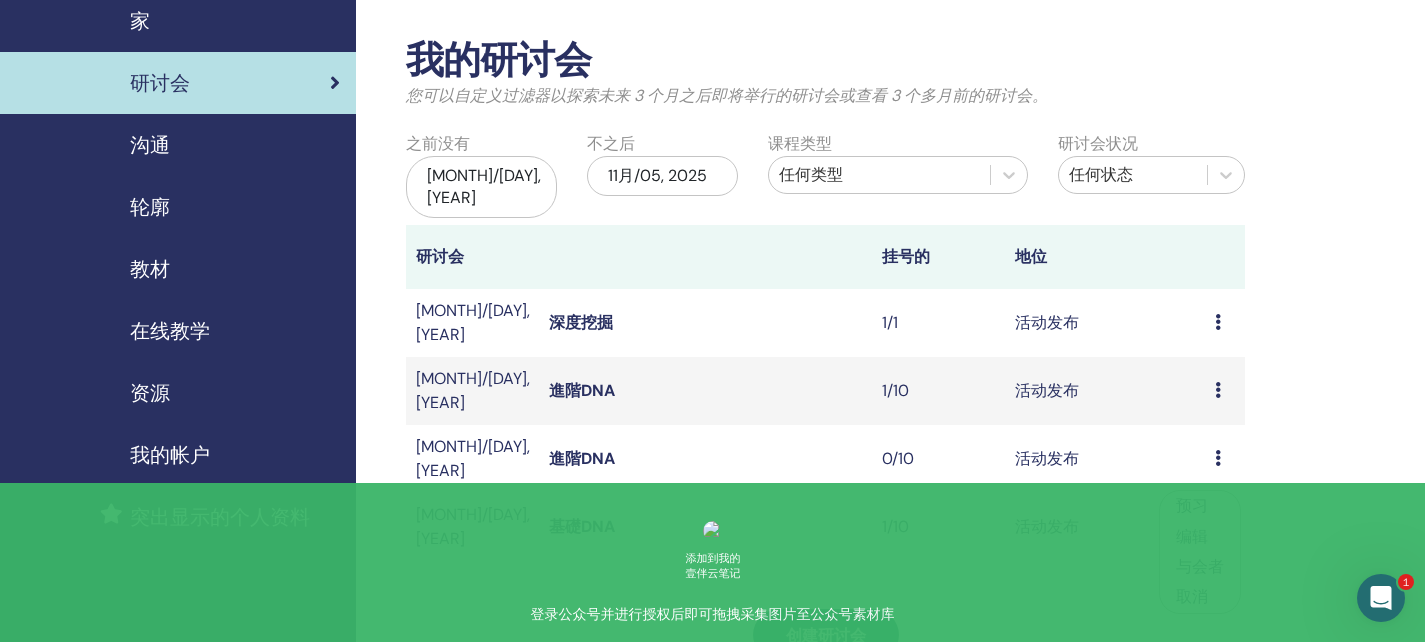click on "活动发布" at bounding box center [1105, 527] 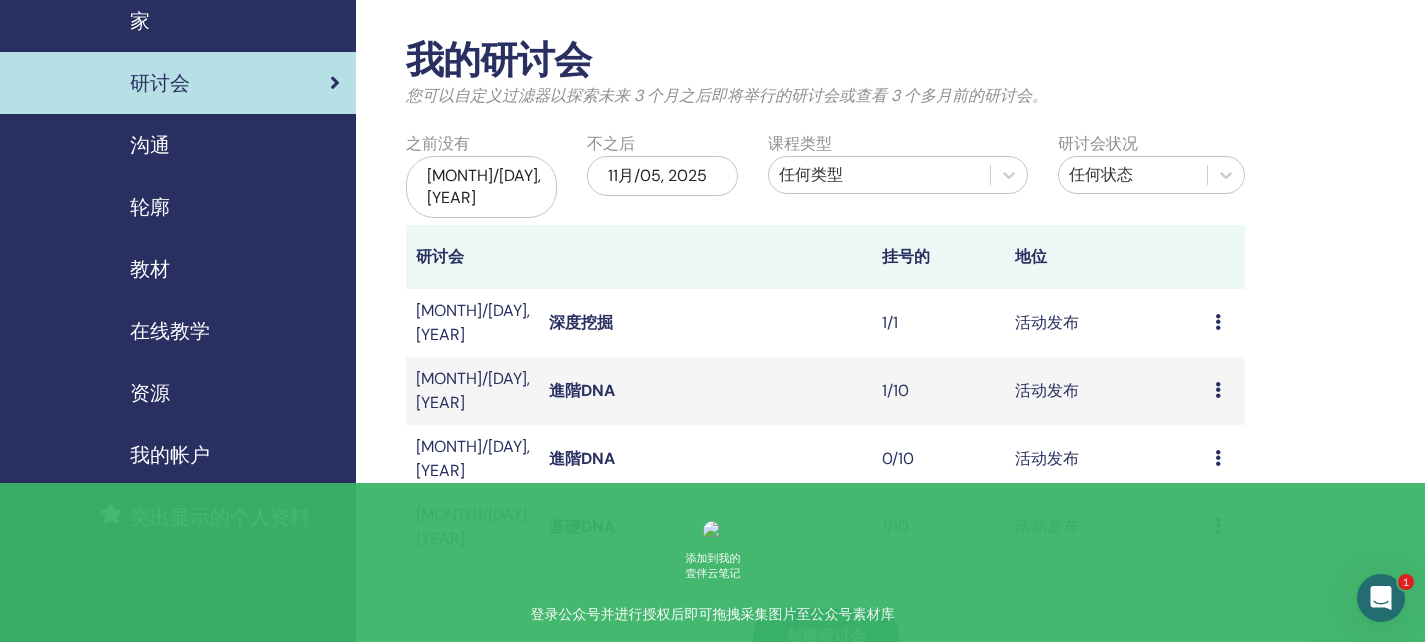 click on "基礎DNA" at bounding box center (582, 526) 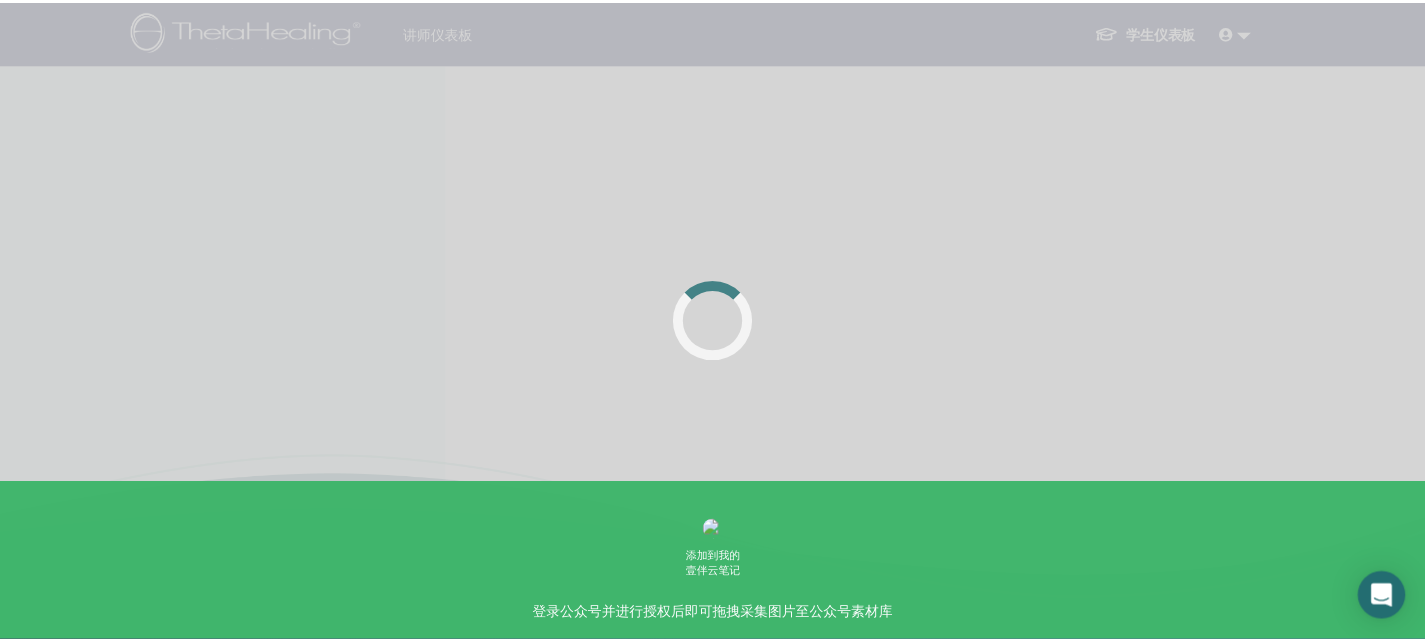 scroll, scrollTop: 0, scrollLeft: 0, axis: both 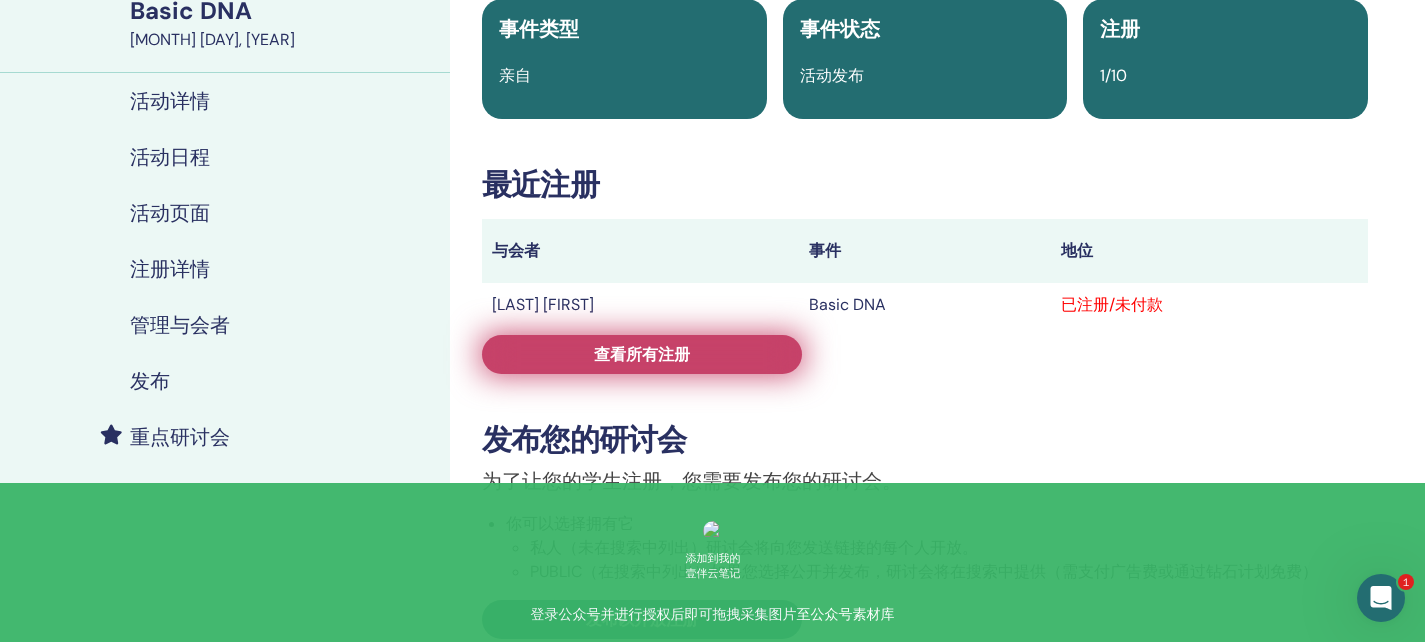 click on "查看所有注册" at bounding box center (642, 354) 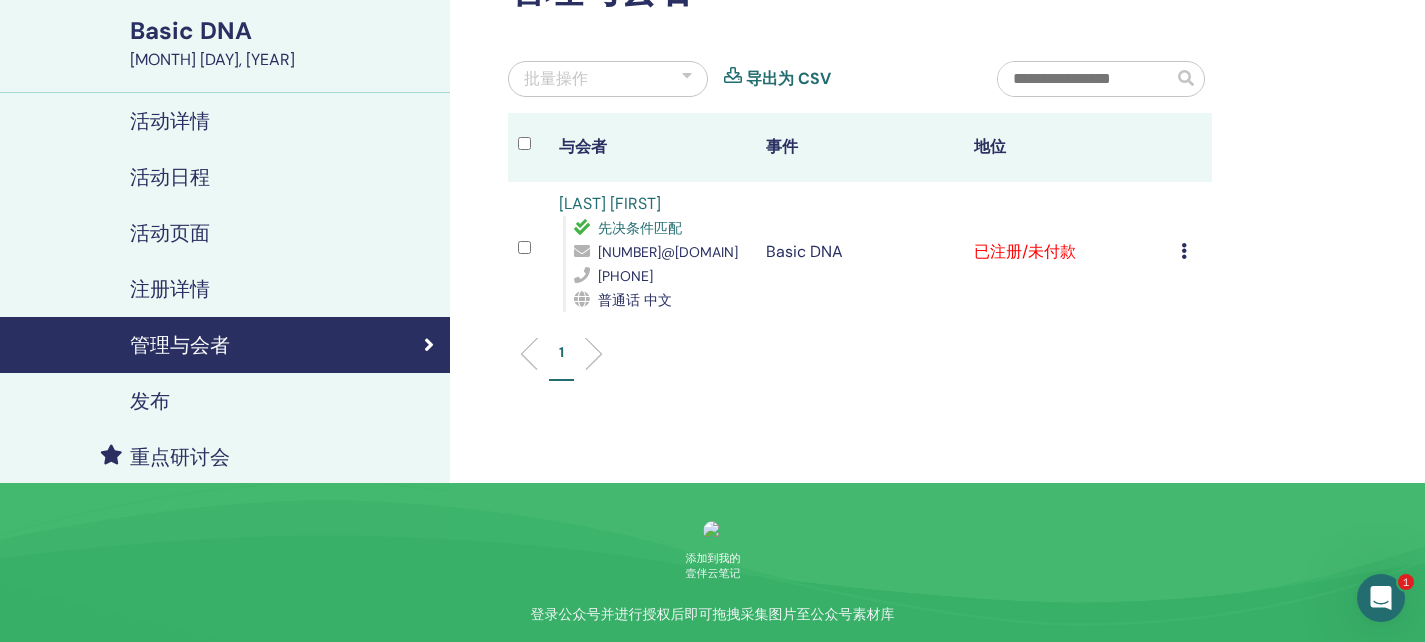 scroll, scrollTop: 133, scrollLeft: 0, axis: vertical 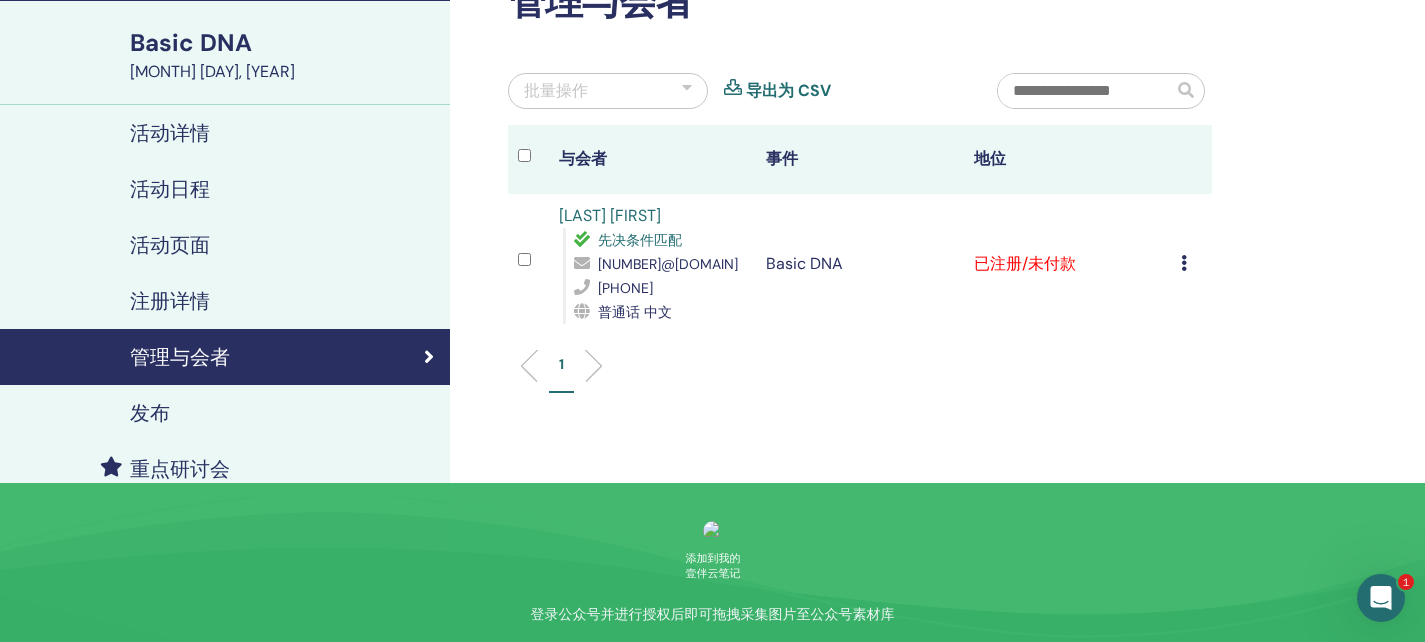 click on "取消注册 不自动认证 标记为已付费 标记为未付款 标记为缺席 完成并认证 下载证书" at bounding box center [1191, 264] 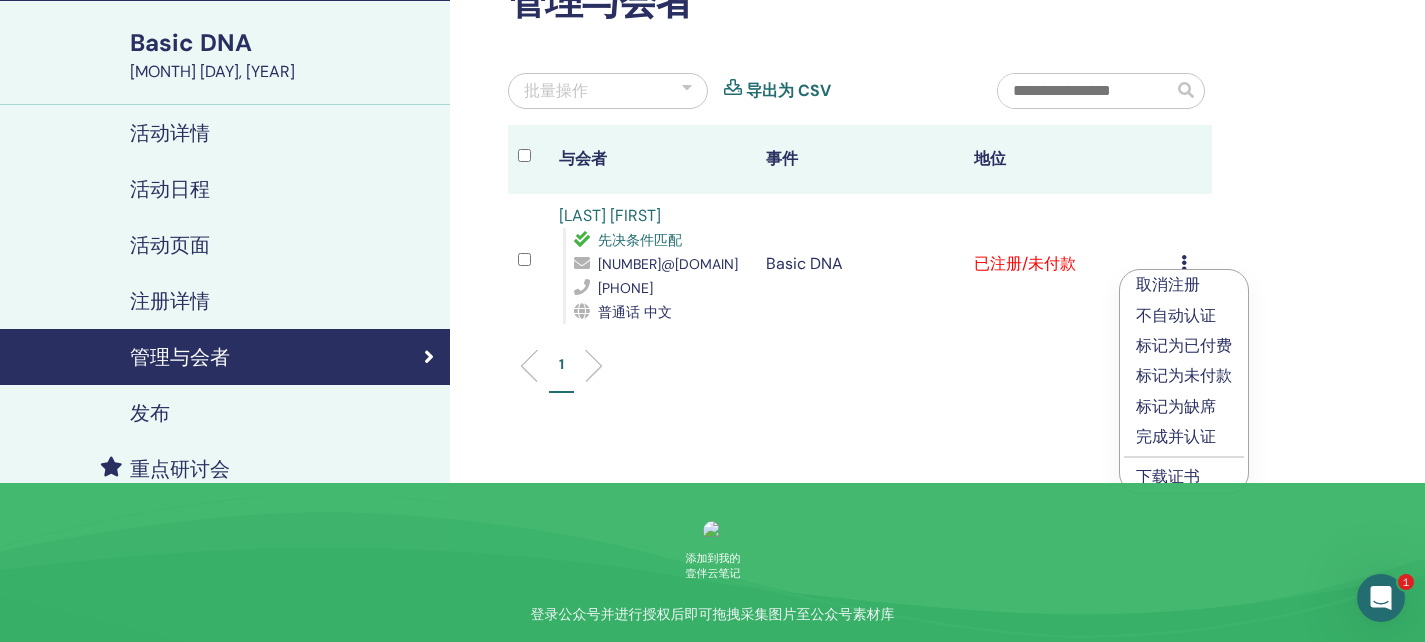 click on "完成并认证" at bounding box center [1184, 437] 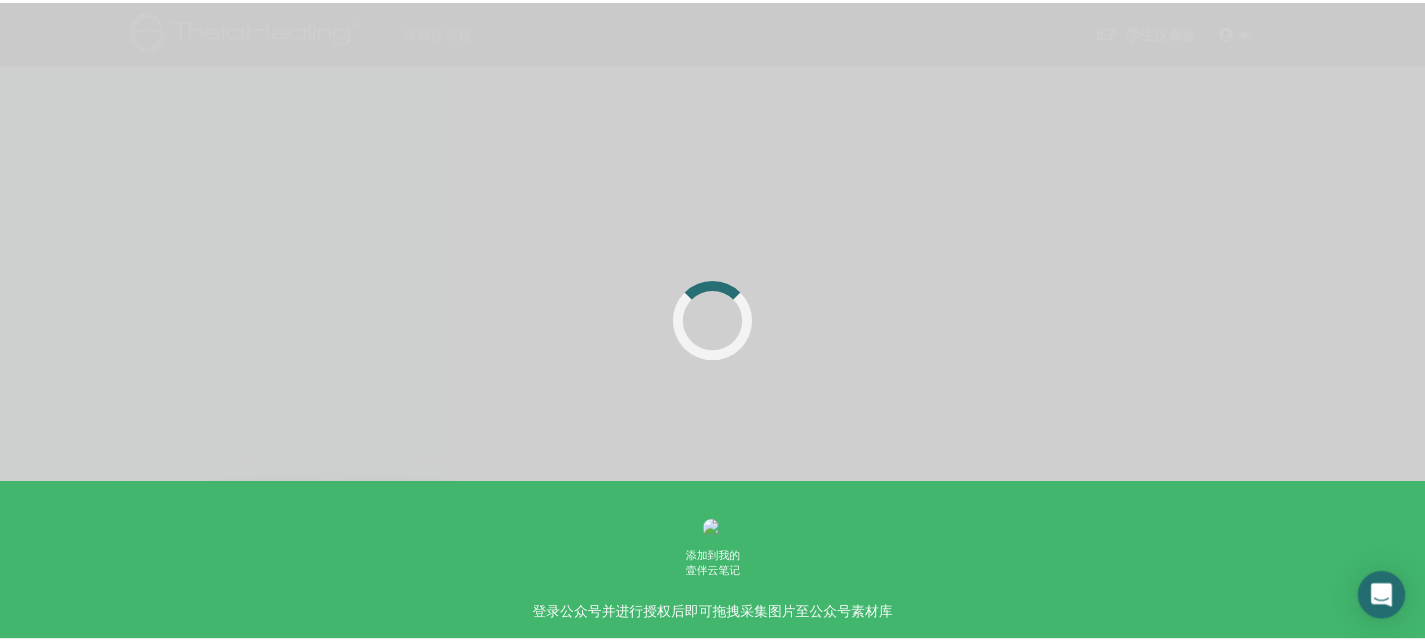 scroll, scrollTop: 0, scrollLeft: 0, axis: both 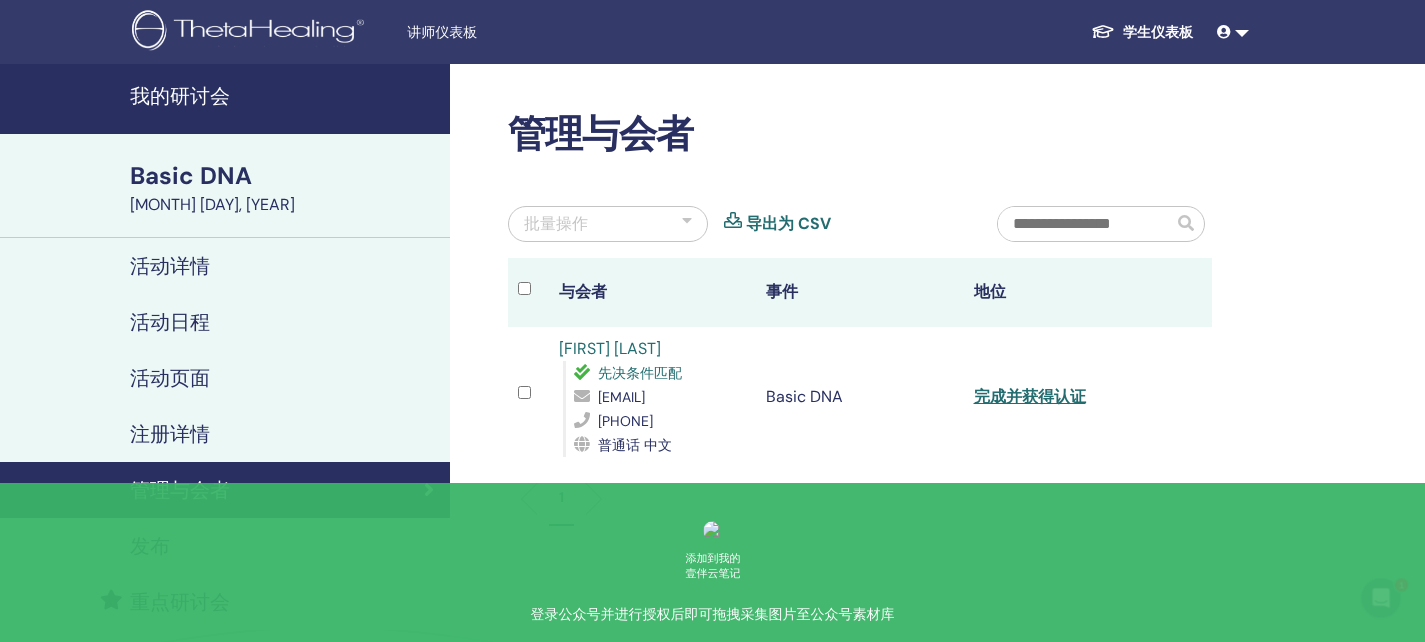 click on "管理与会者" at bounding box center [180, 490] 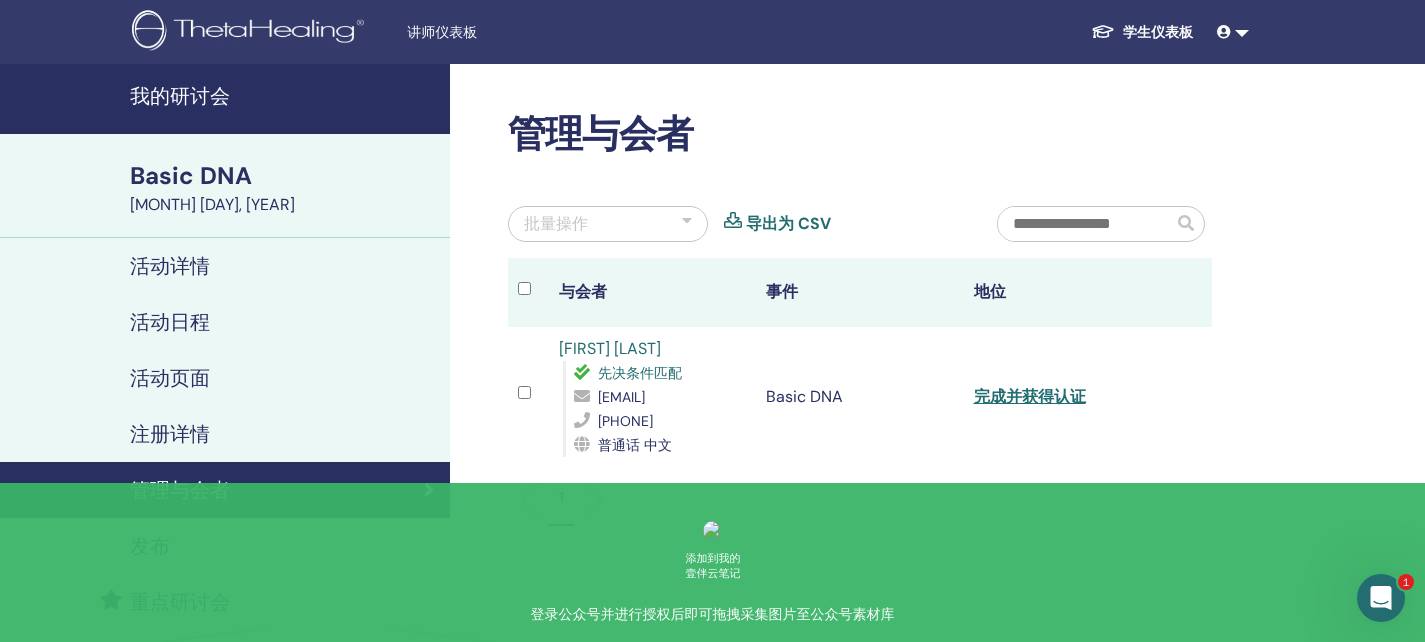 click on "注册详情" at bounding box center [170, 434] 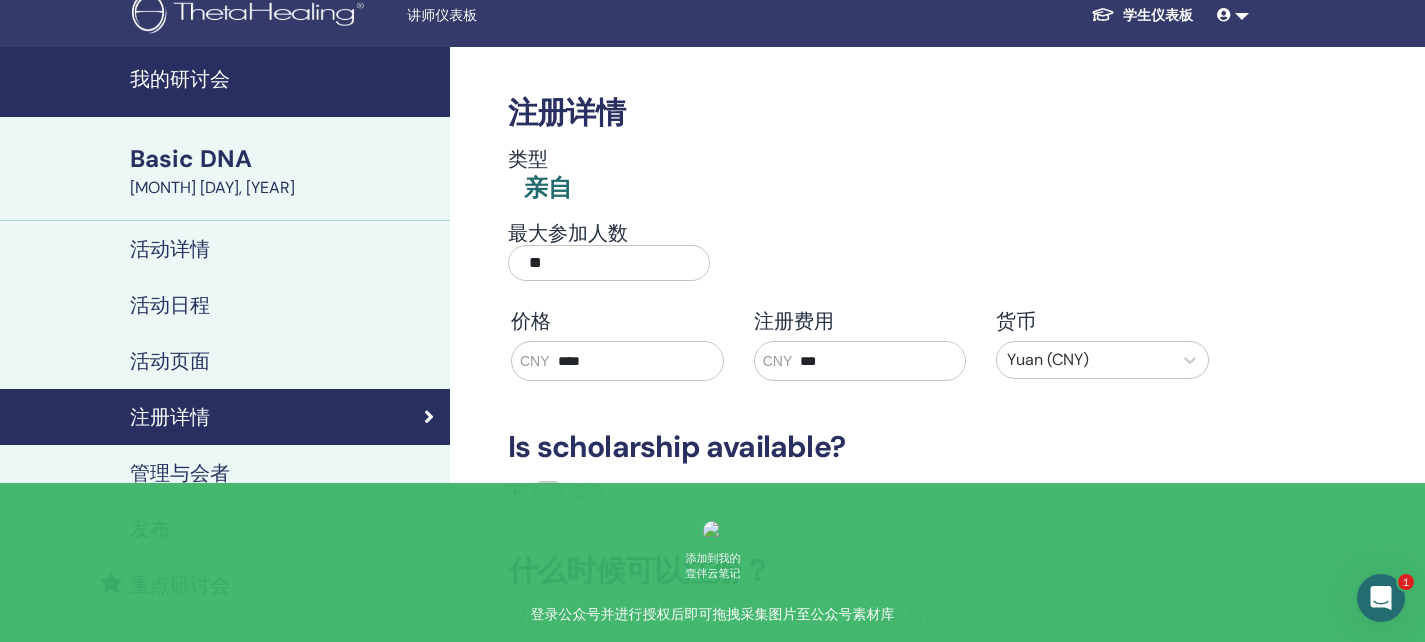 scroll, scrollTop: 37, scrollLeft: 0, axis: vertical 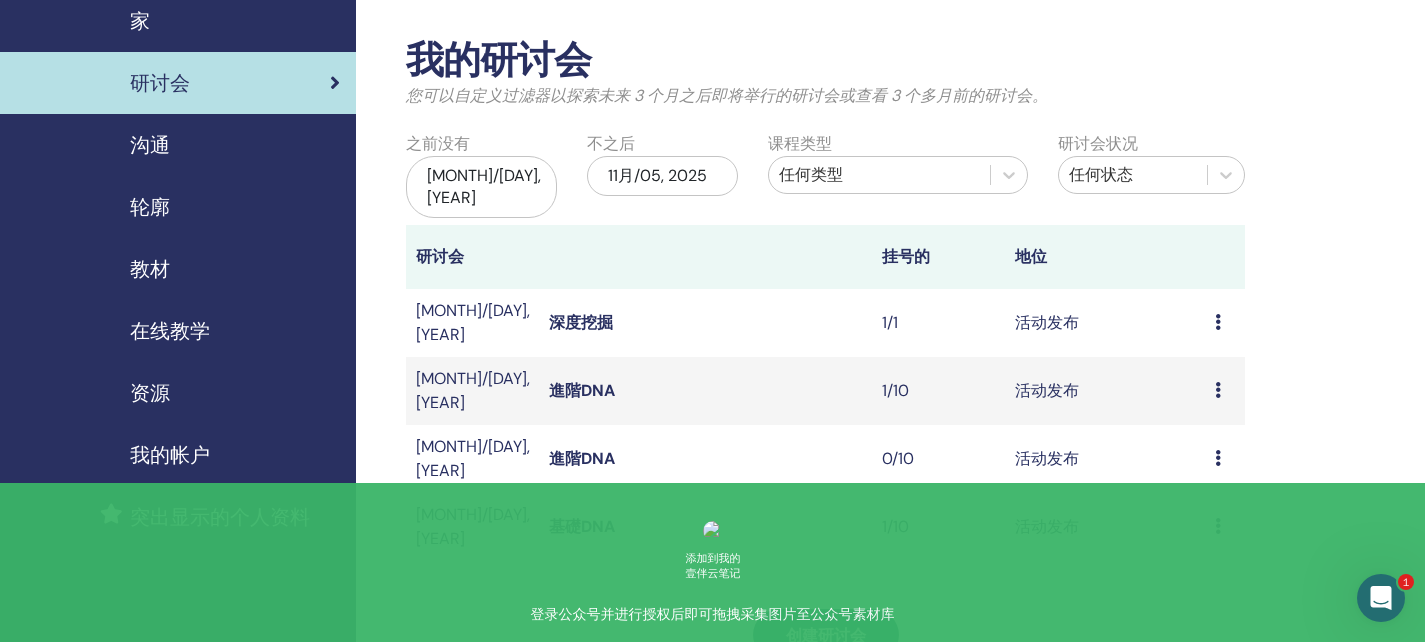 click on "進階DNA" at bounding box center [582, 390] 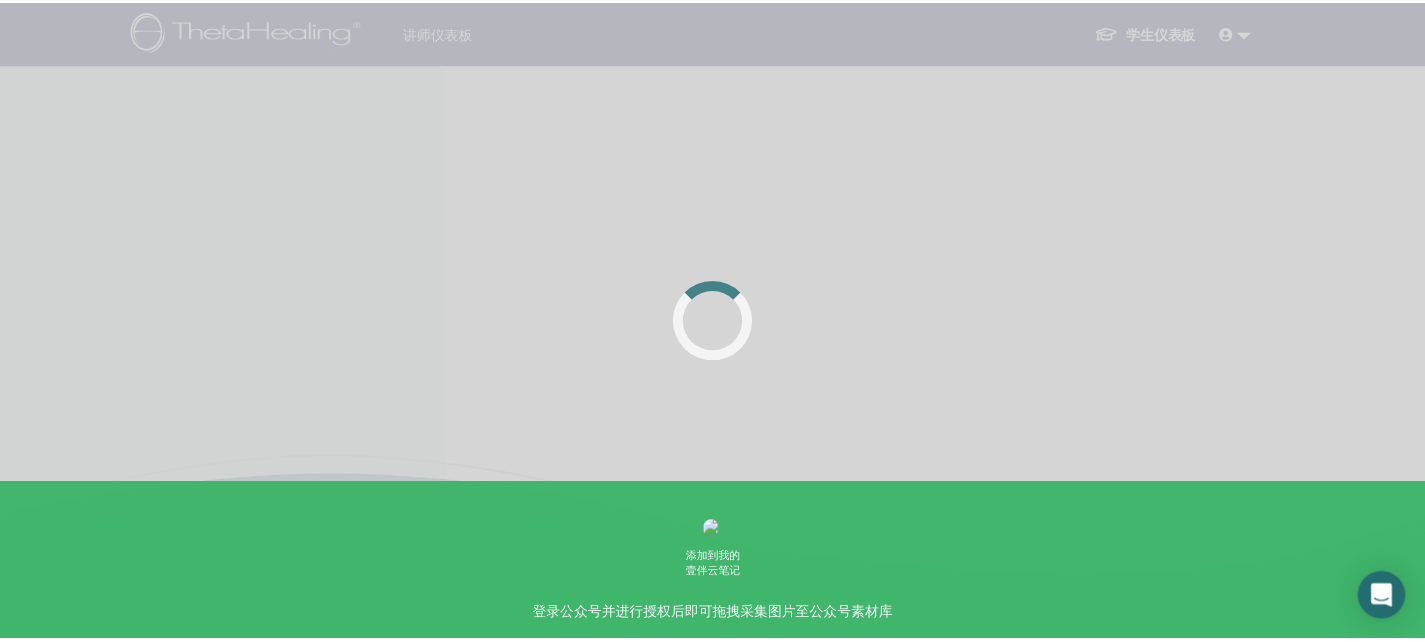 scroll, scrollTop: 0, scrollLeft: 0, axis: both 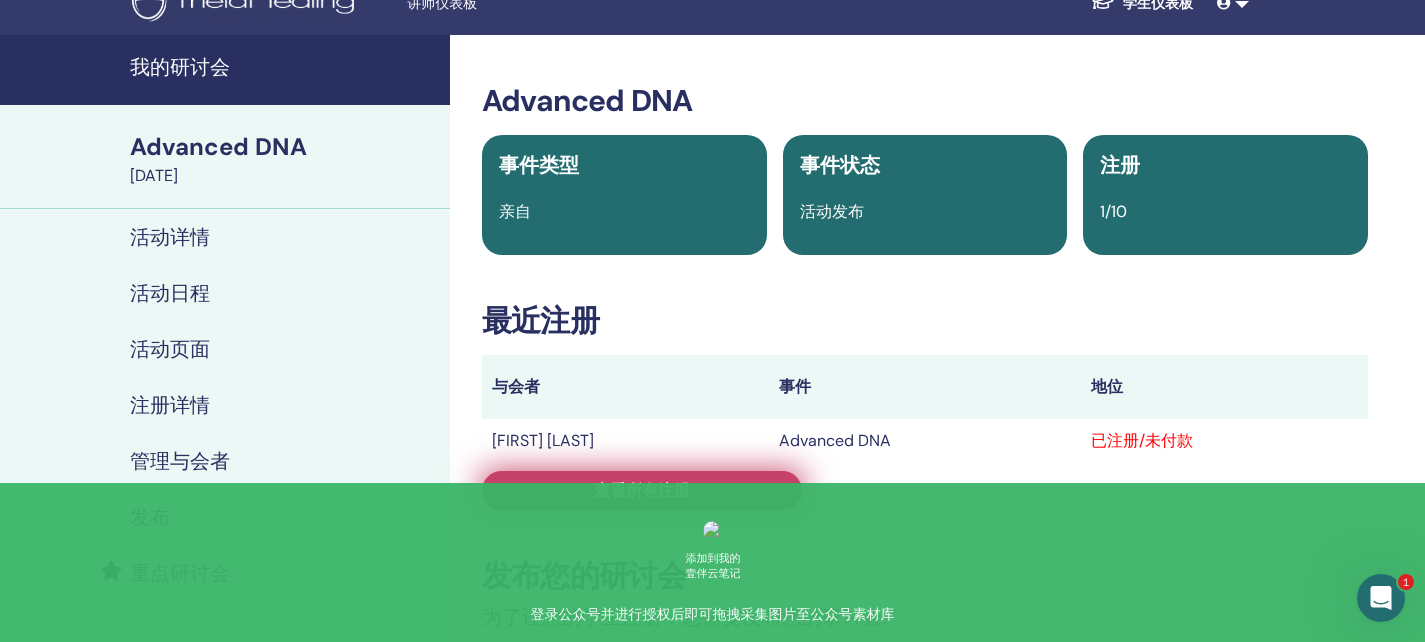 click on "查看所有注册" at bounding box center [642, 490] 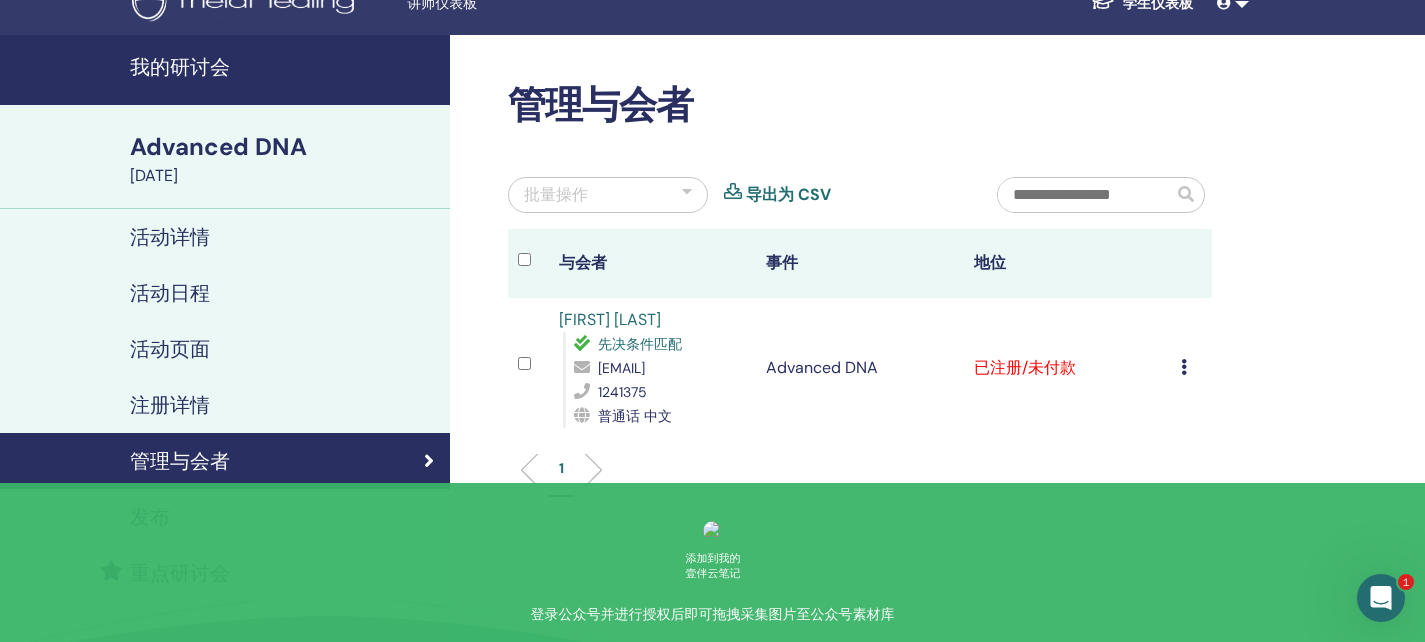 click at bounding box center (1184, 367) 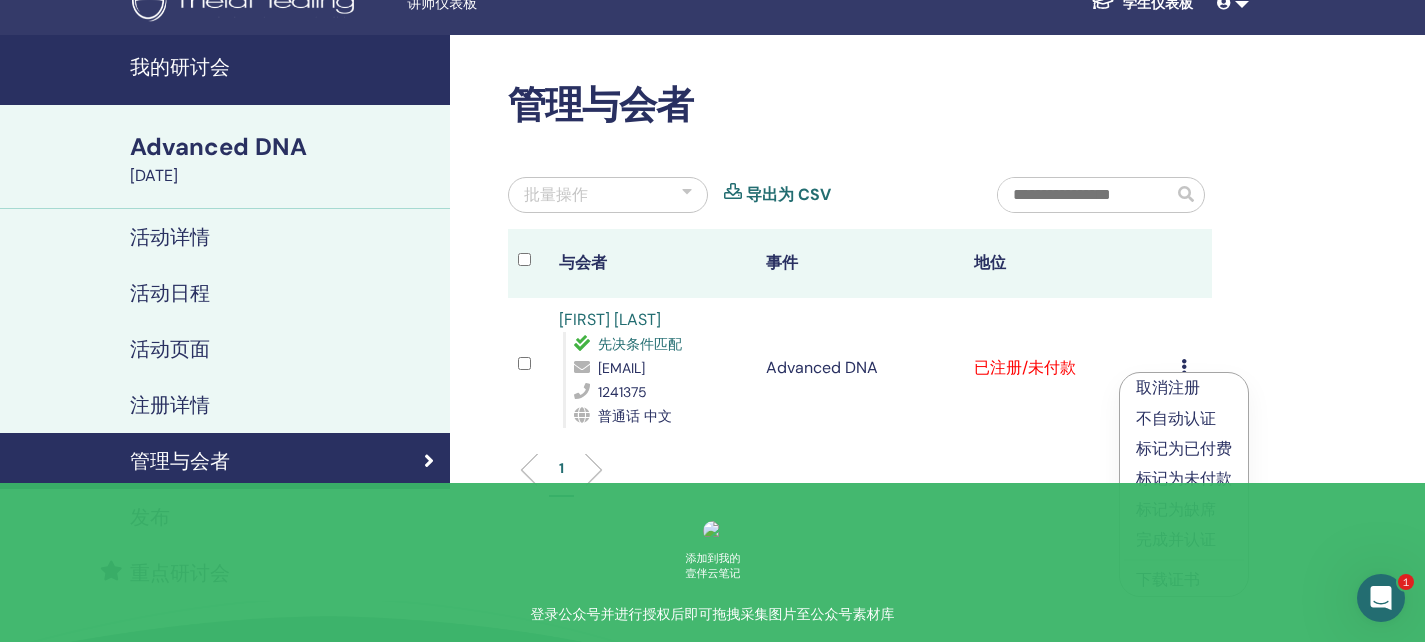 click on "完成并认证" at bounding box center (1184, 540) 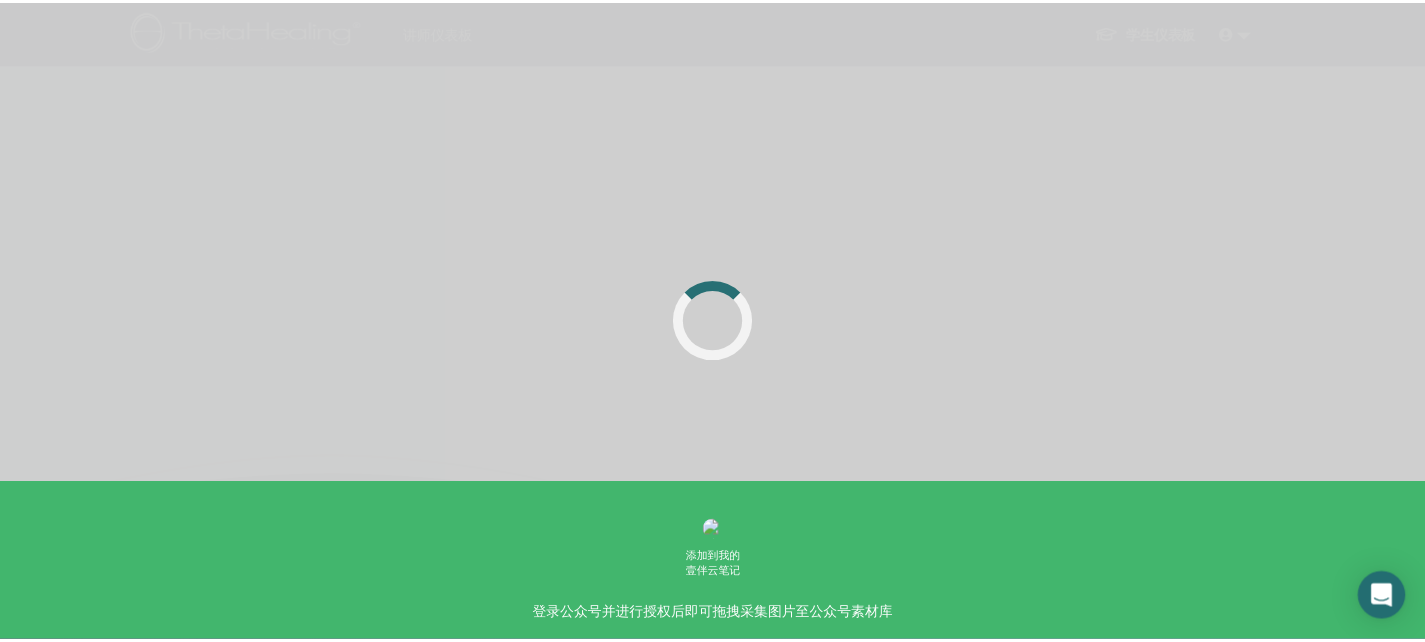 scroll, scrollTop: 29, scrollLeft: 0, axis: vertical 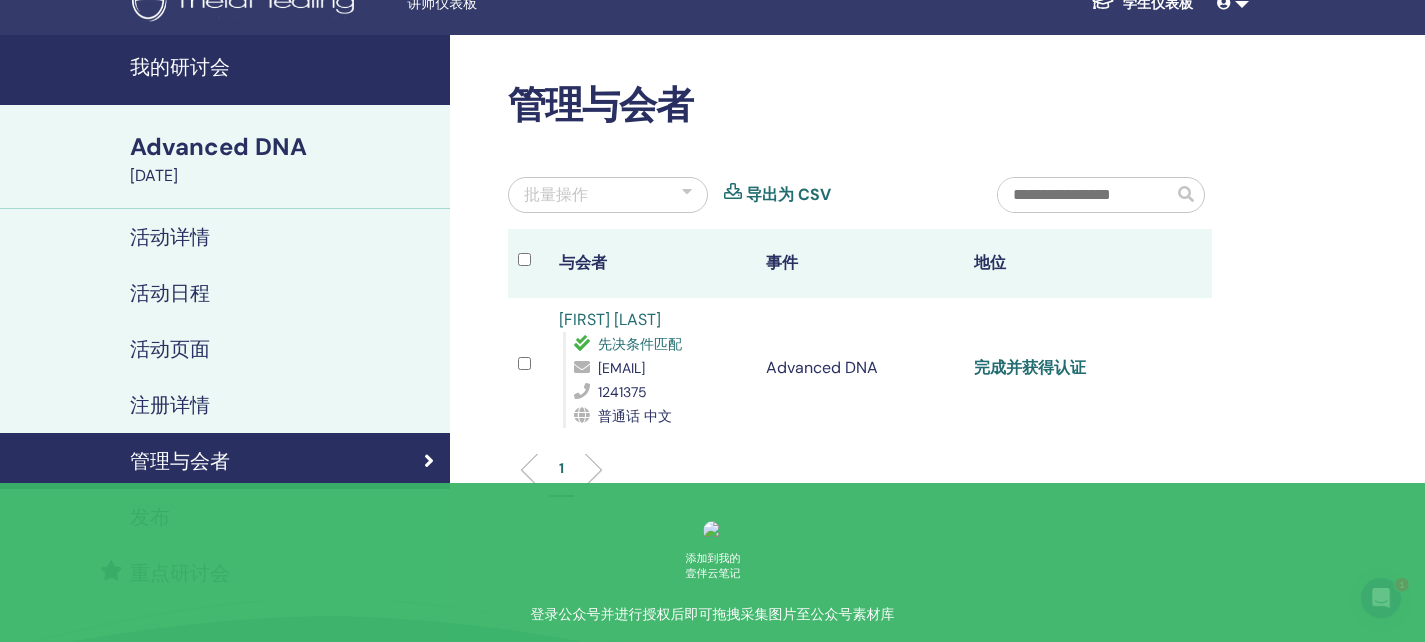 click on "完成并获得认证" at bounding box center (1030, 367) 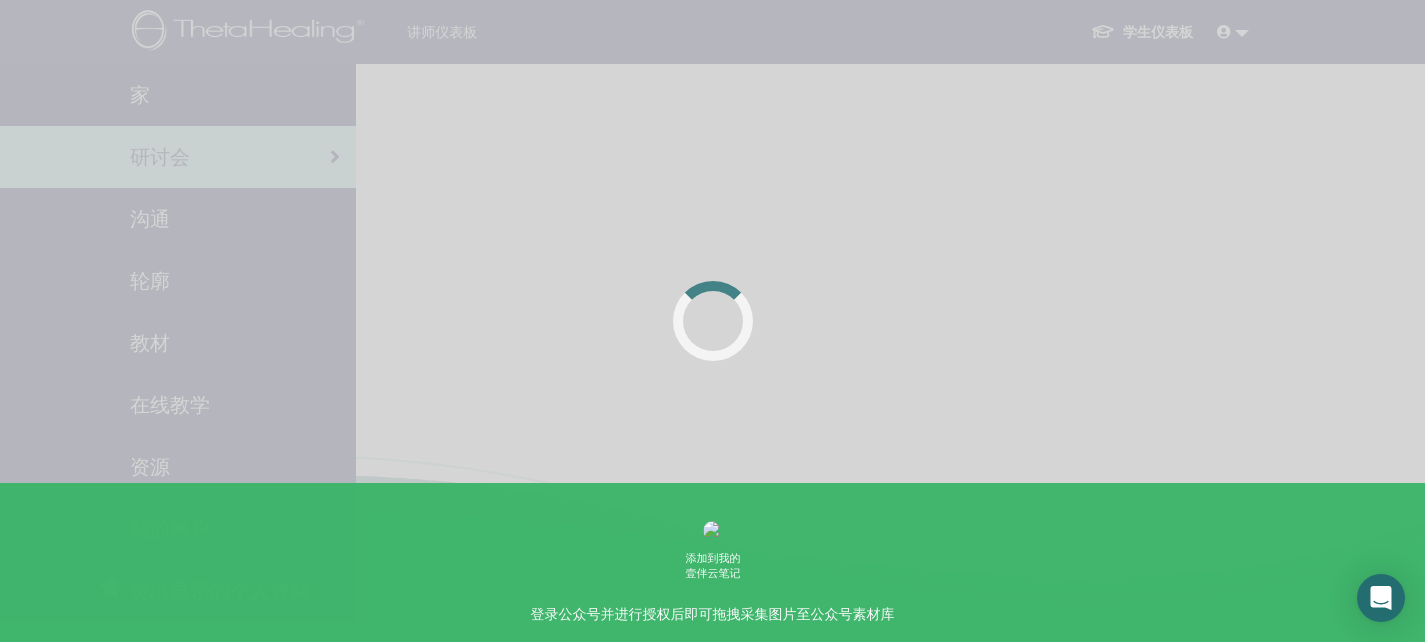 scroll, scrollTop: 74, scrollLeft: 0, axis: vertical 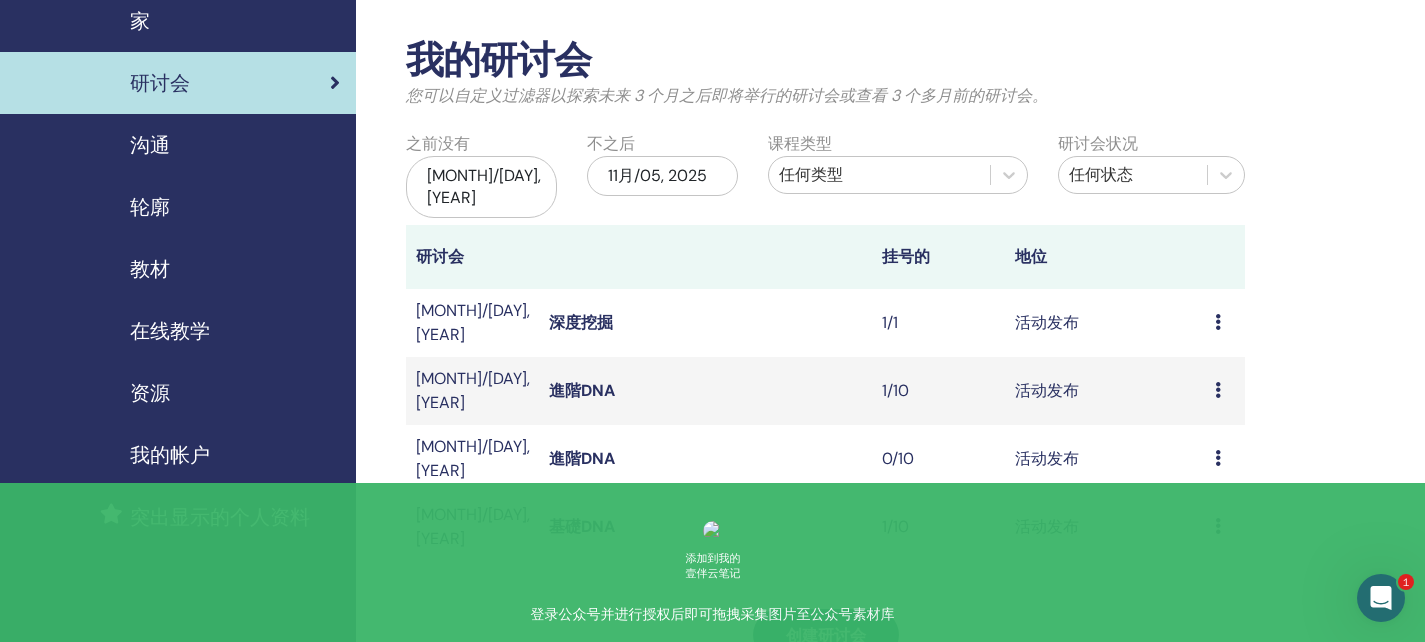 click on "深度挖掘" at bounding box center [581, 322] 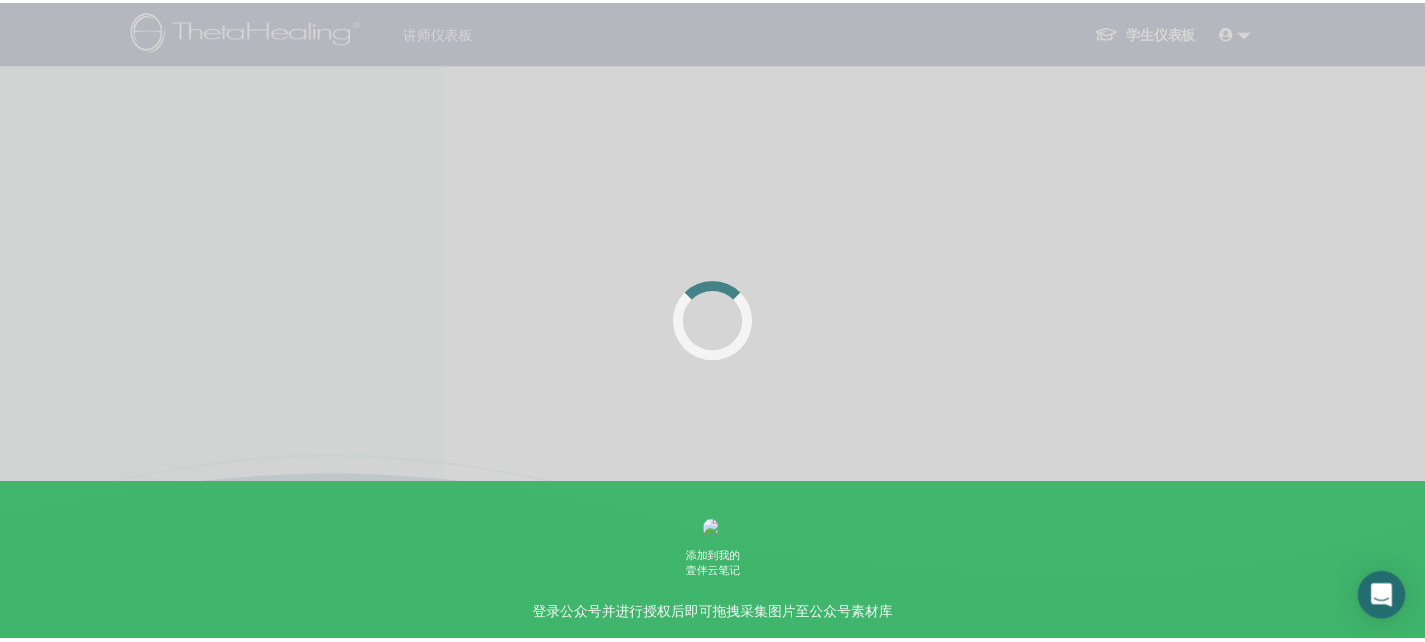 scroll, scrollTop: 0, scrollLeft: 0, axis: both 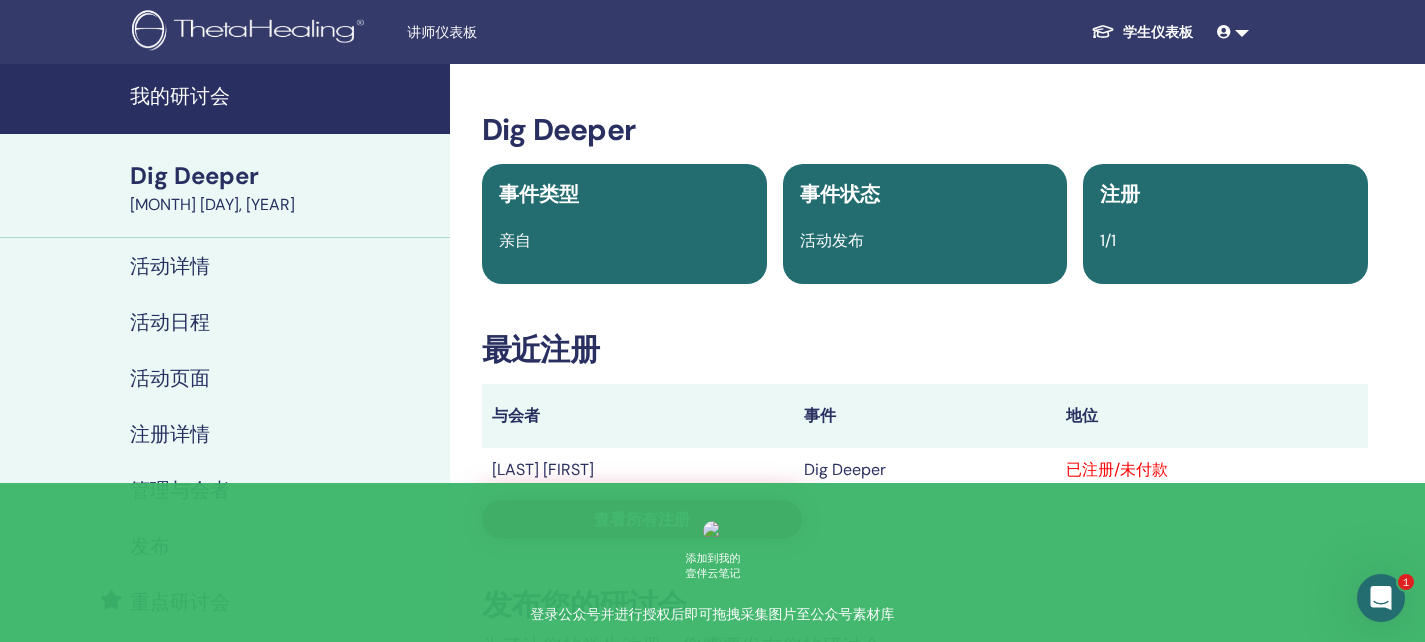 click on "查看所有注册" at bounding box center (642, 519) 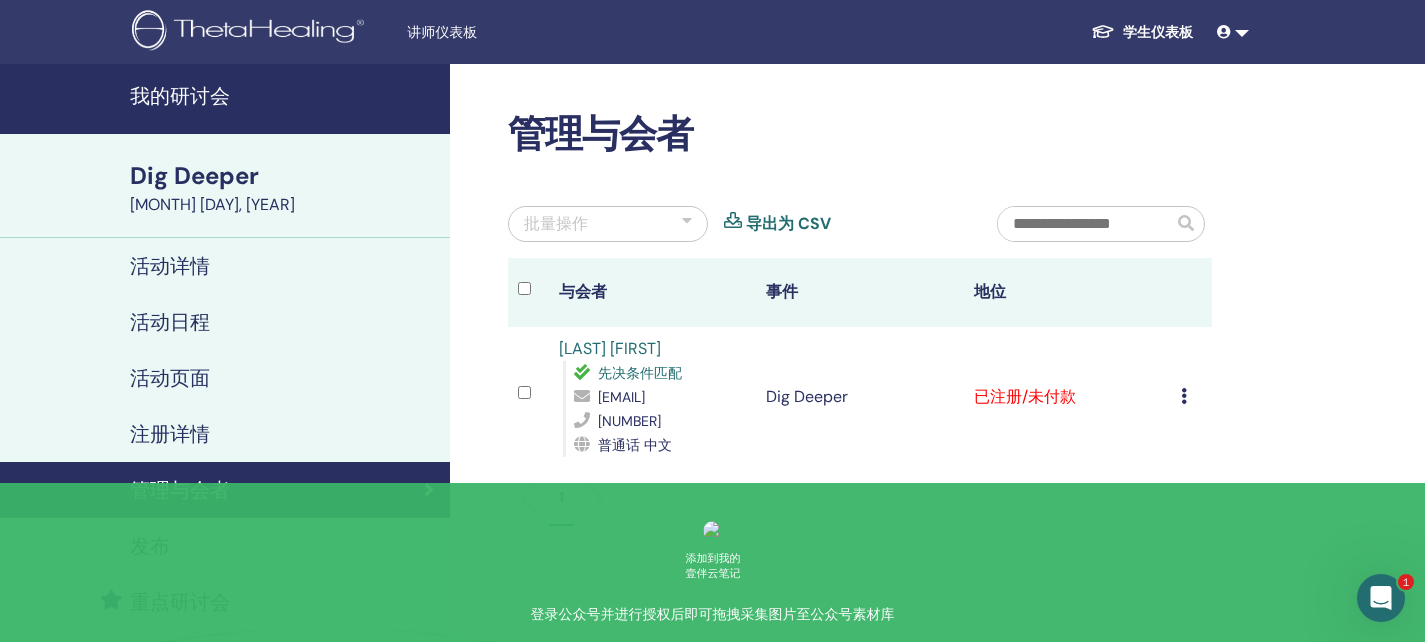 click at bounding box center [1184, 396] 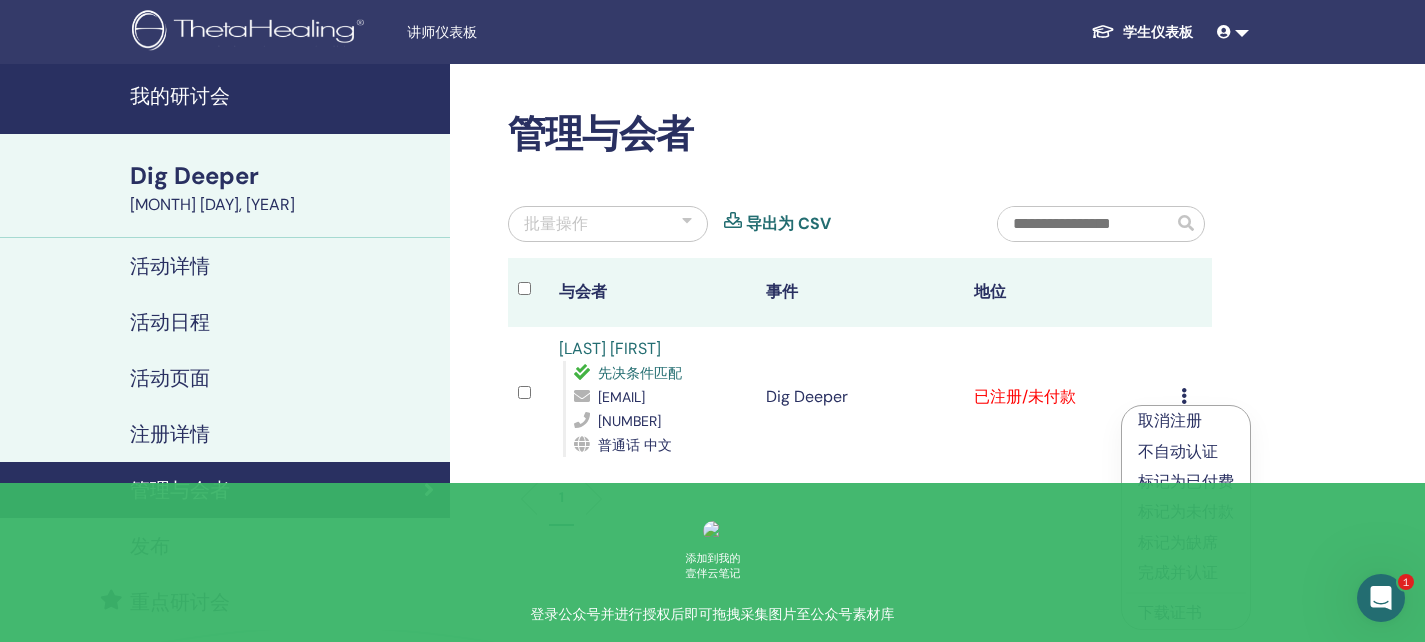 click on "完成并认证" at bounding box center (1186, 573) 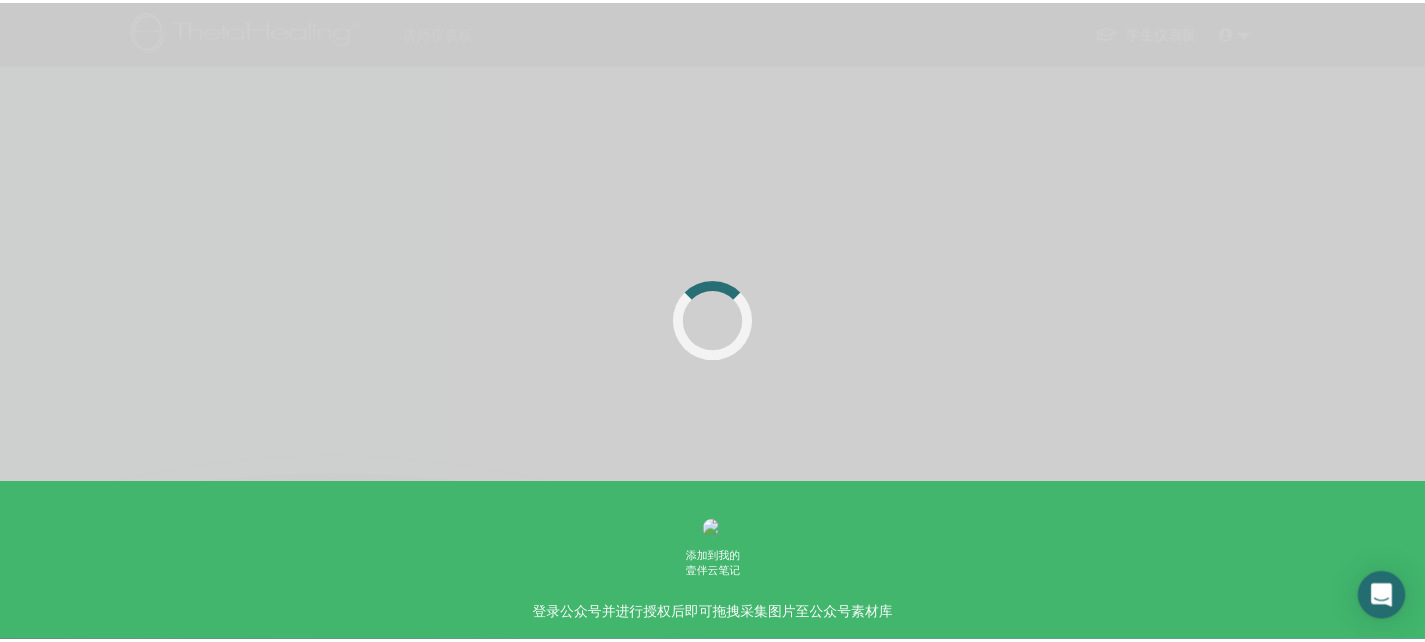 scroll, scrollTop: 0, scrollLeft: 0, axis: both 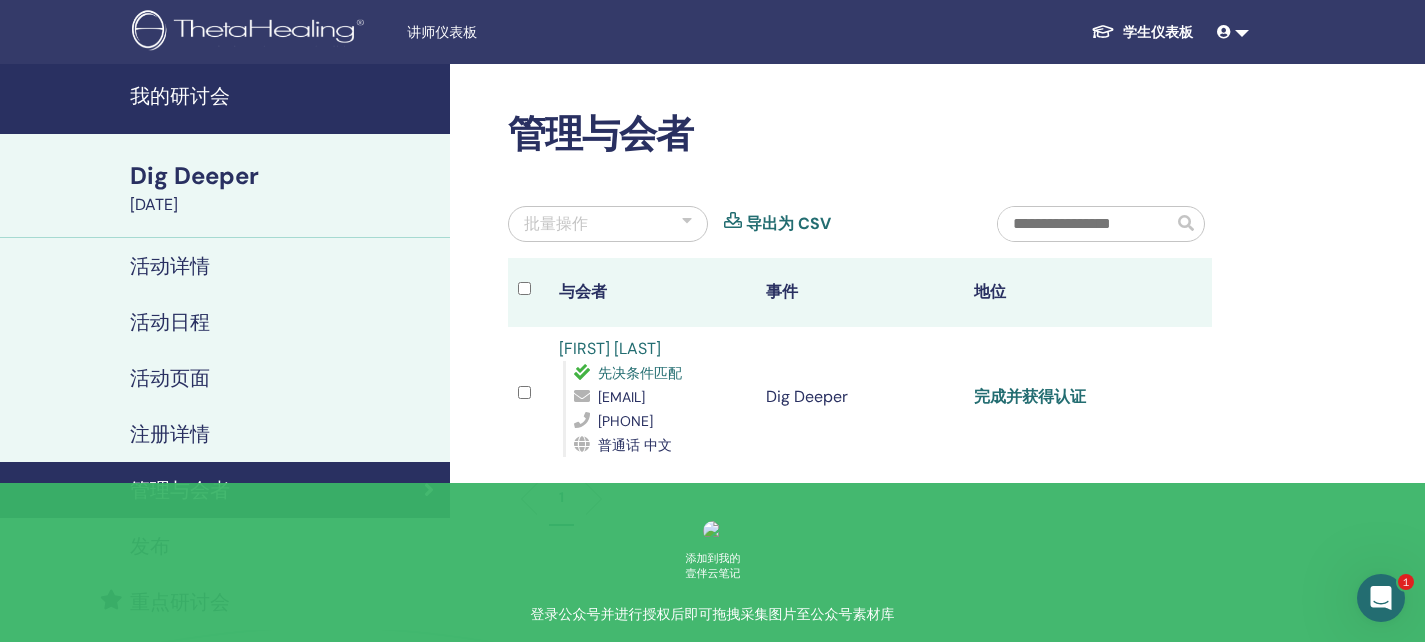 click on "完成并获得认证" at bounding box center (1030, 396) 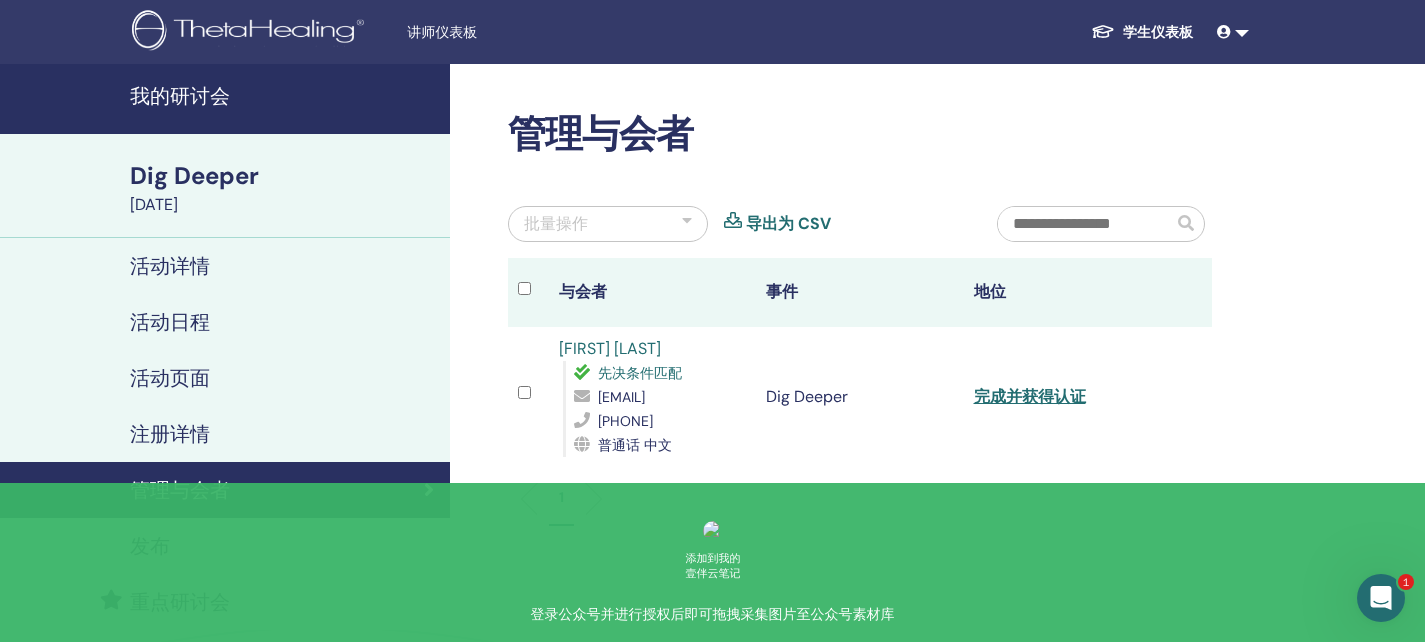 click on "管理与会者" at bounding box center (180, 490) 